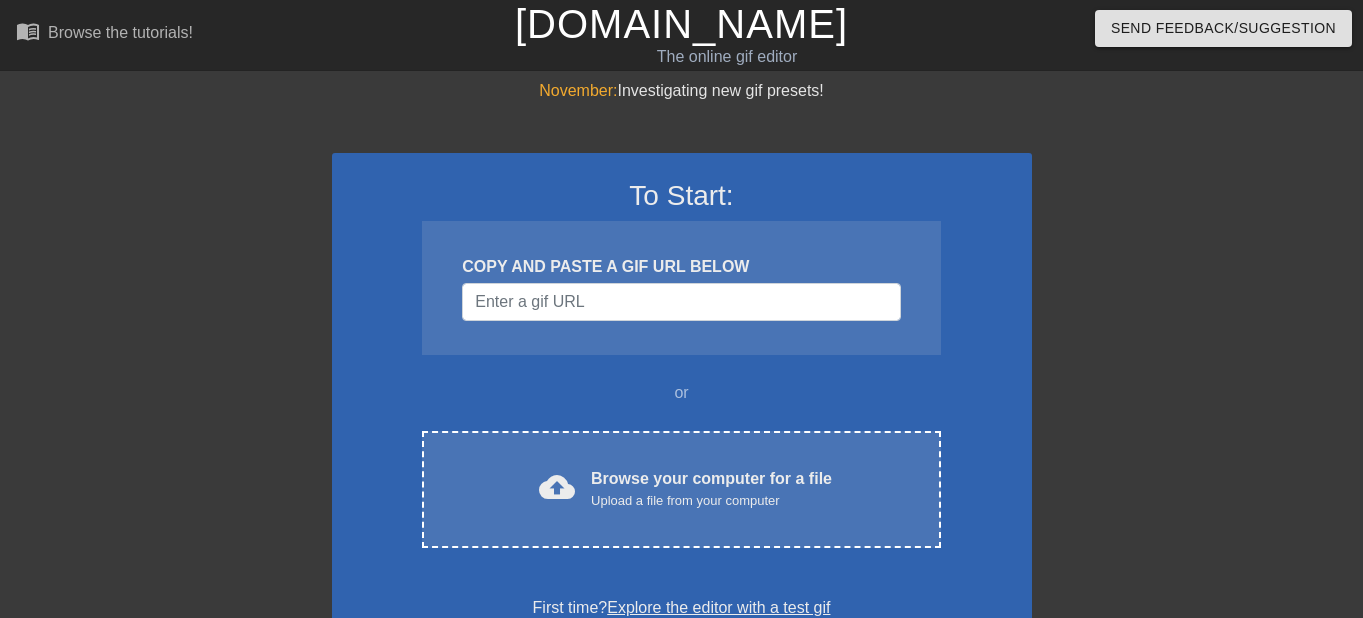 scroll, scrollTop: 0, scrollLeft: 0, axis: both 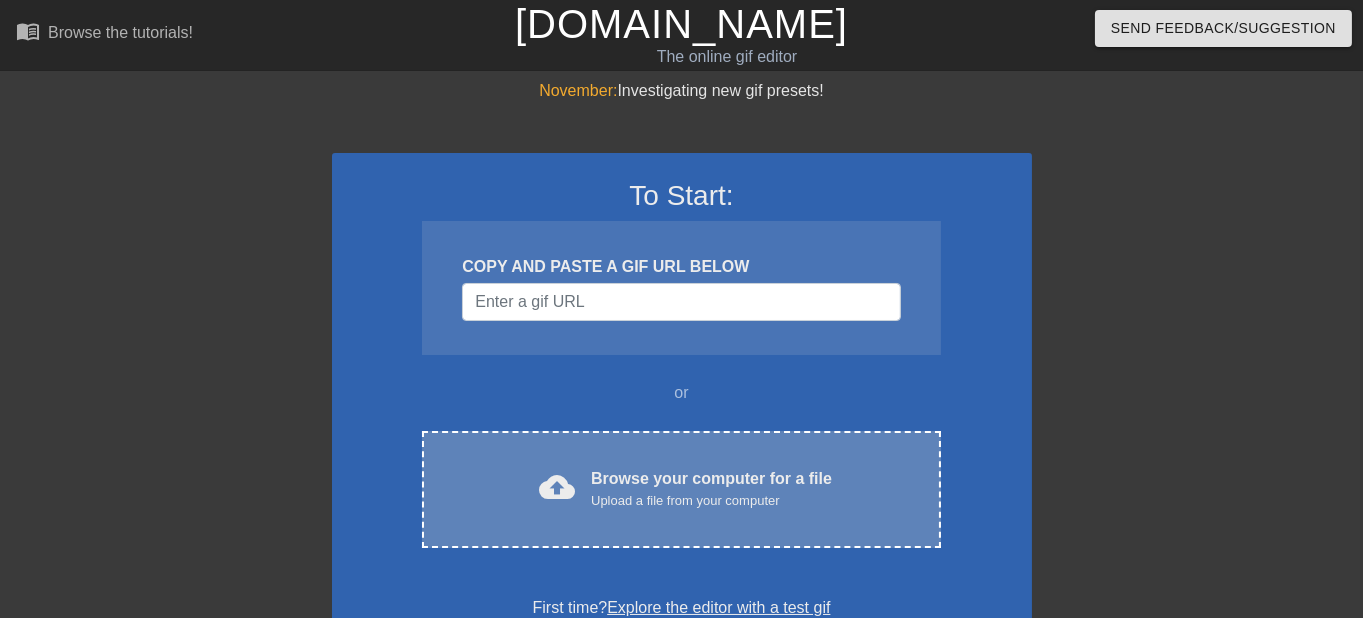 click on "Upload a file from your computer" at bounding box center [711, 501] 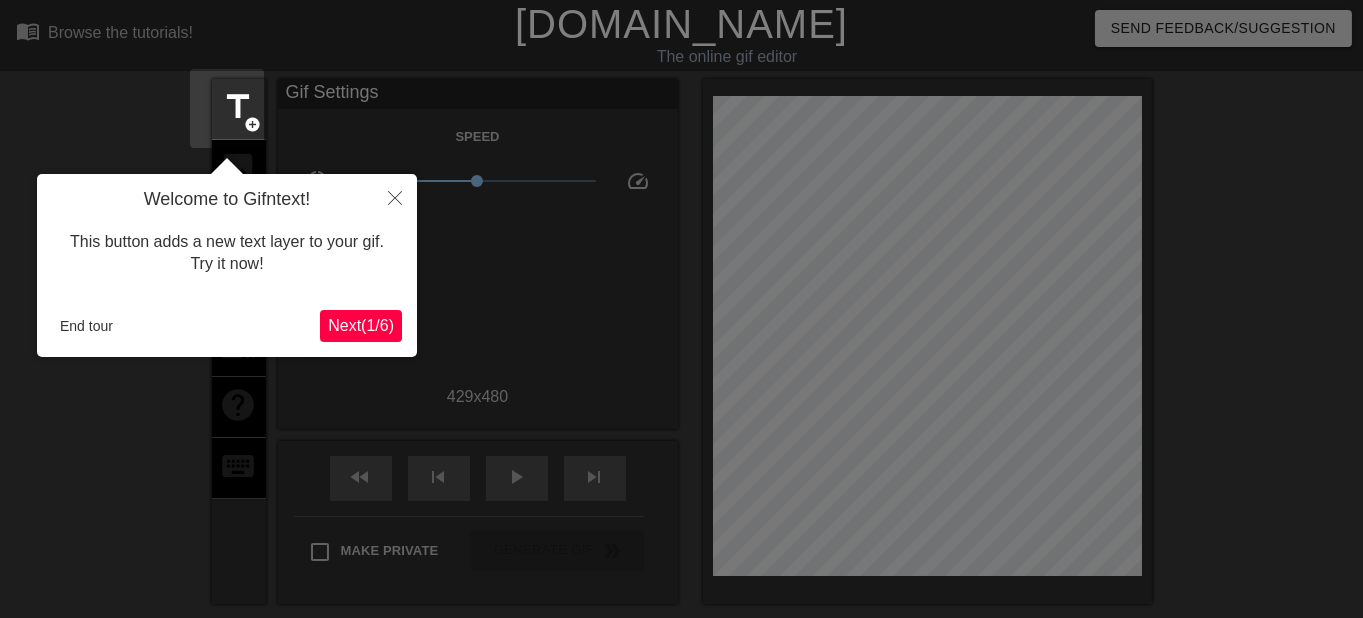 scroll, scrollTop: 48, scrollLeft: 0, axis: vertical 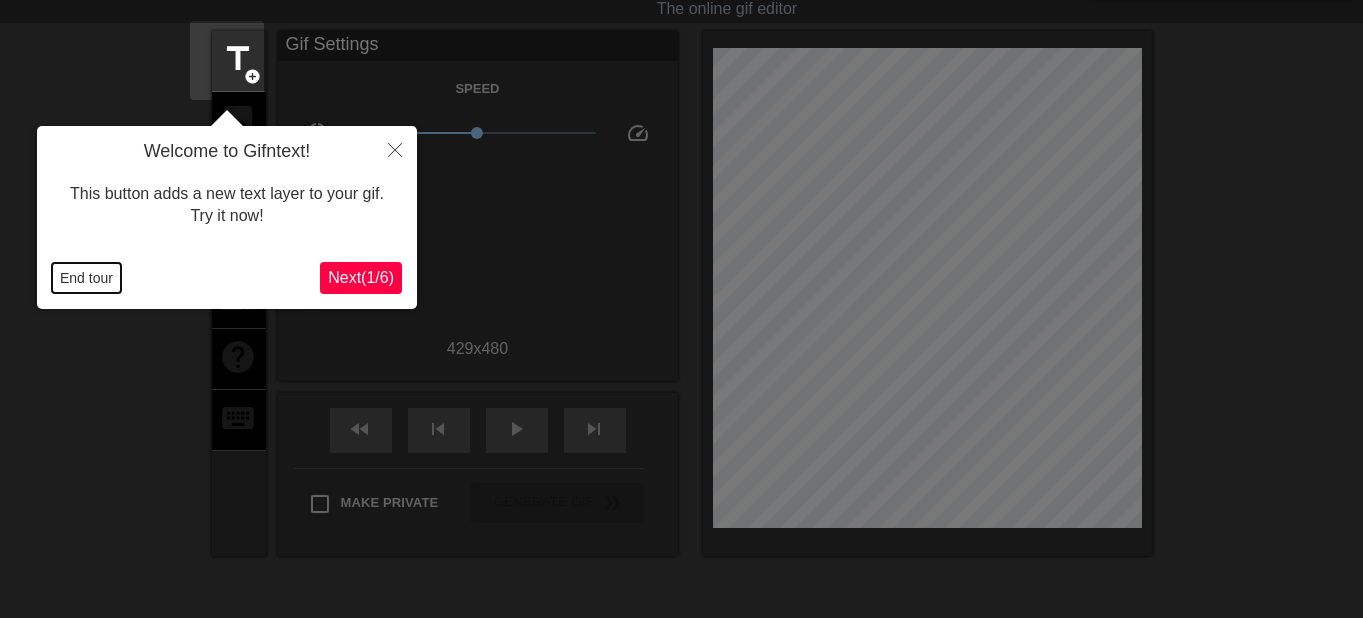 click on "End tour" at bounding box center [86, 278] 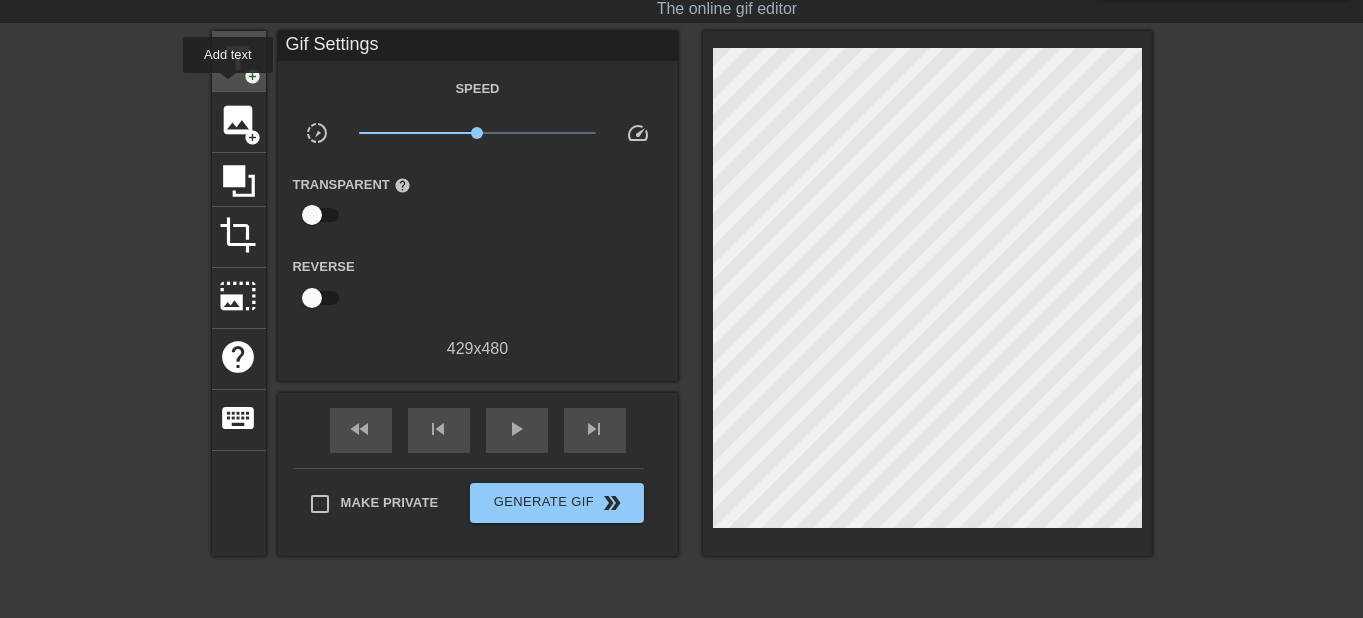 click on "title add_circle" at bounding box center (239, 61) 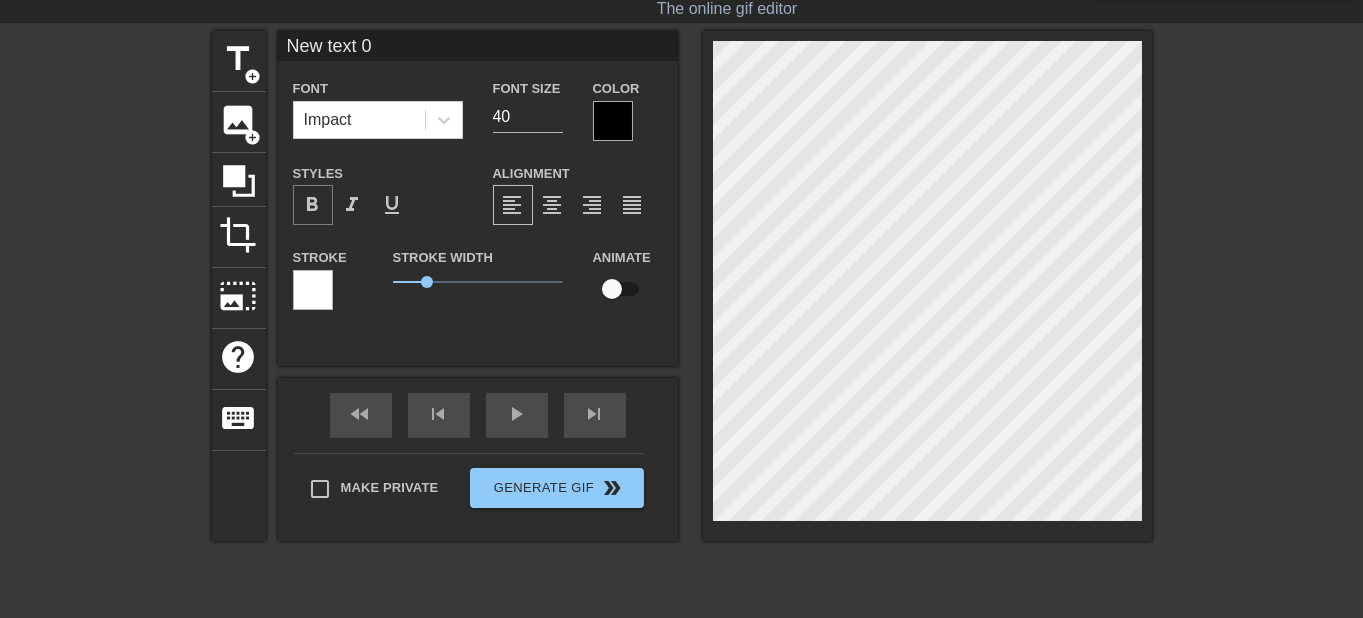 click on "format_bold" at bounding box center [313, 205] 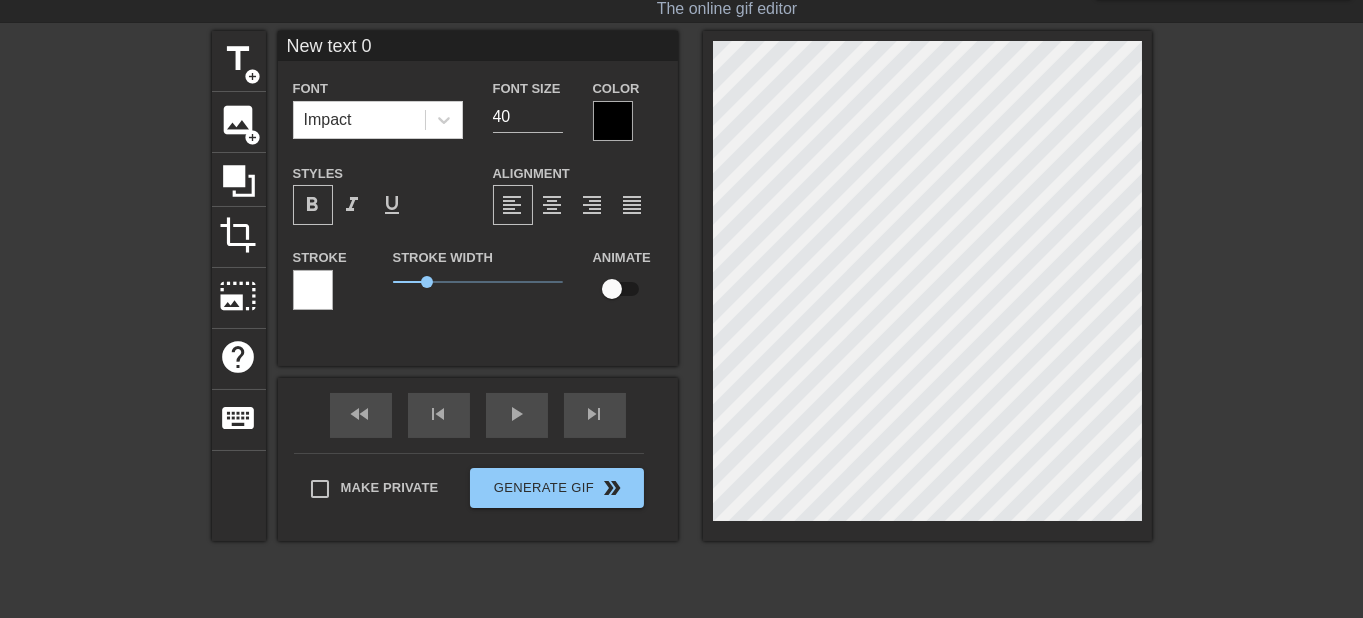 click on "format_bold" at bounding box center [313, 205] 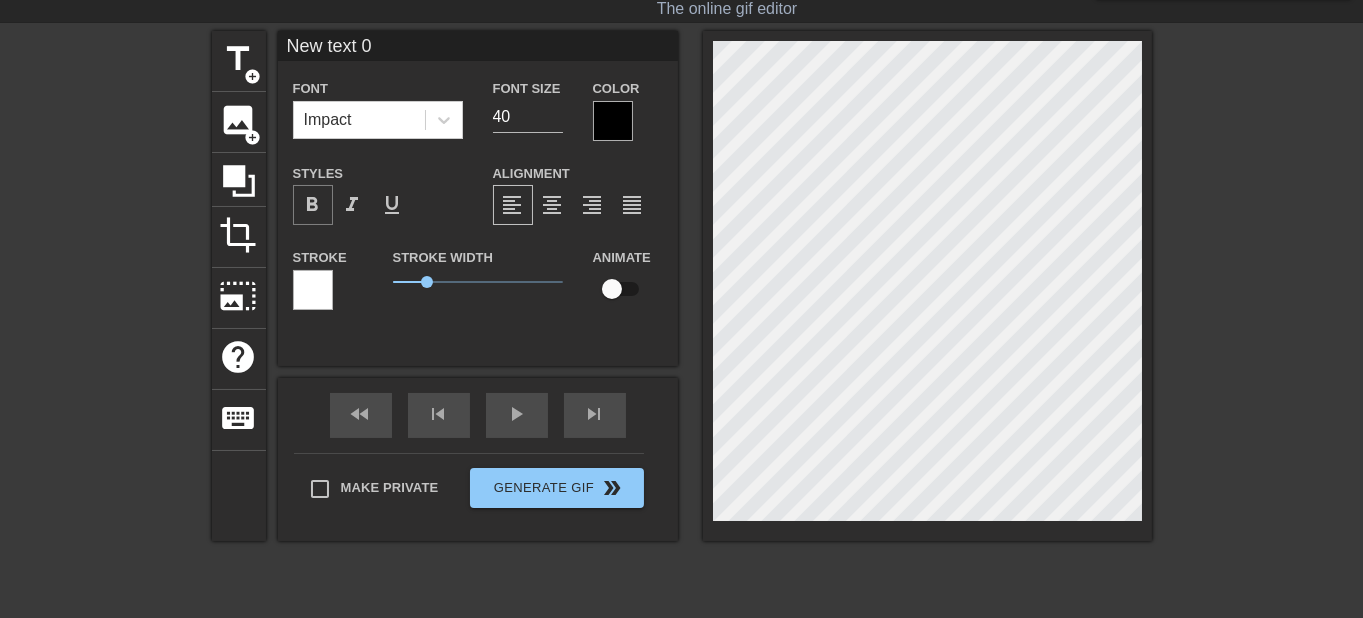 click on "format_bold" at bounding box center [313, 205] 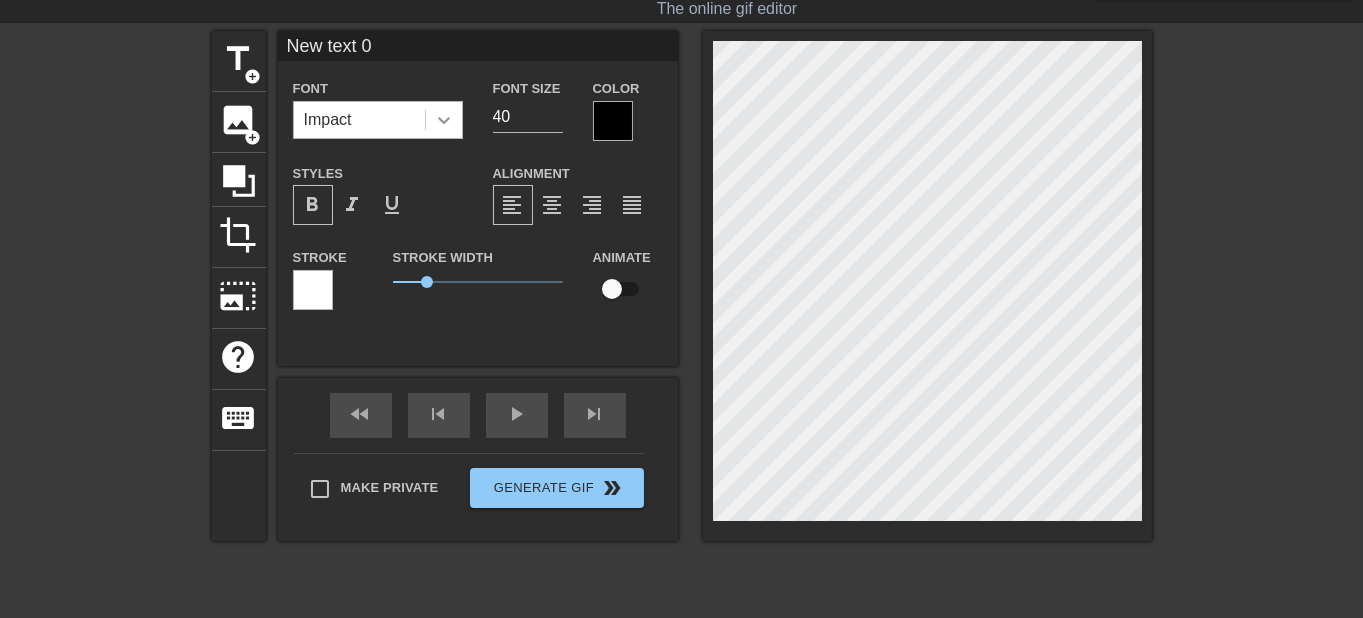 click 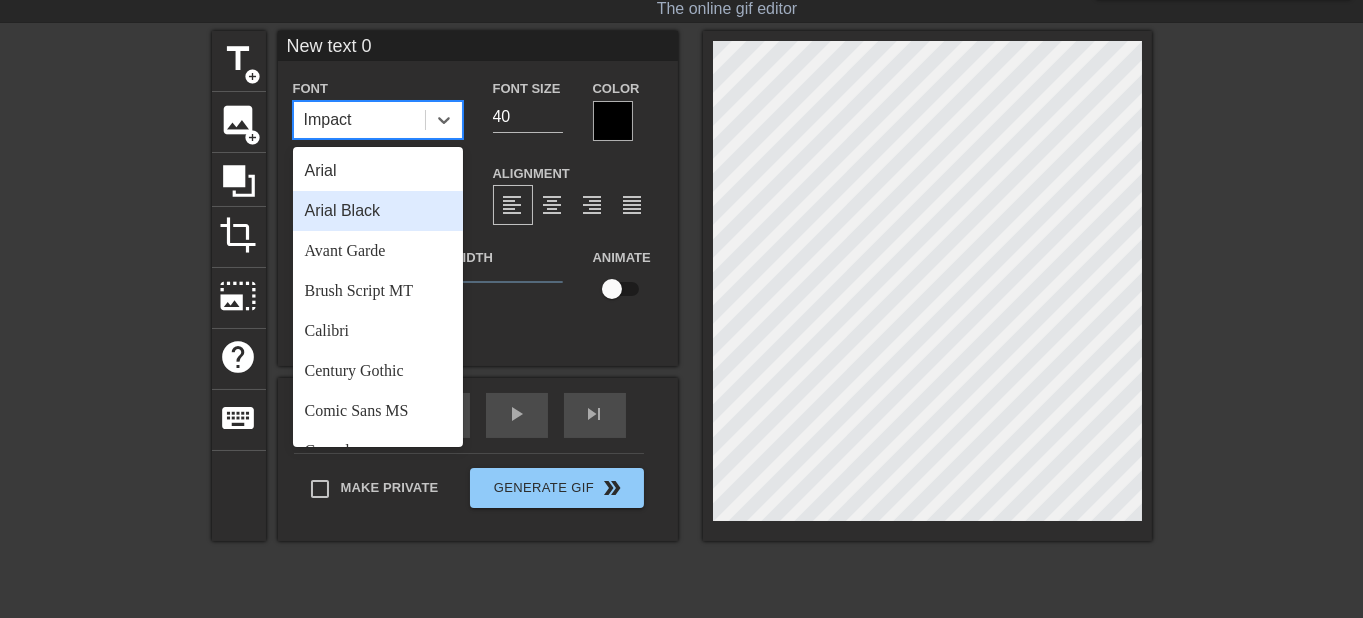 click on "Arial Black" at bounding box center [378, 211] 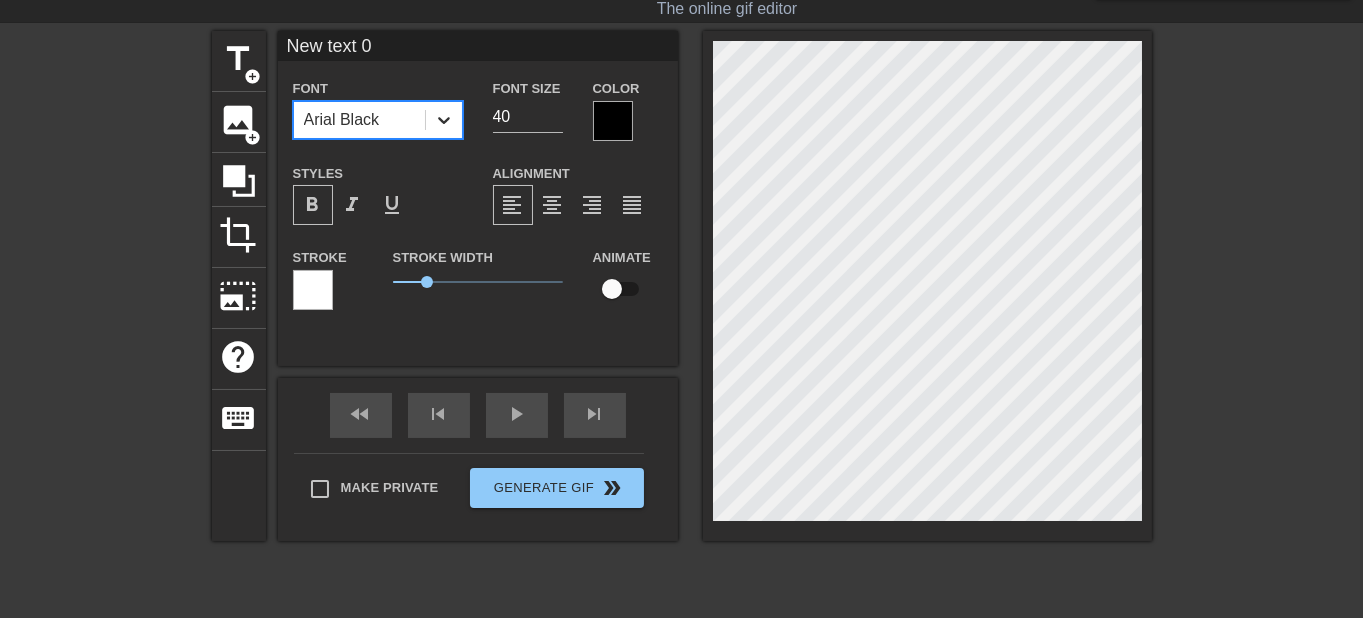 click at bounding box center (444, 120) 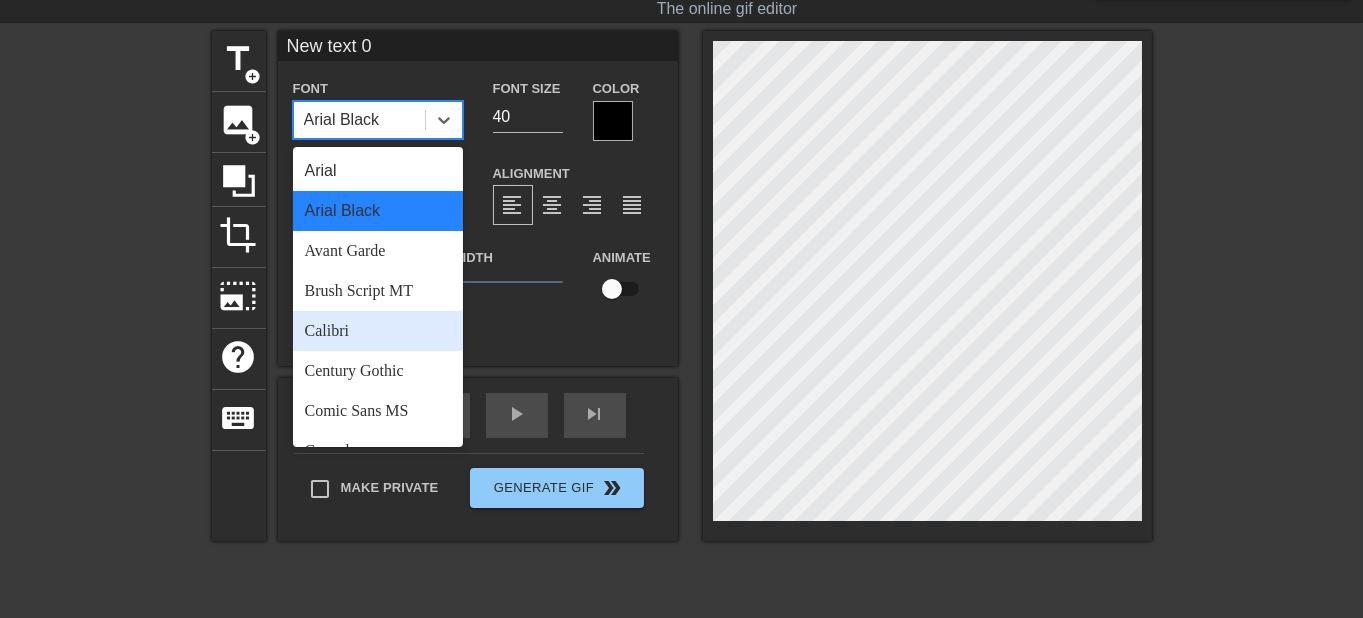 click on "Calibri" at bounding box center [378, 331] 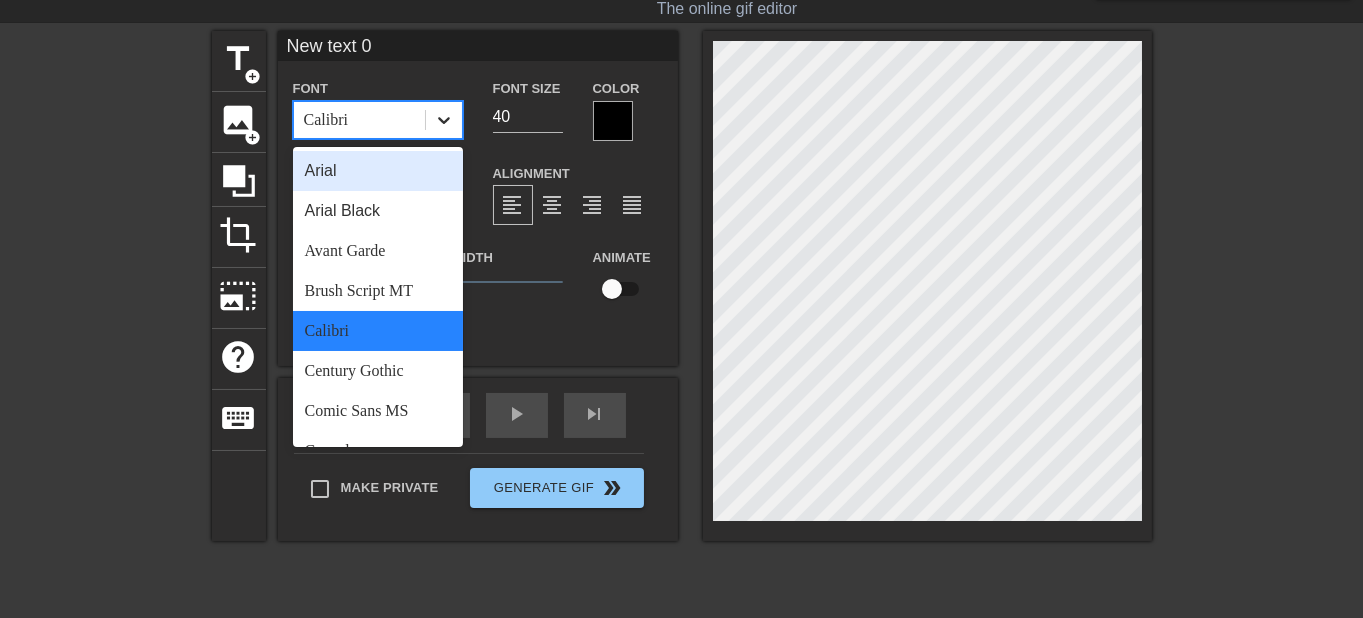 click 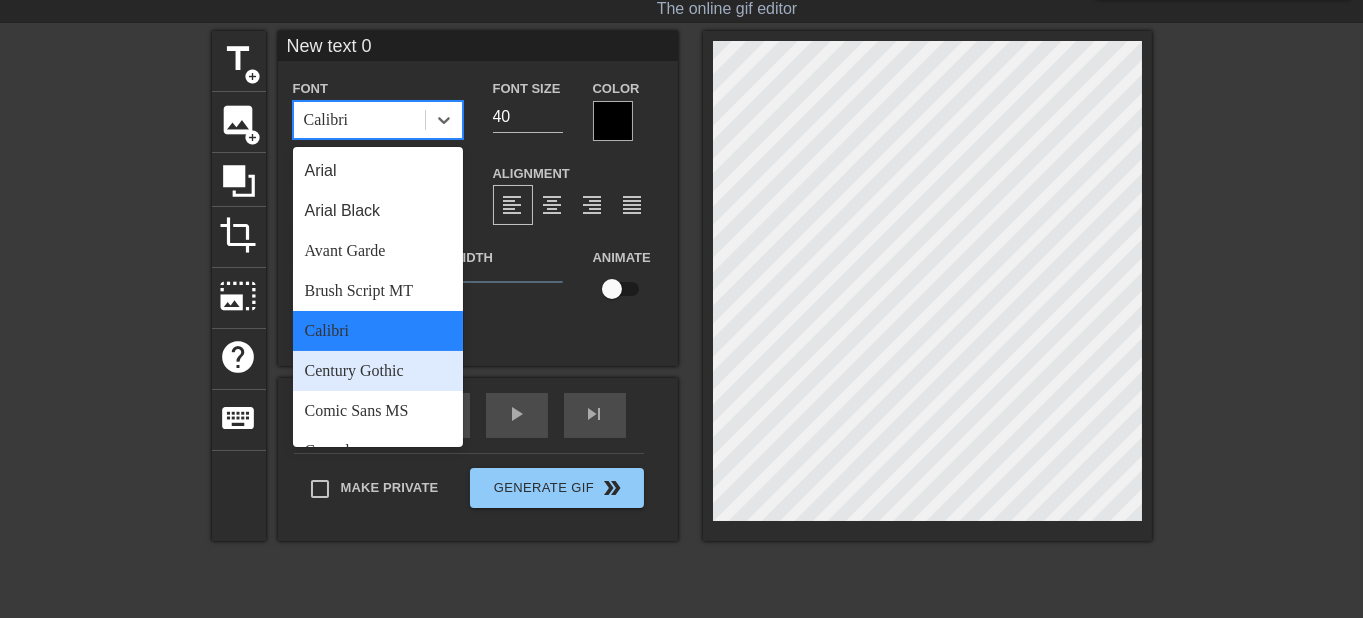 click on "Century Gothic" at bounding box center [378, 371] 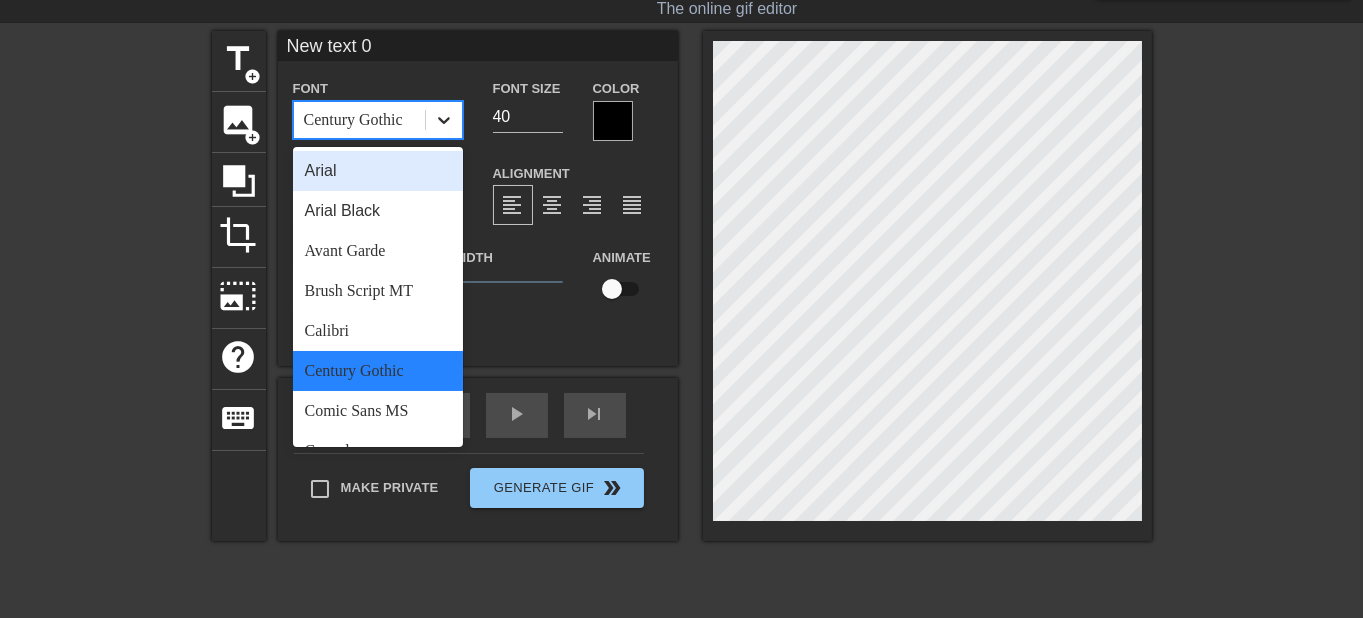 click 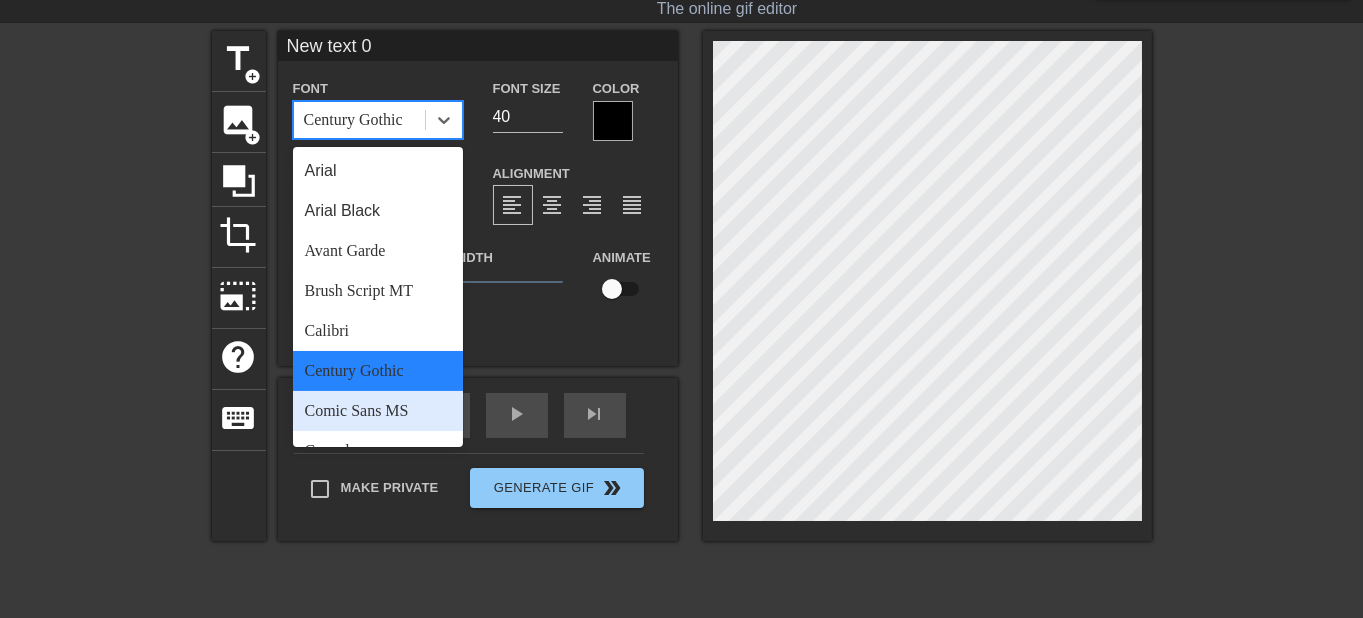 drag, startPoint x: 387, startPoint y: 403, endPoint x: 411, endPoint y: 345, distance: 62.76942 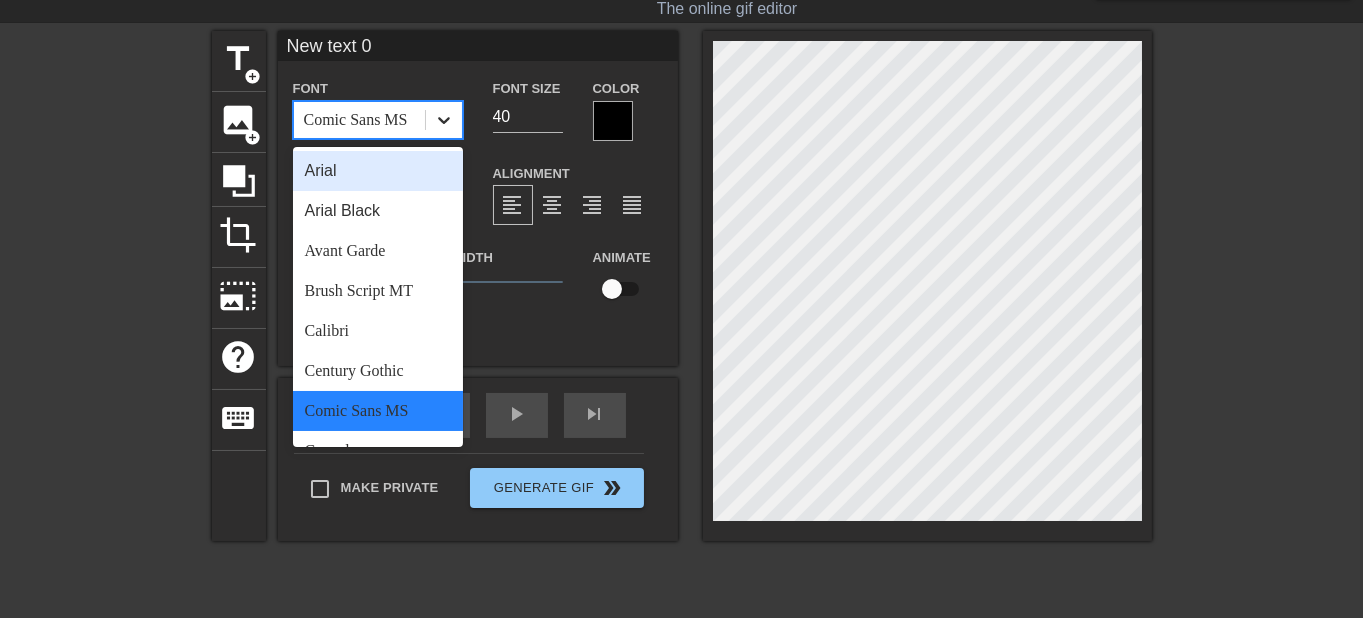 click 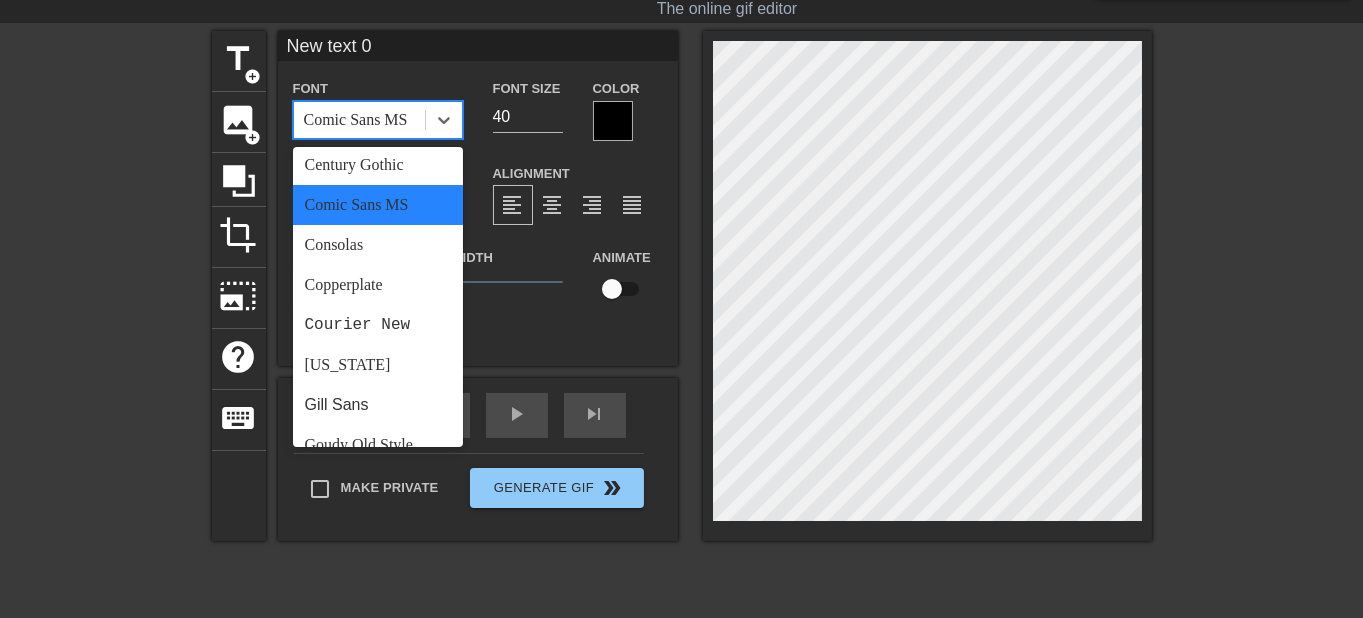scroll, scrollTop: 387, scrollLeft: 0, axis: vertical 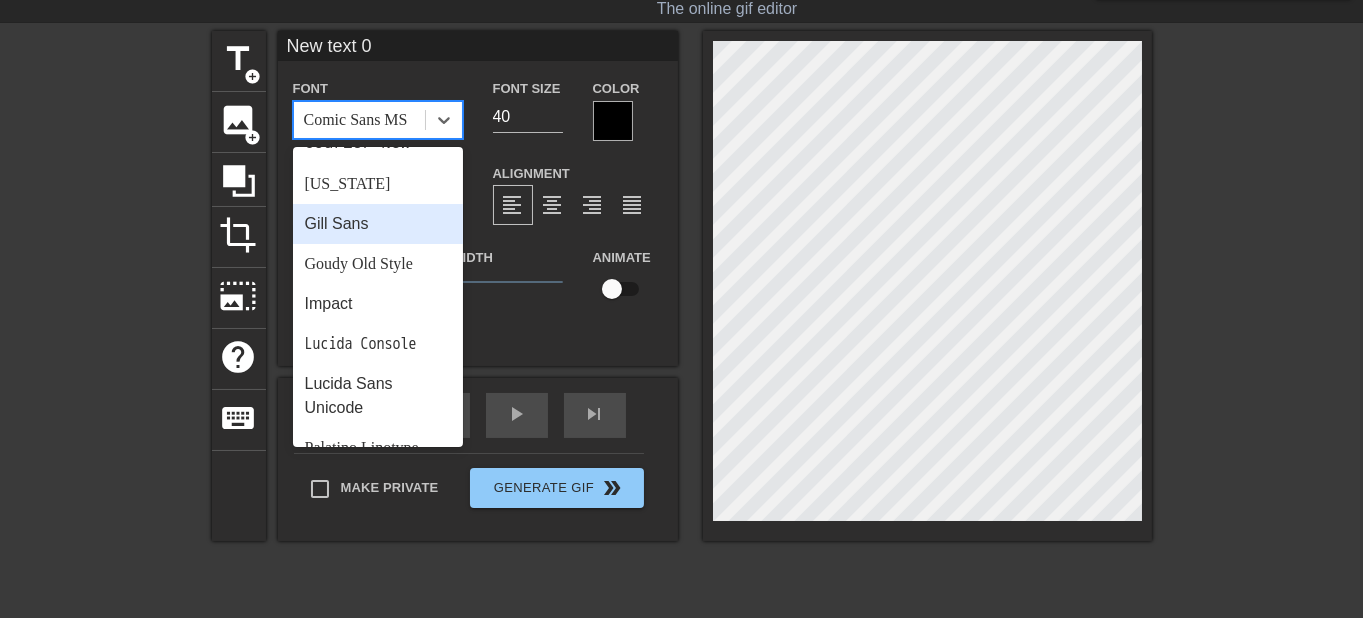 click on "Gill Sans" at bounding box center [378, 224] 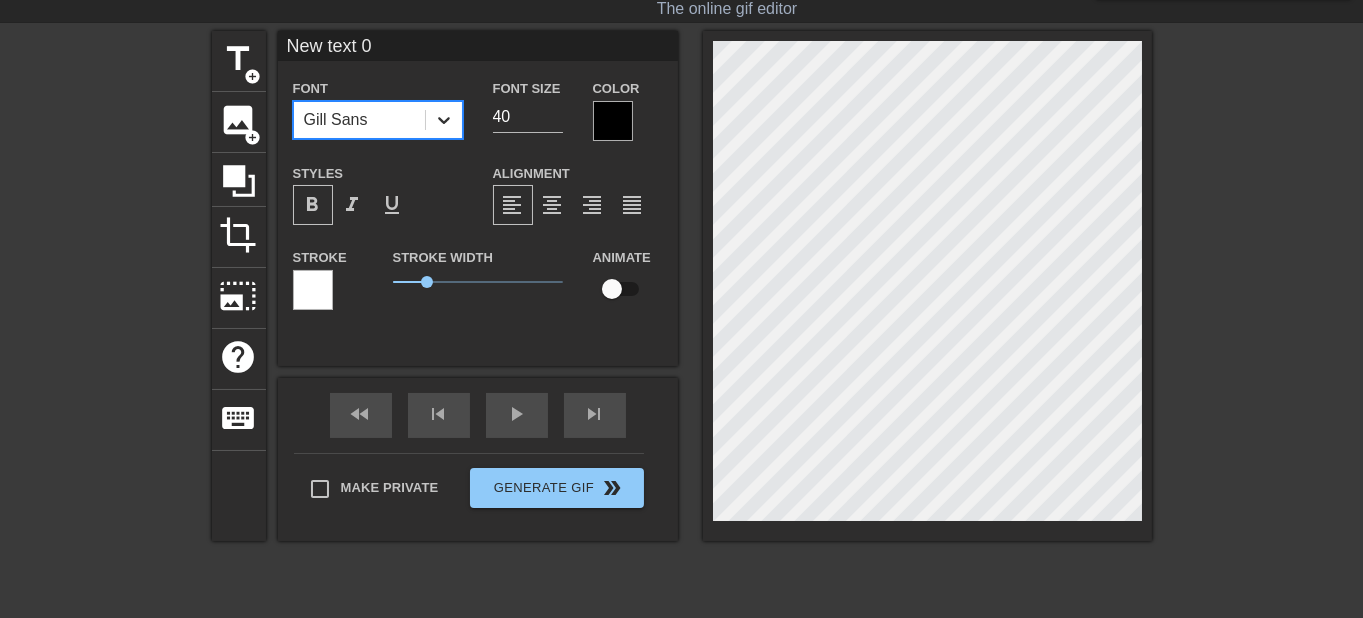 click 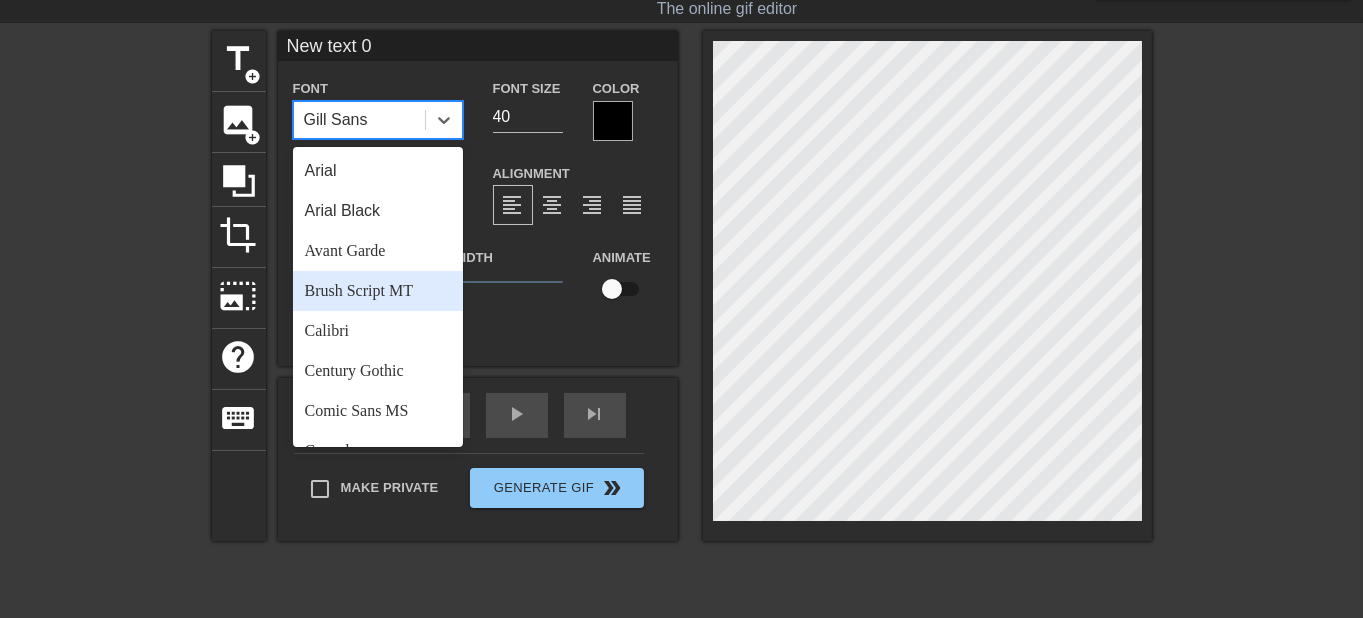 click on "Brush Script MT" at bounding box center [378, 291] 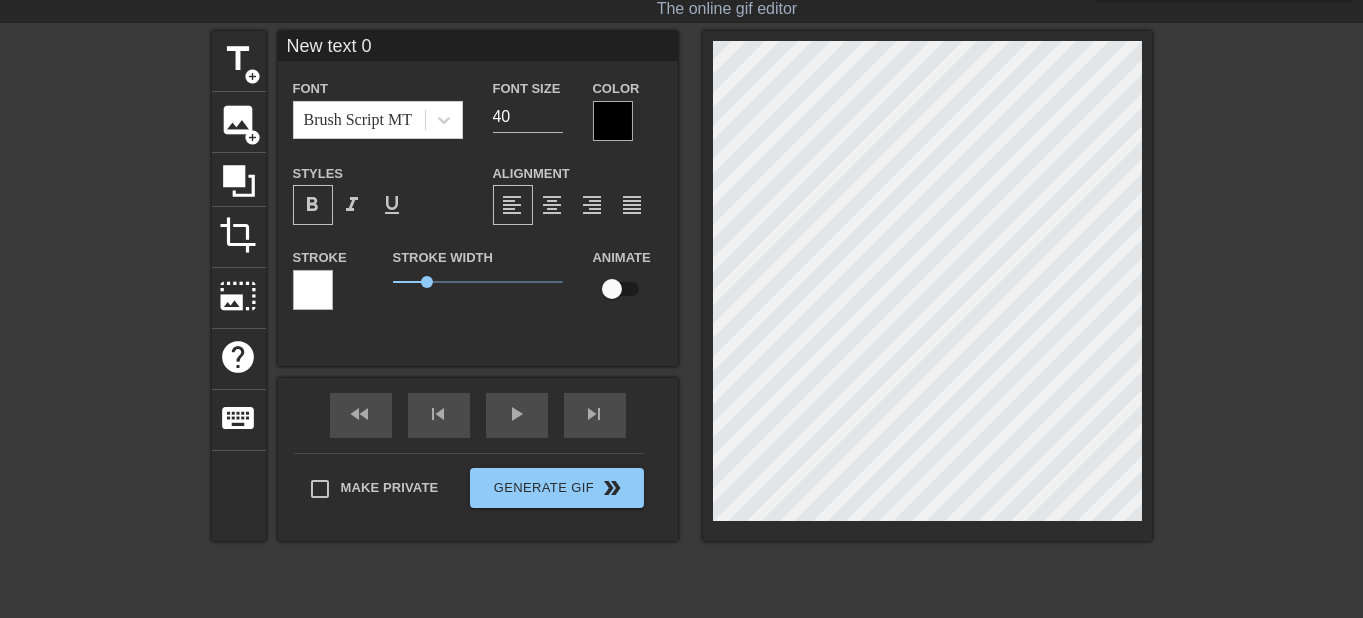 type on "Newtext 0" 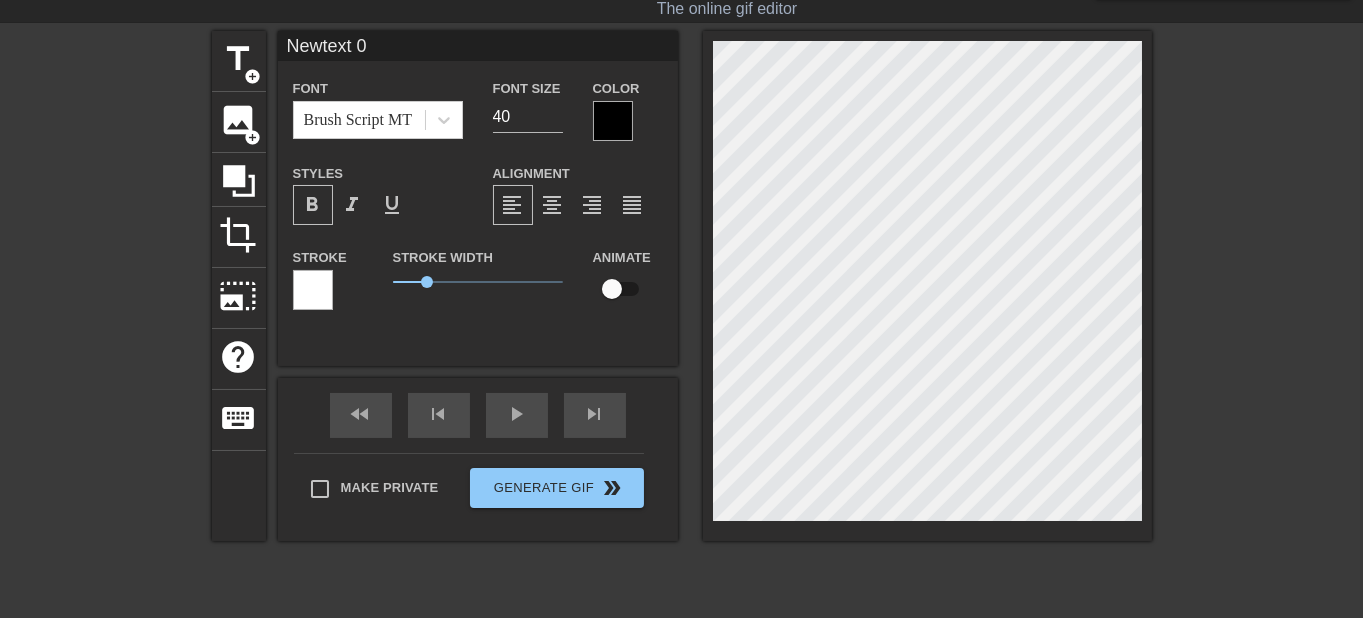 type on "Newext 0" 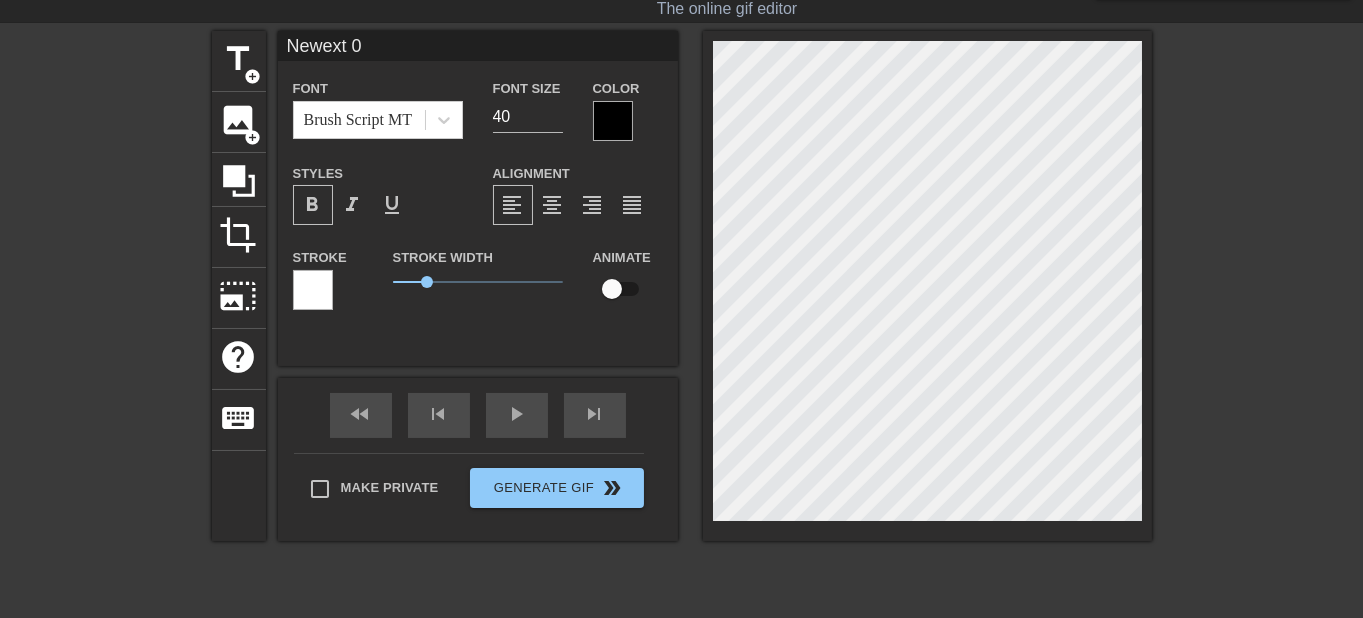type on "Newxt 0" 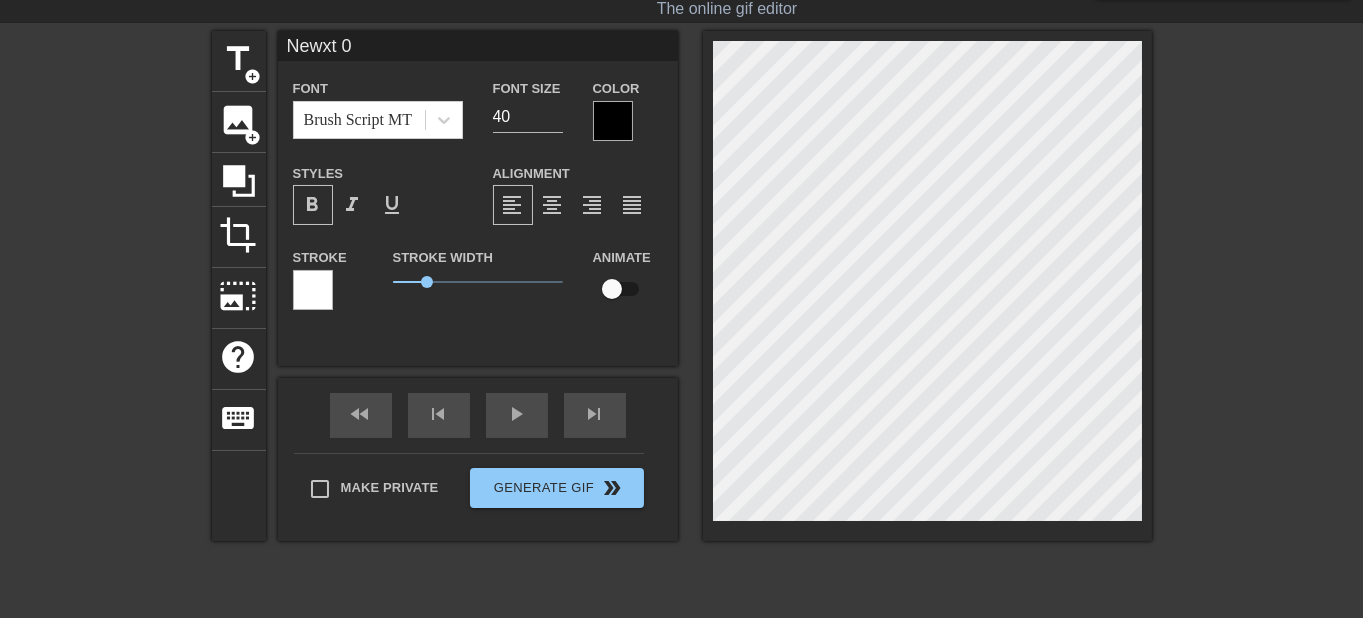 type on "Newt 0" 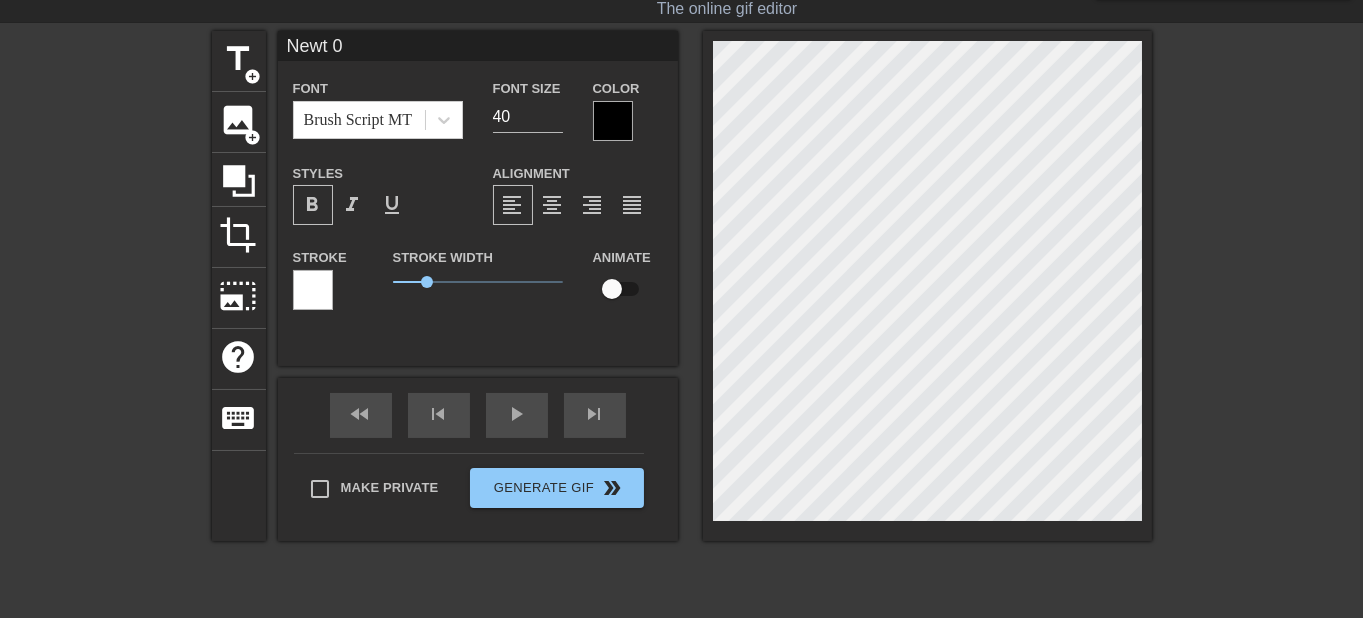 type on "New 0" 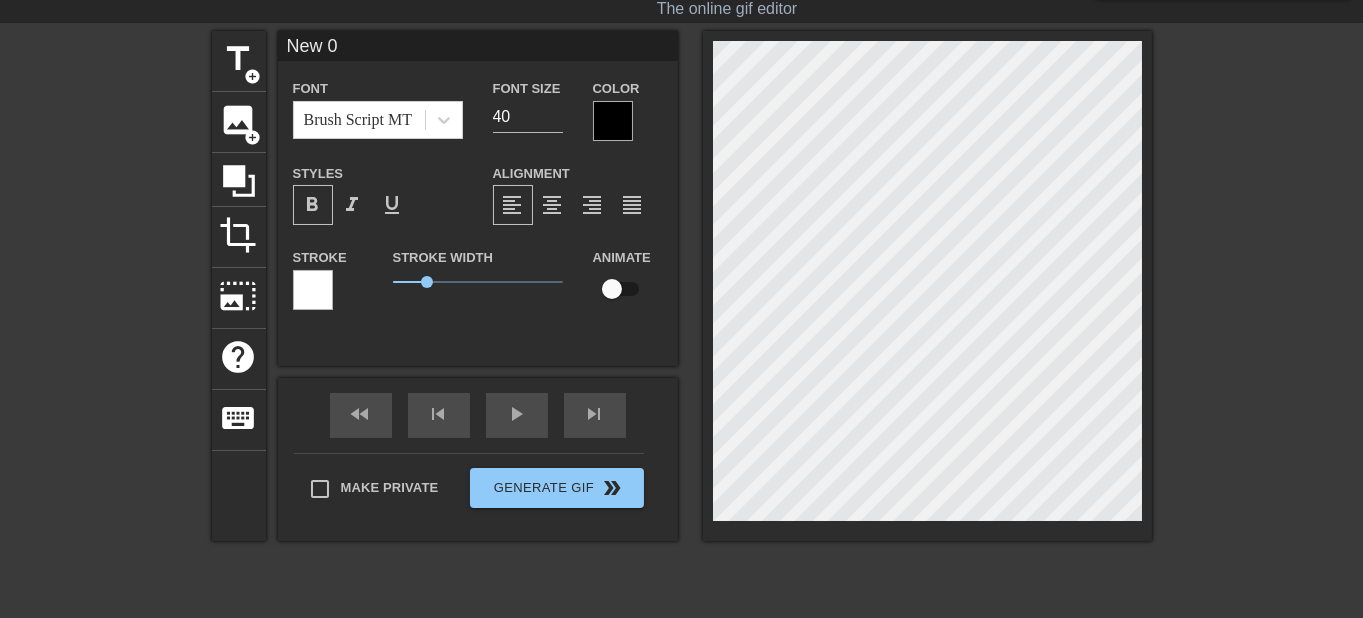 type on "New0" 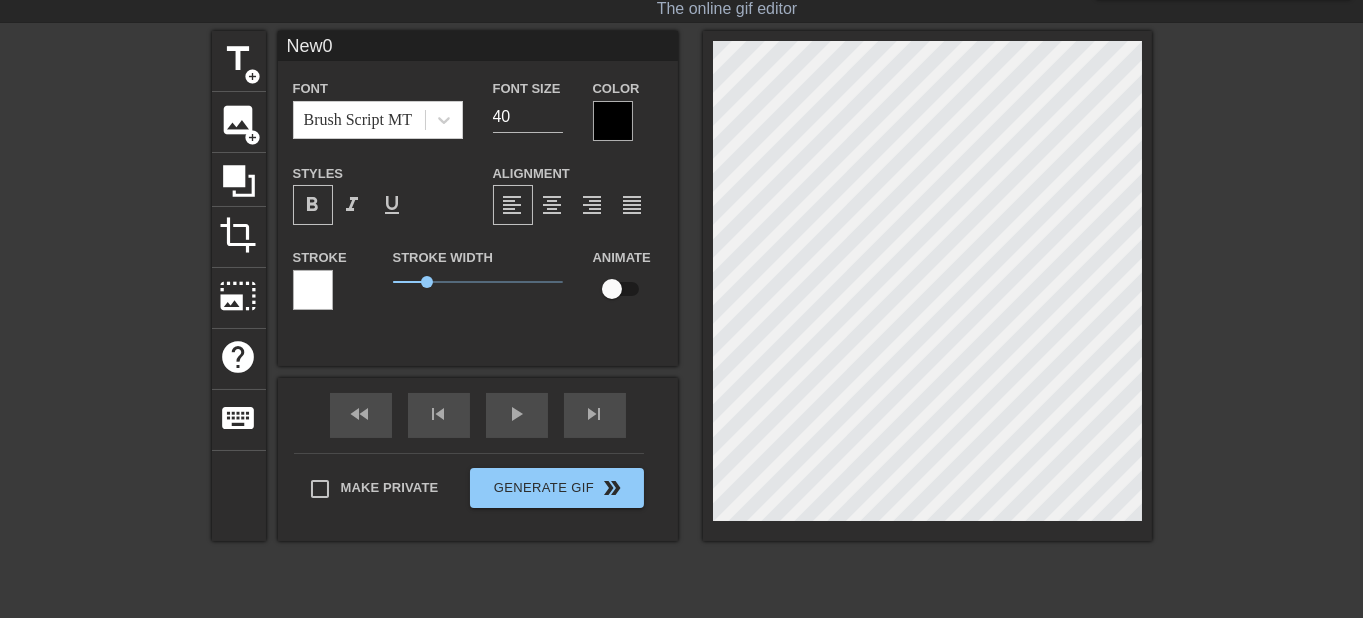 type on "New0" 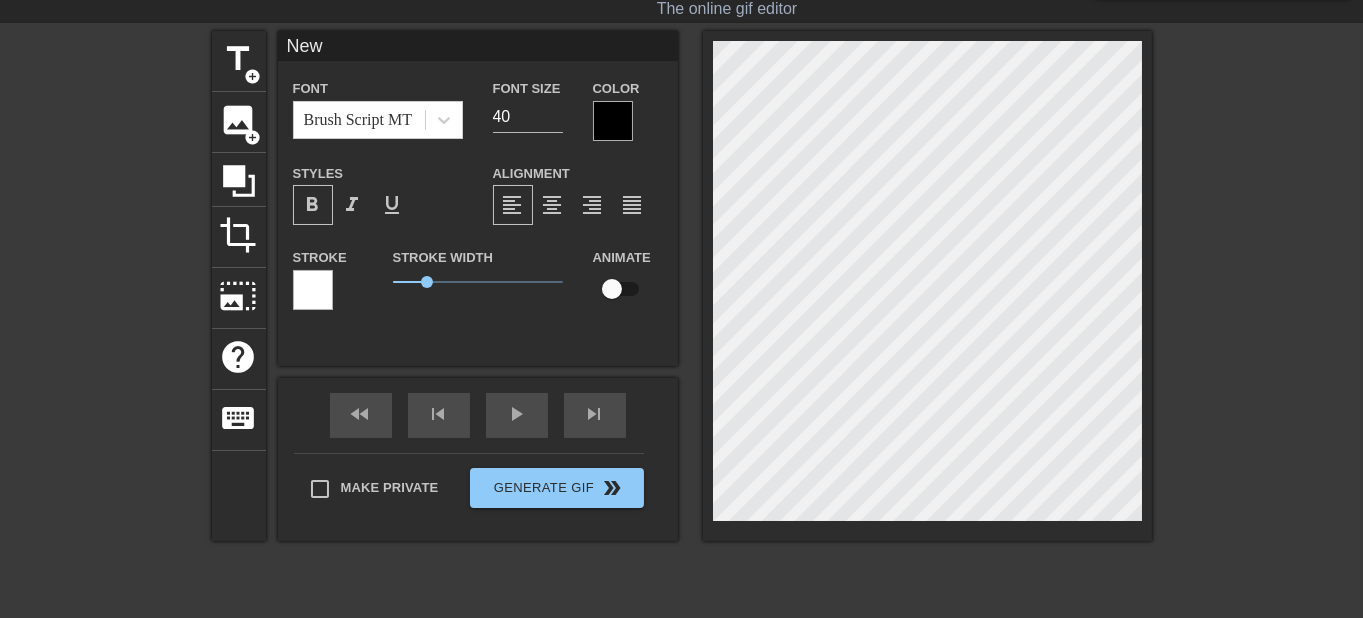 type on "Ne" 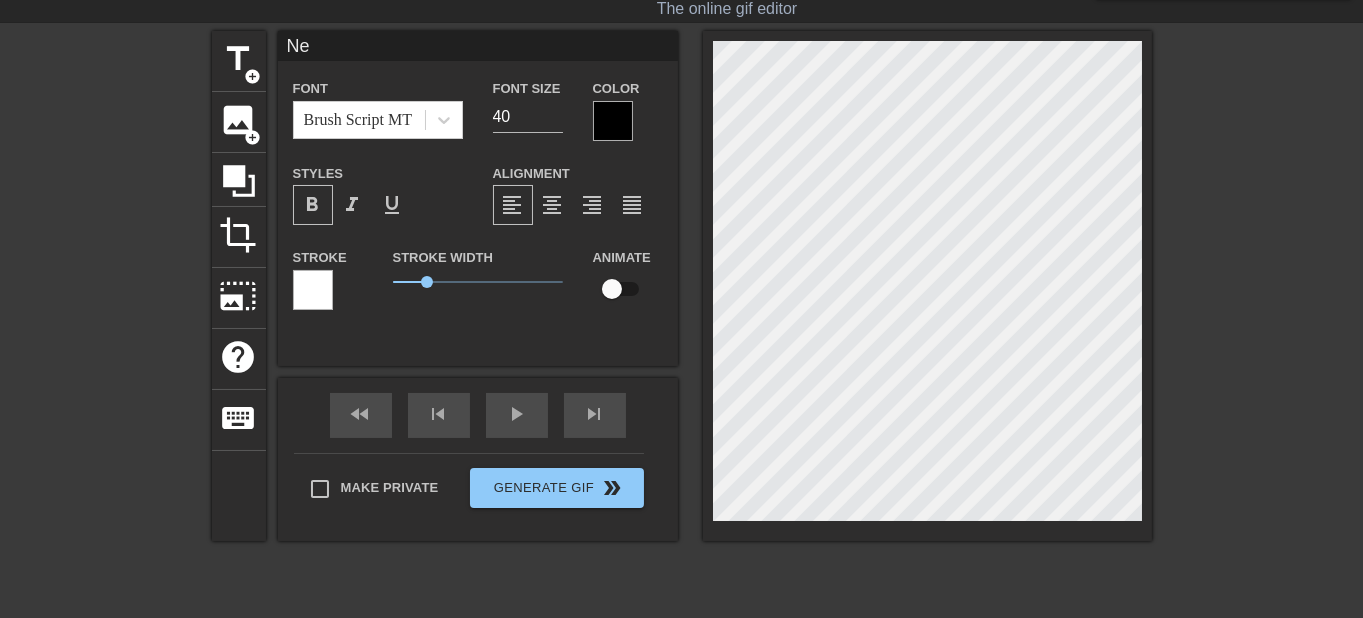 type on "N" 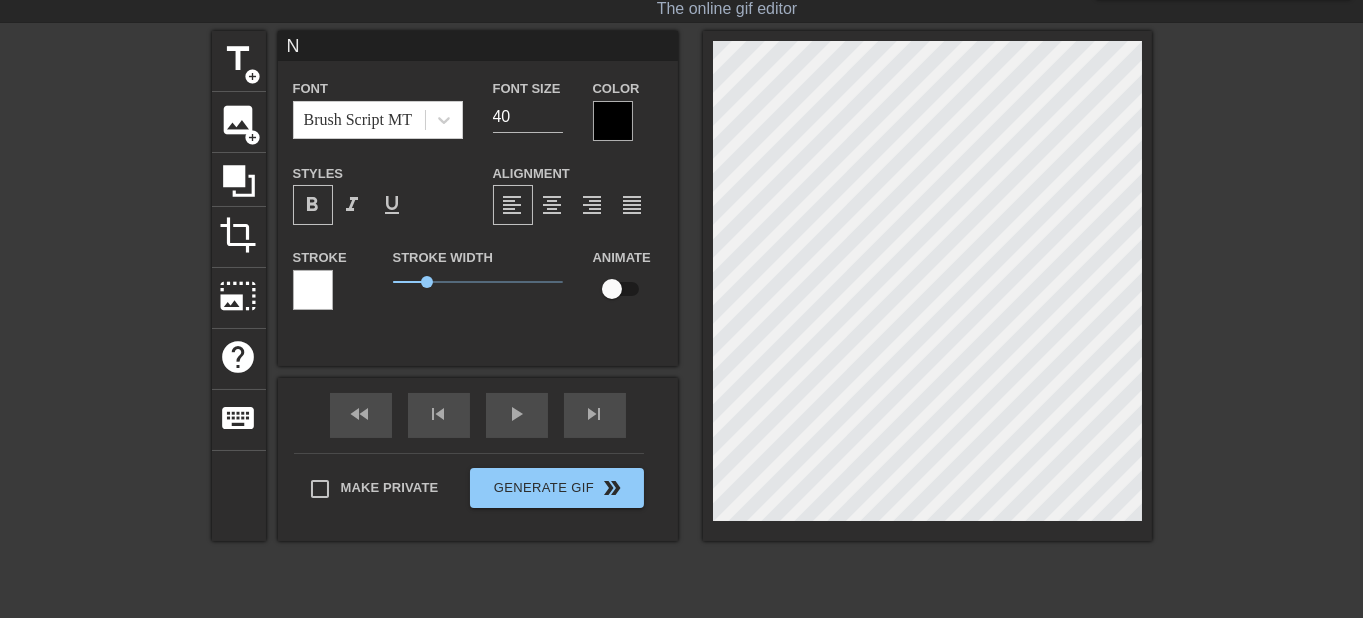 type 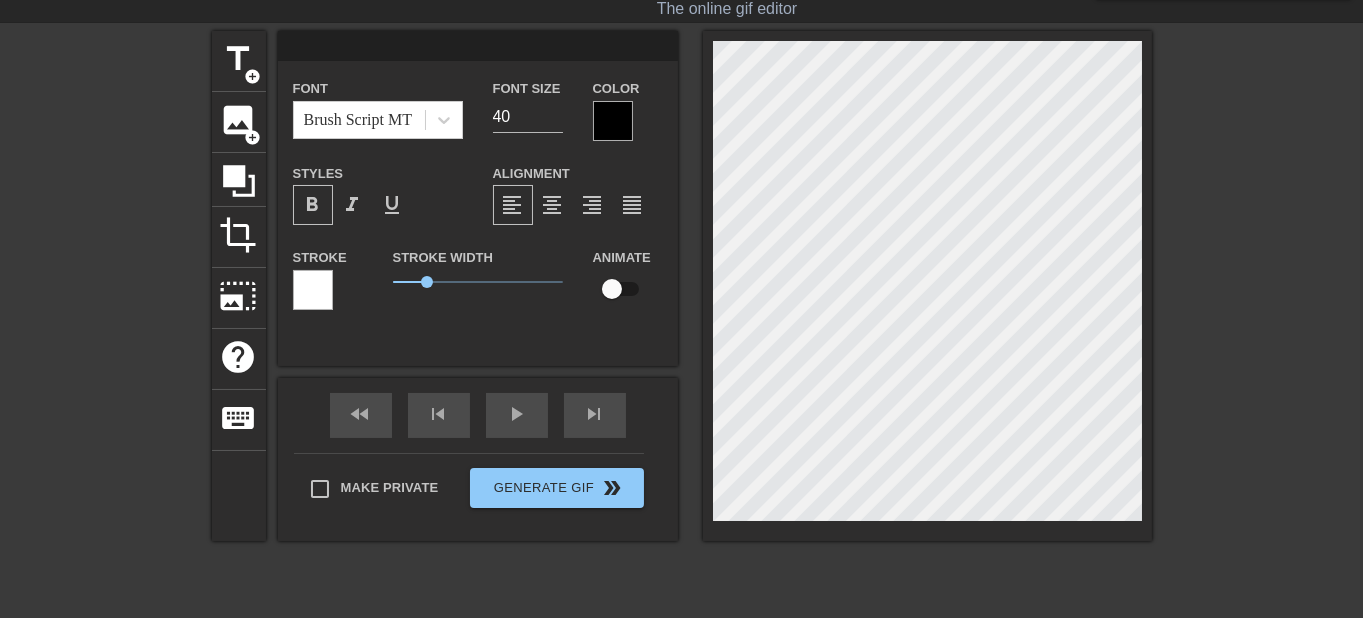 type on "C" 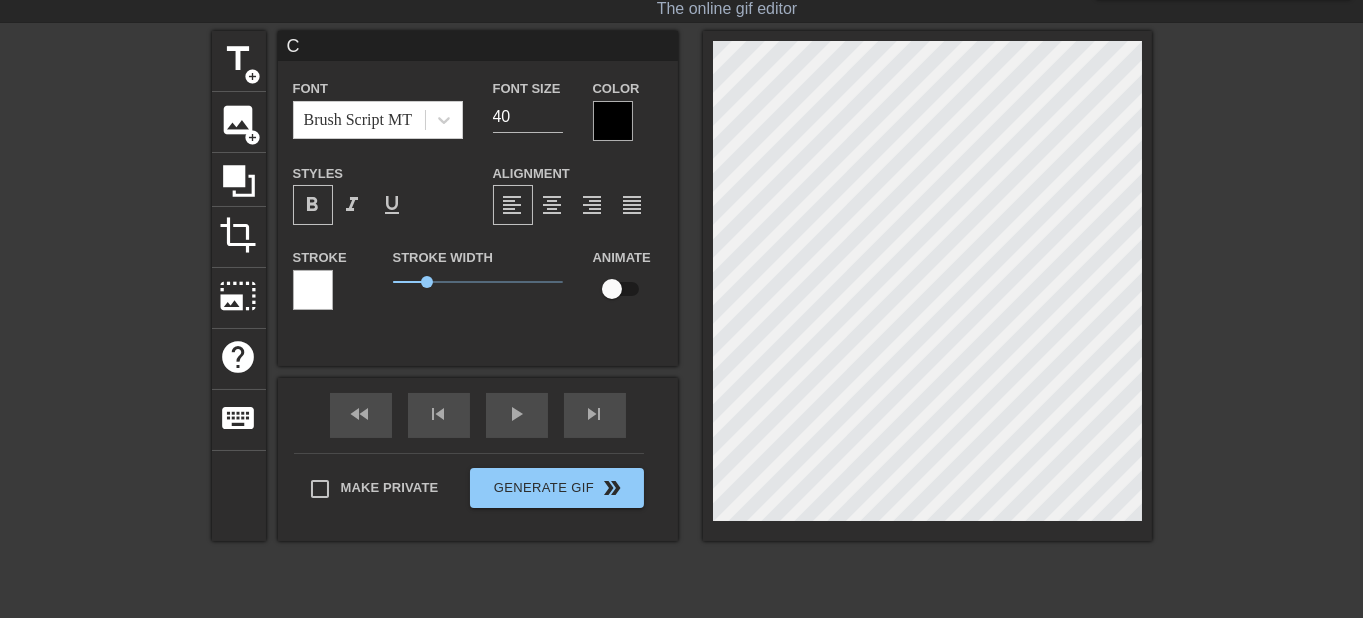 type on "CH" 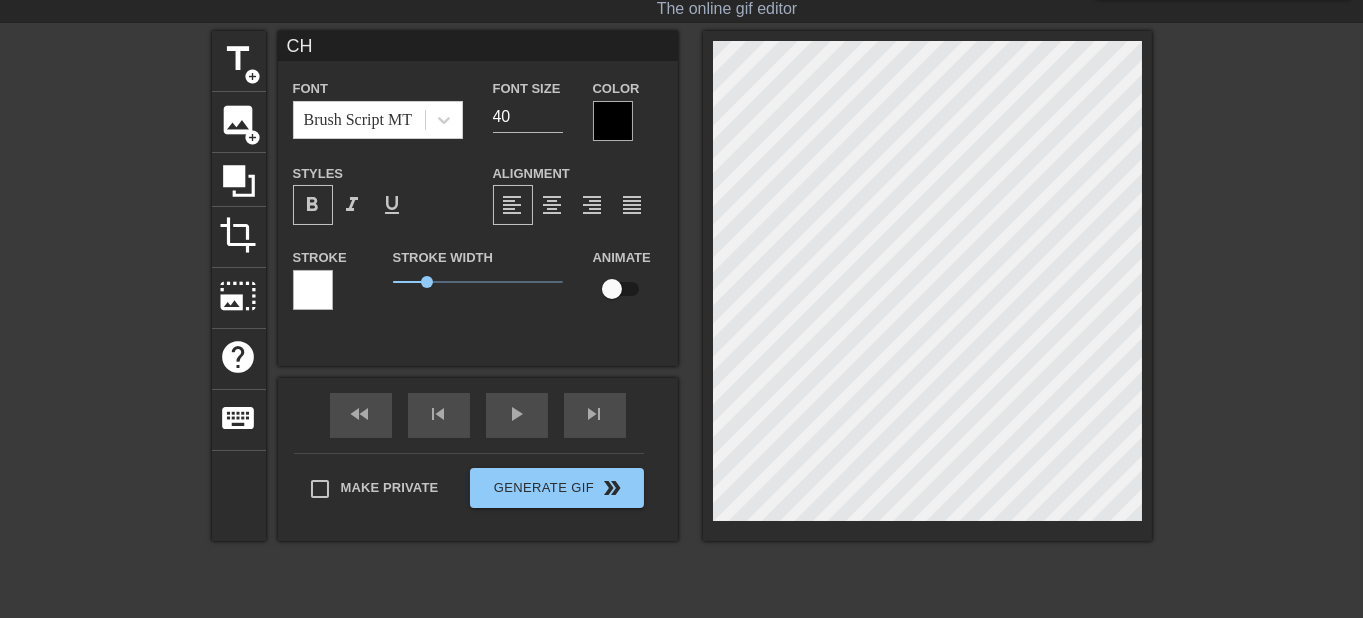 type on "CHA" 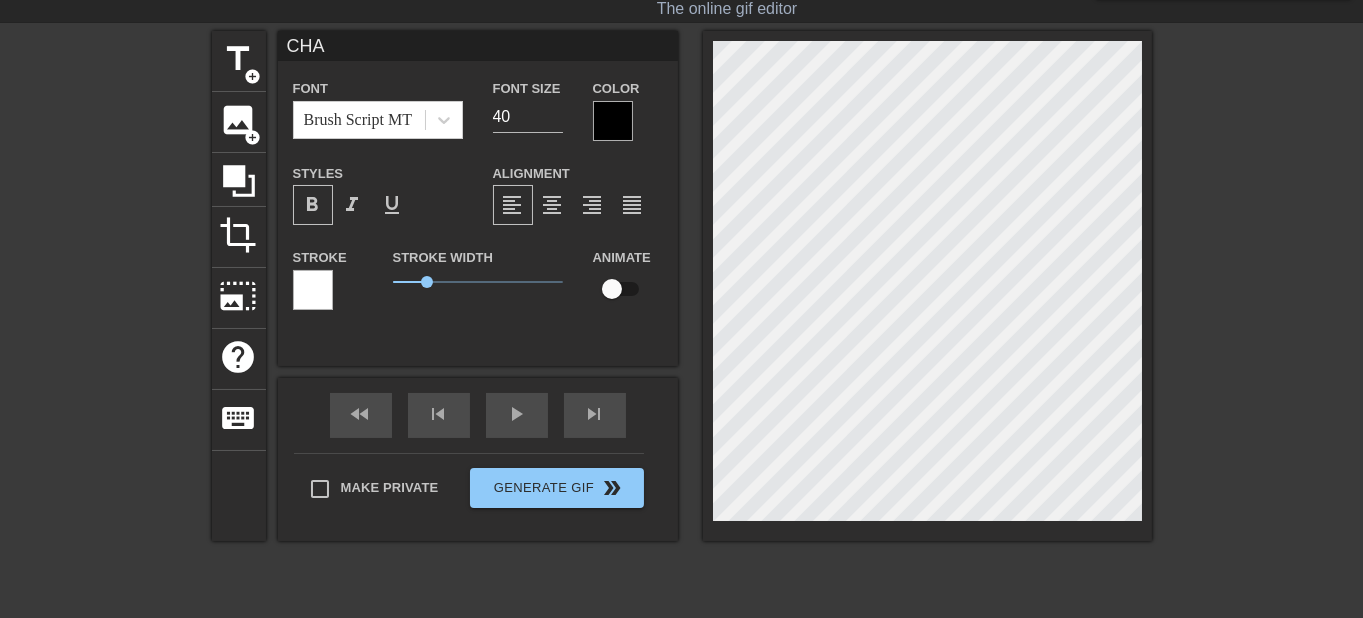 type on "CH" 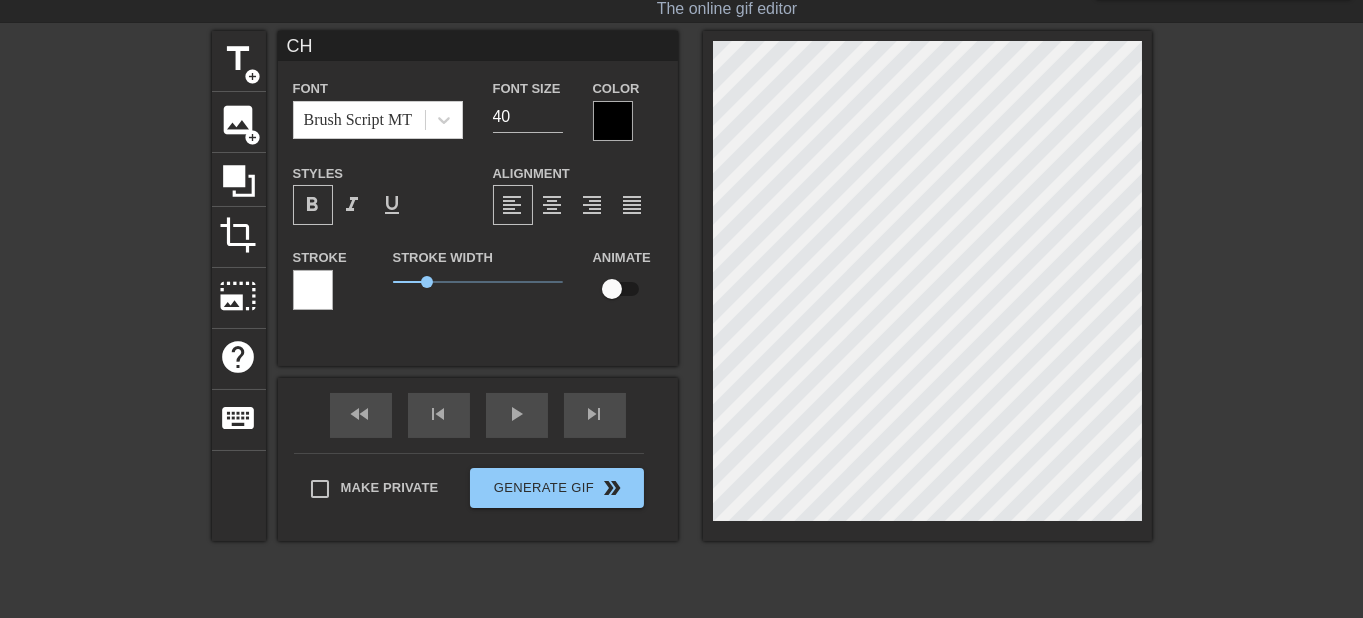 type on "C" 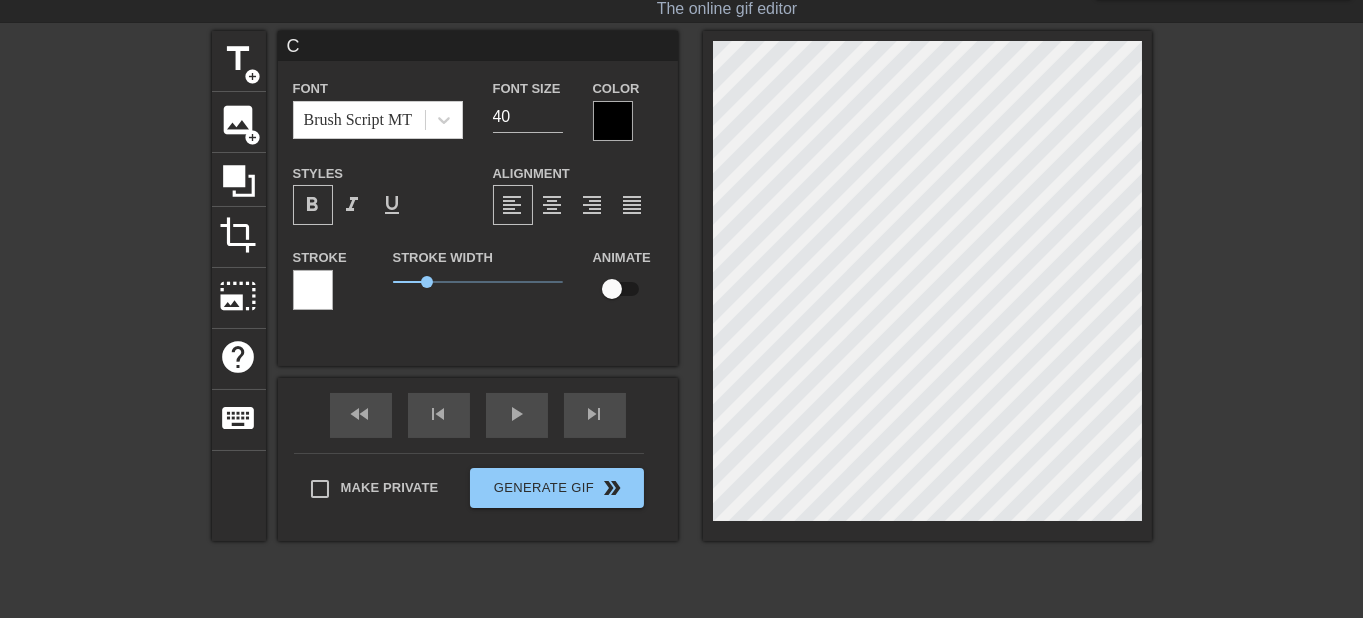 type 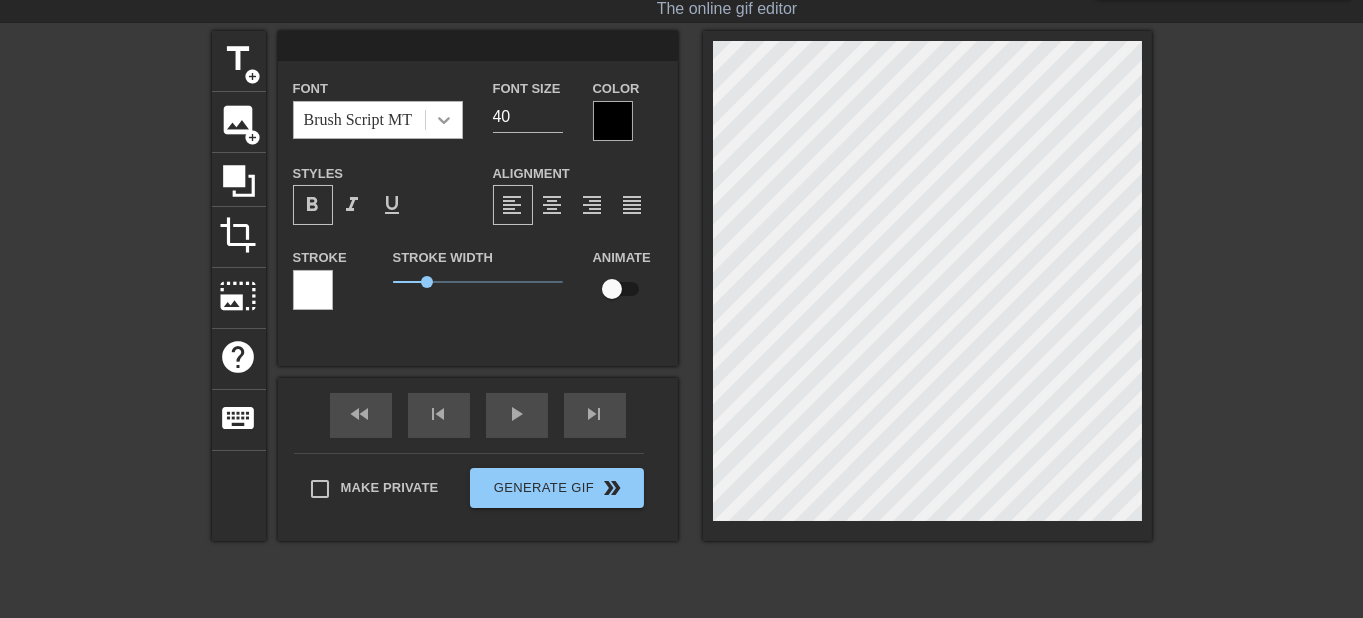 type 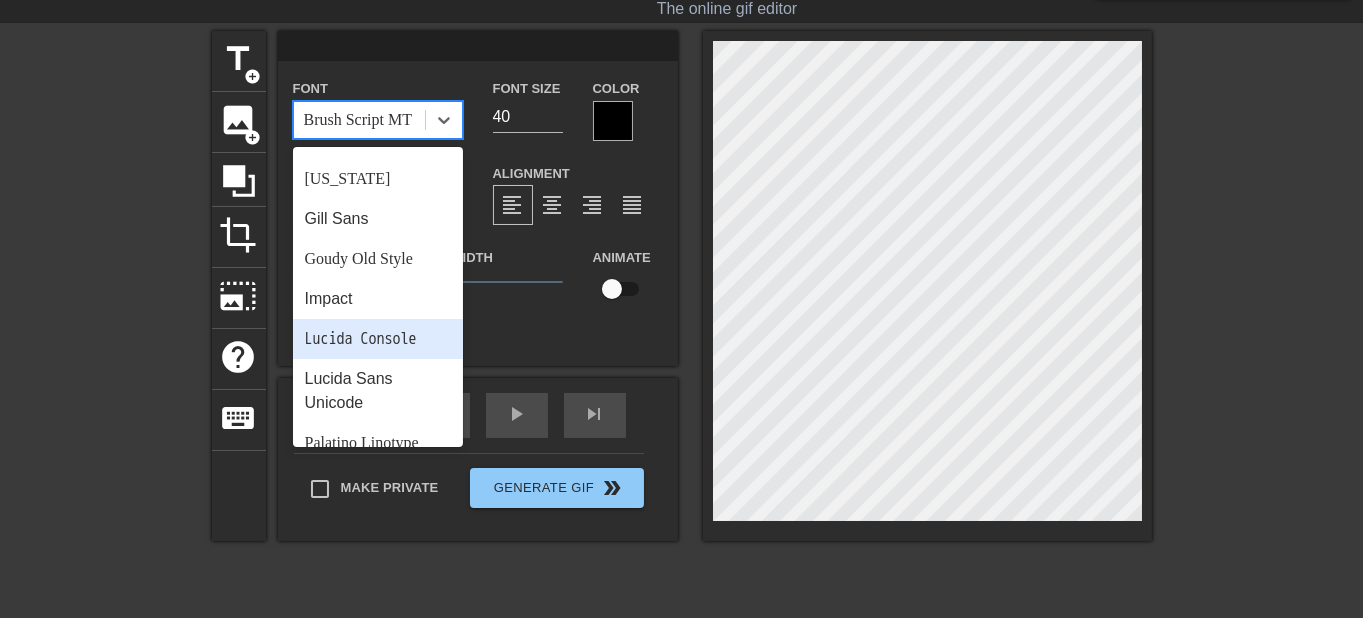 scroll, scrollTop: 258, scrollLeft: 0, axis: vertical 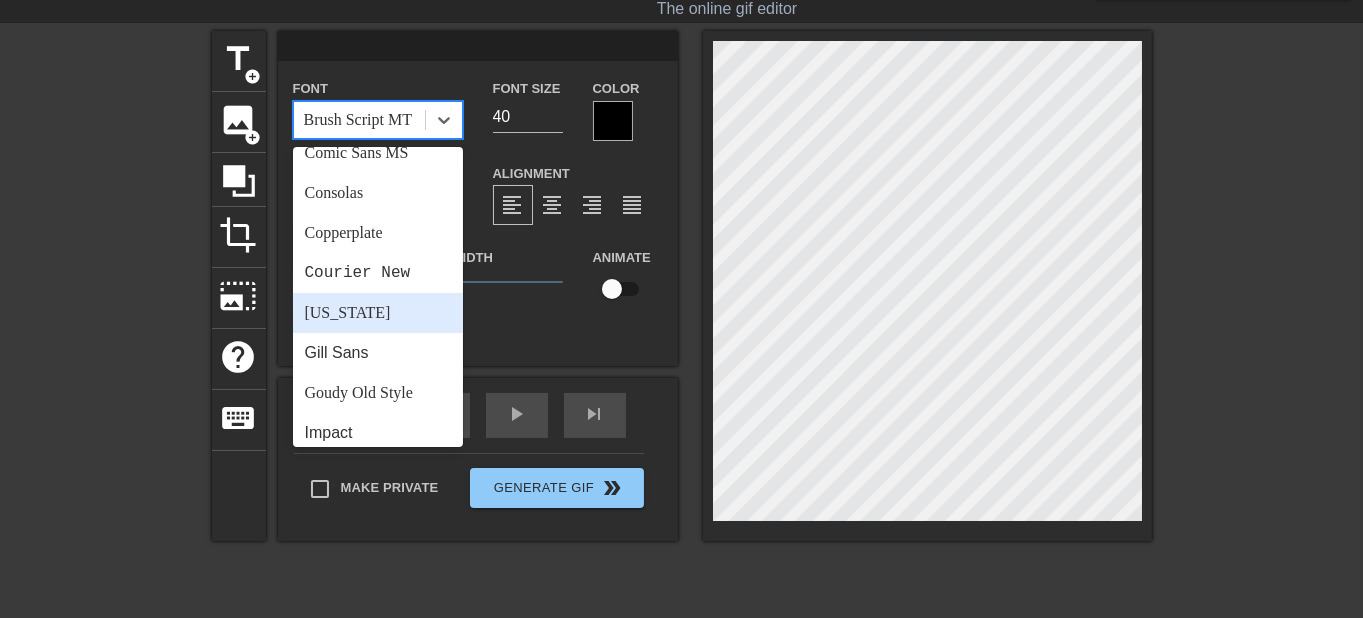 click on "[US_STATE]" at bounding box center (378, 313) 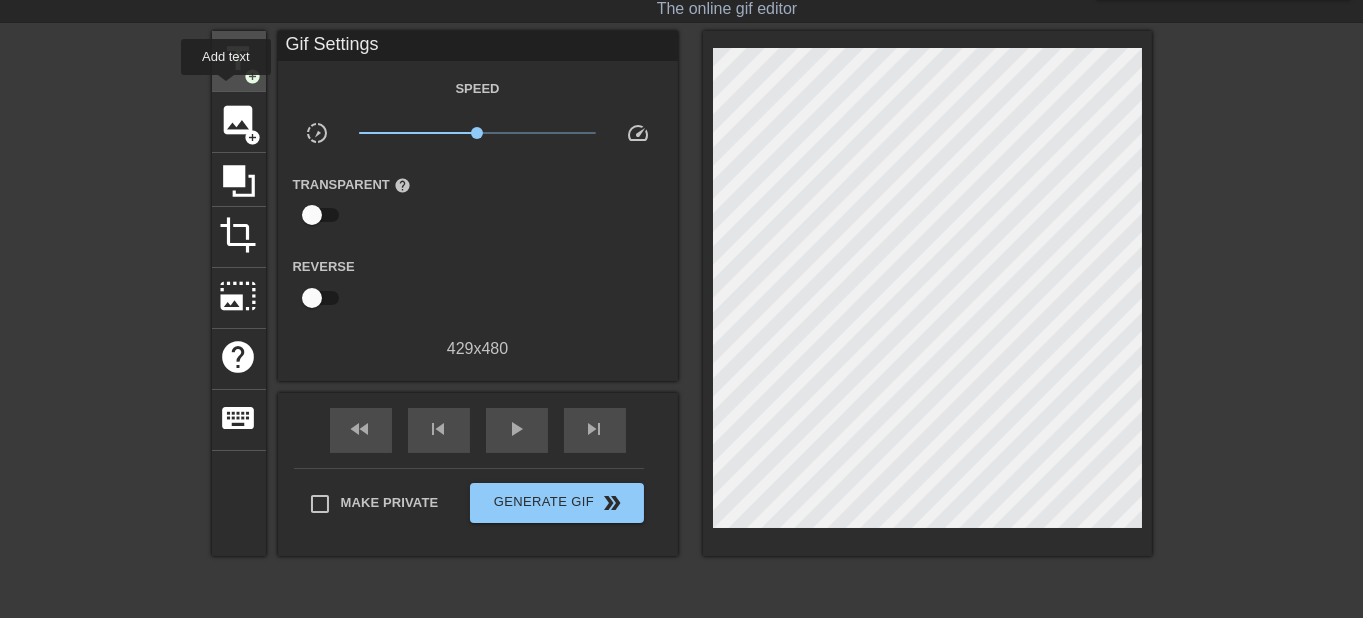 click on "title add_circle" at bounding box center [239, 61] 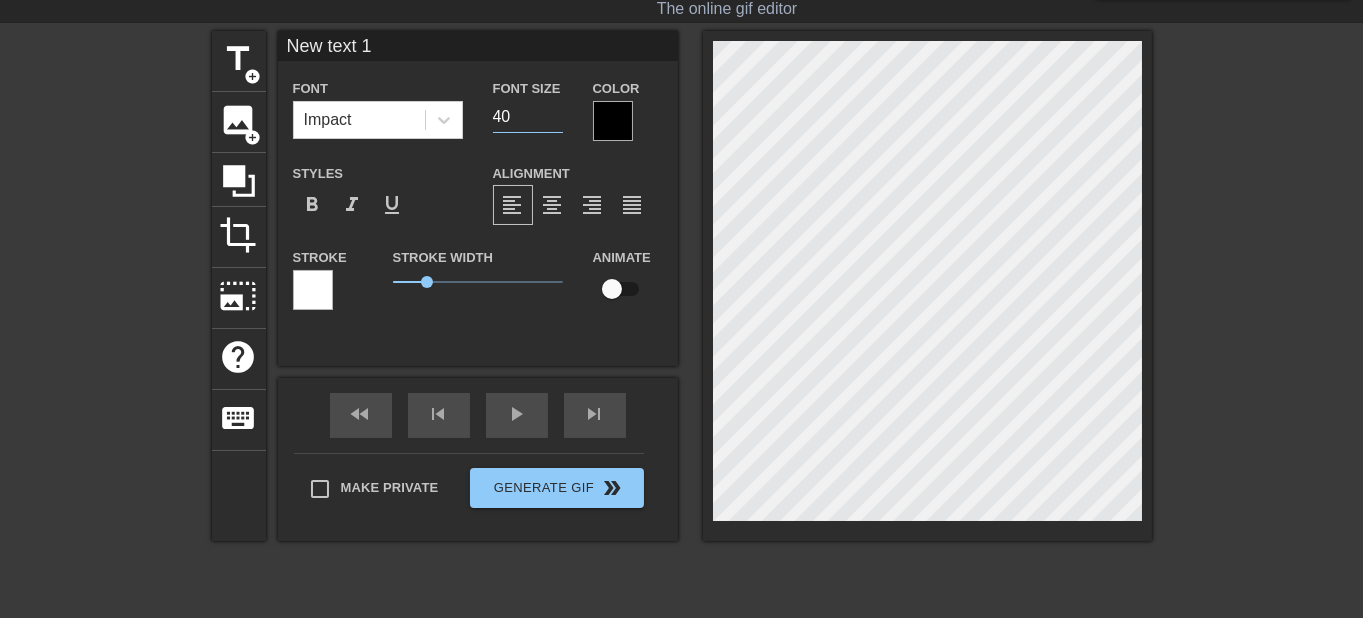 drag, startPoint x: 502, startPoint y: 118, endPoint x: 479, endPoint y: 117, distance: 23.021729 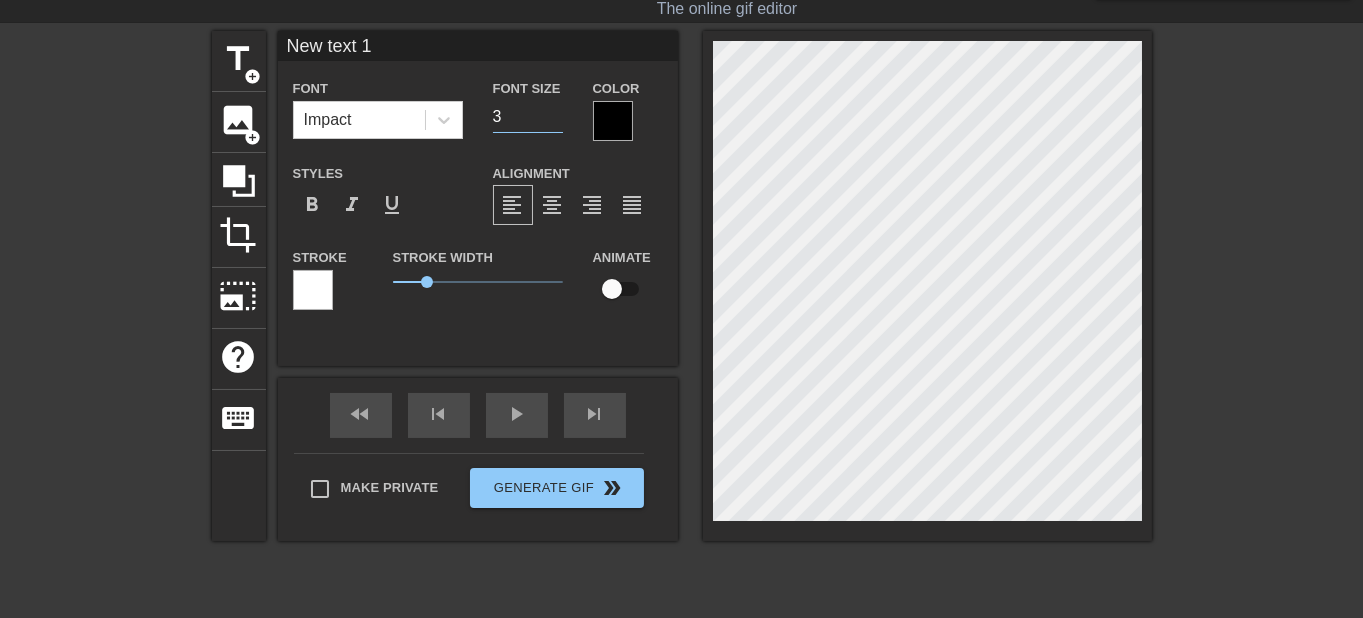 type on "30" 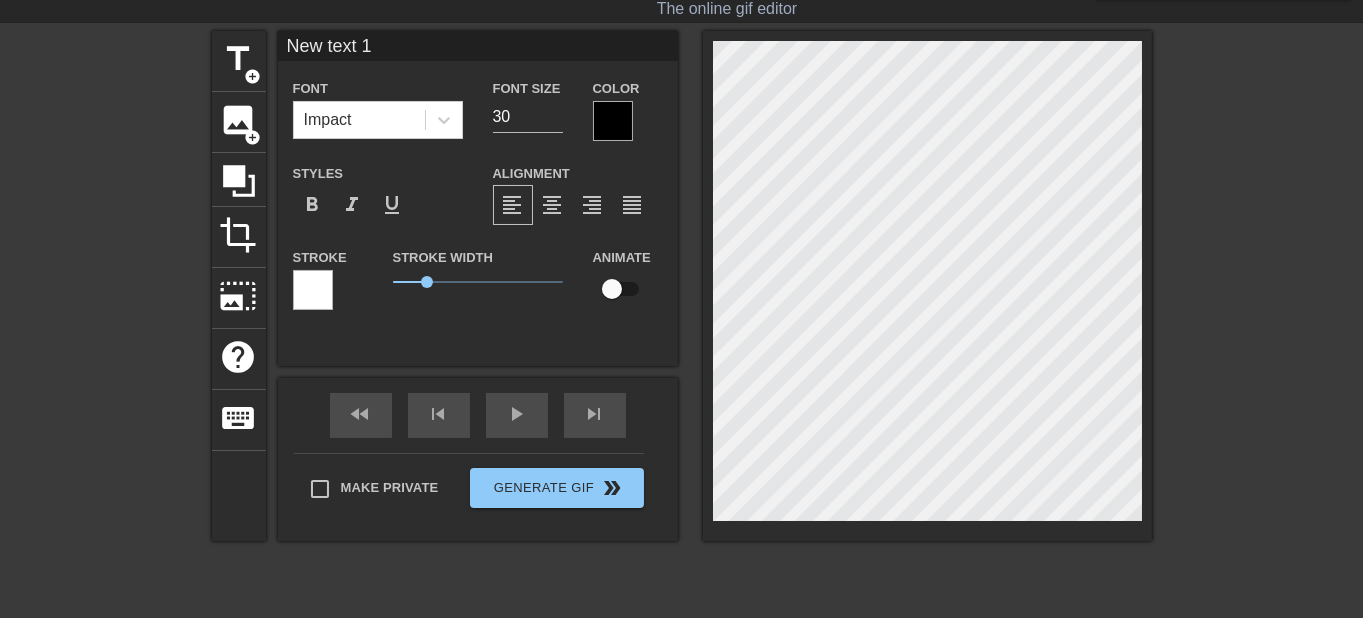 scroll, scrollTop: 0, scrollLeft: 1, axis: horizontal 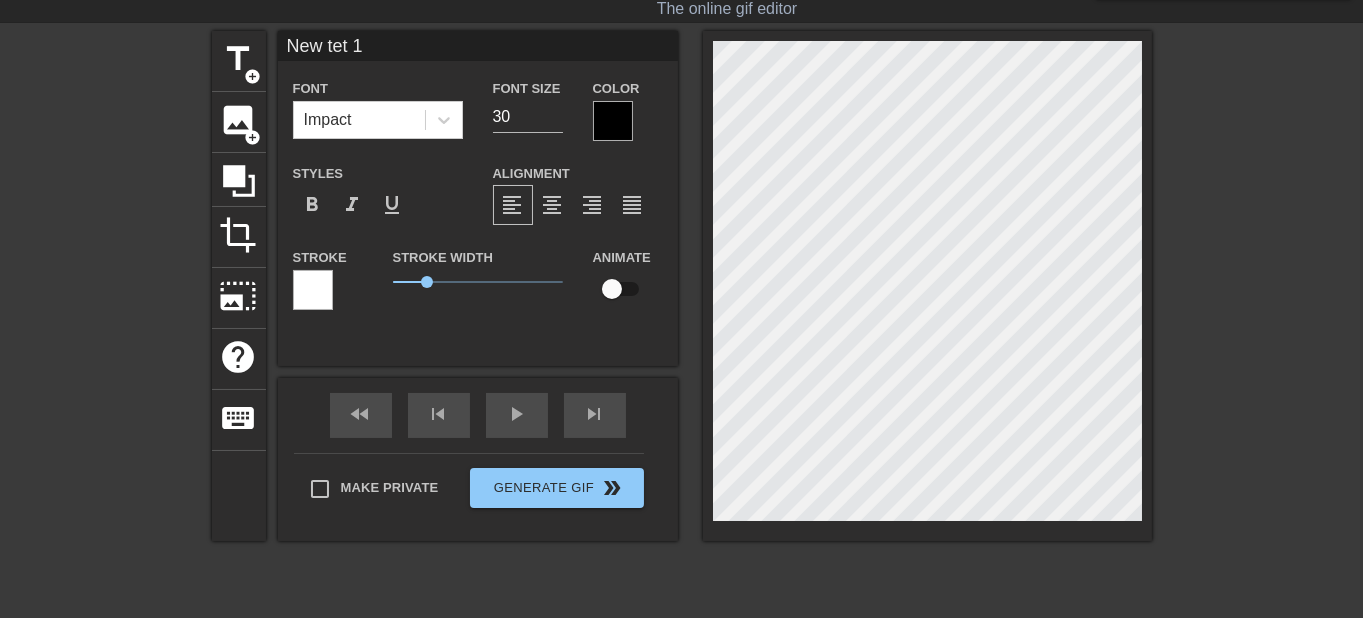 type on "New te 1" 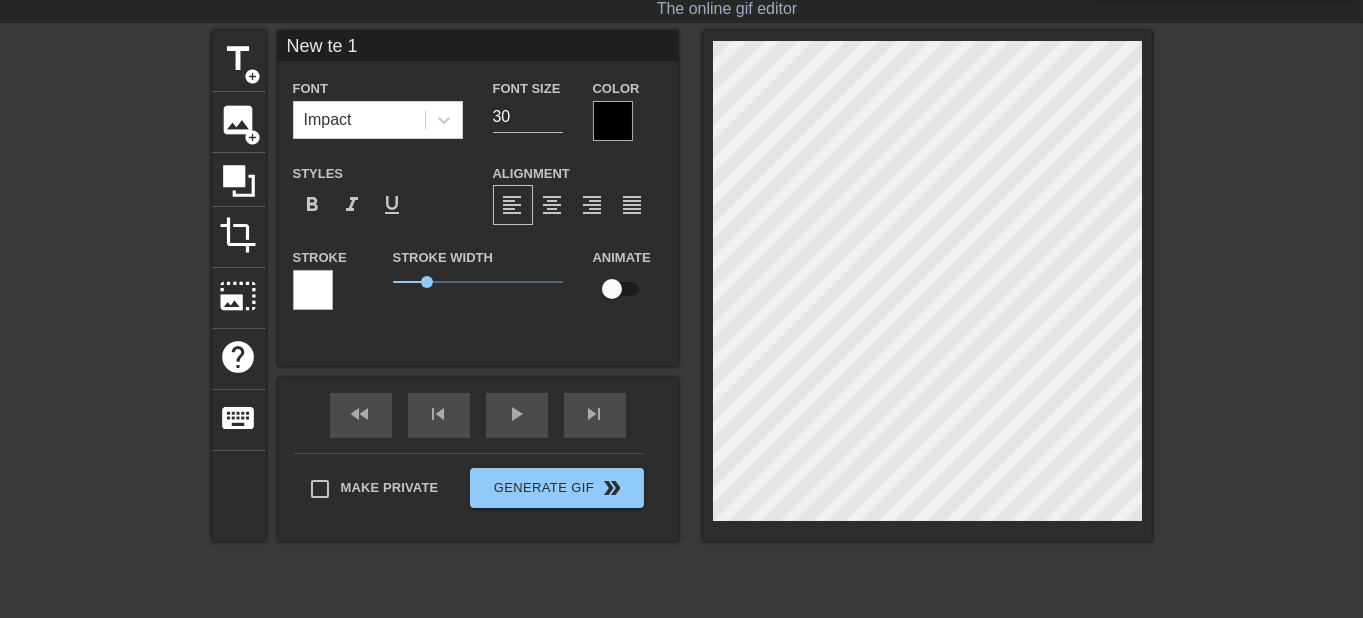 type on "New te1" 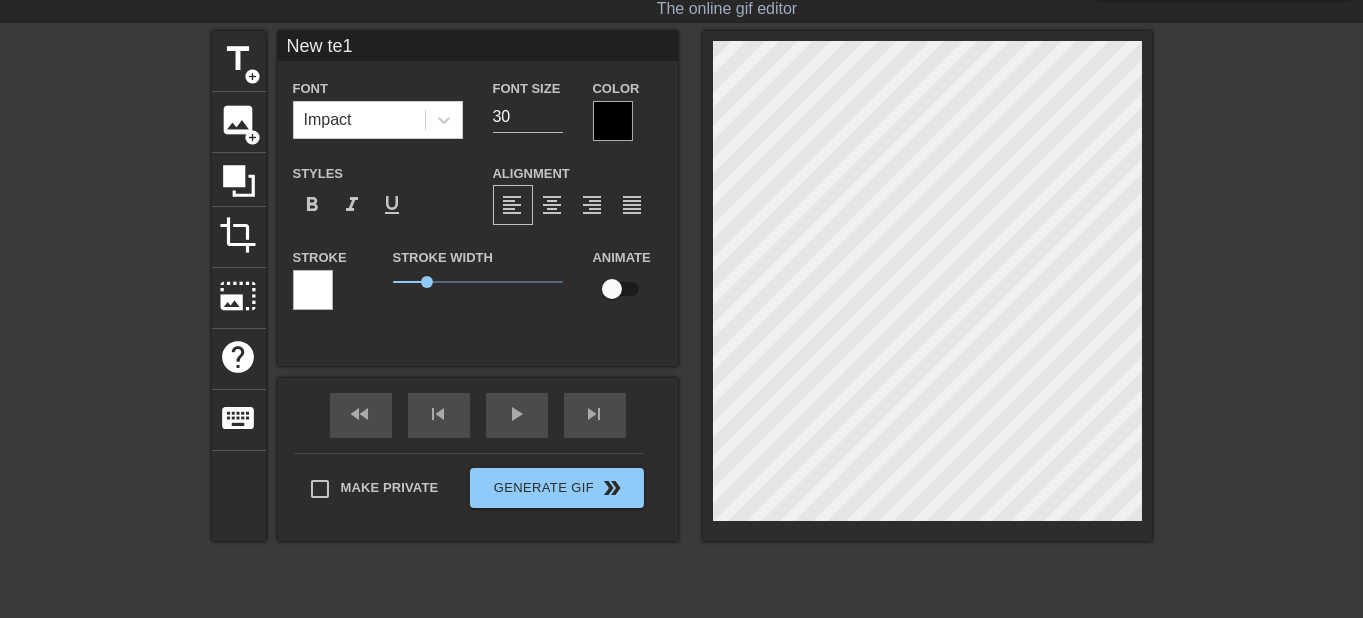 type on "New te" 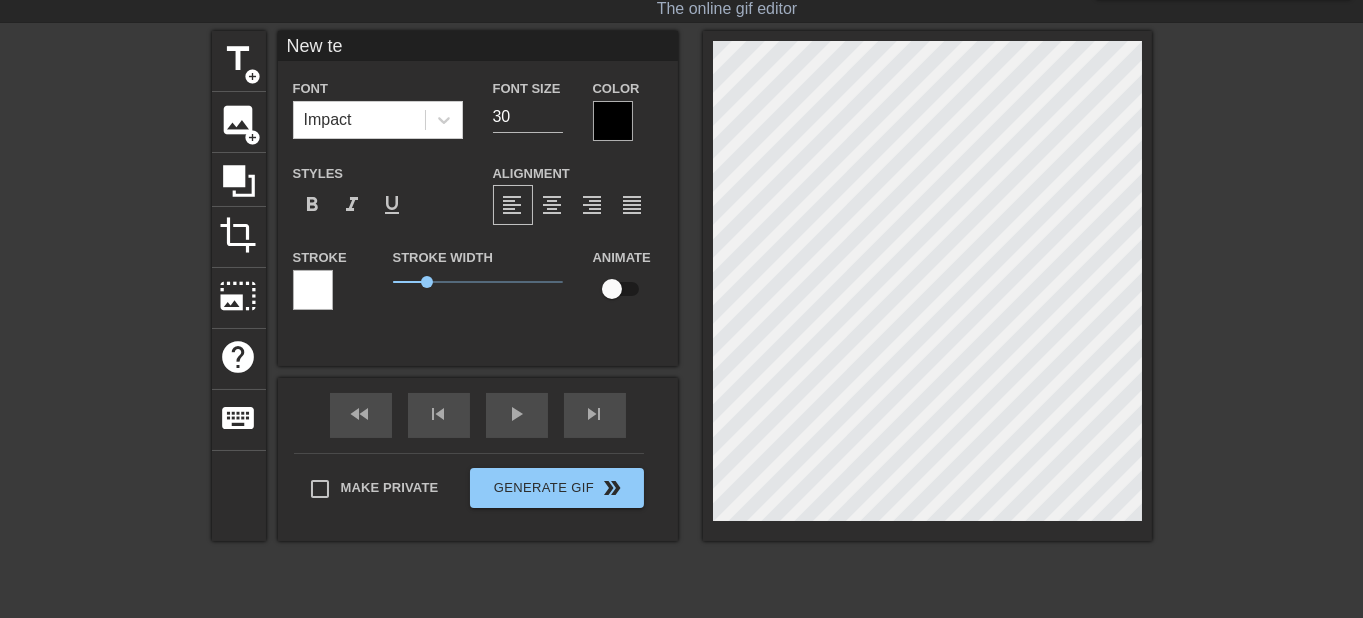 type on "New t" 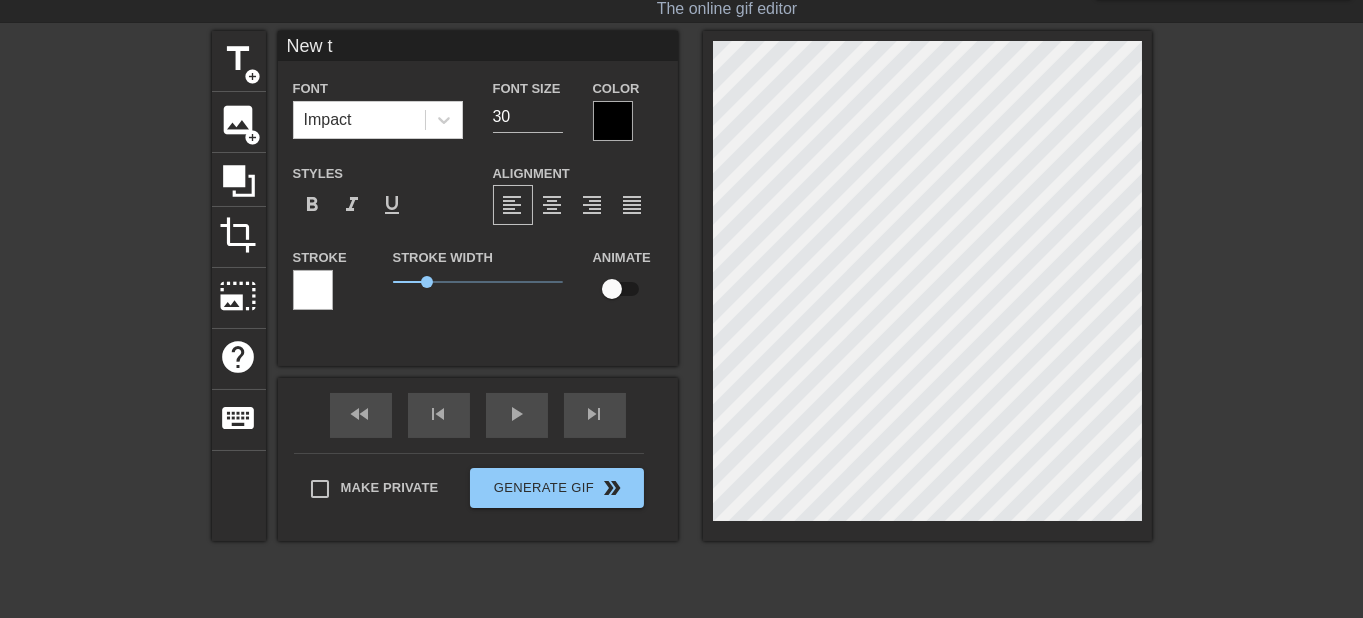 type on "New" 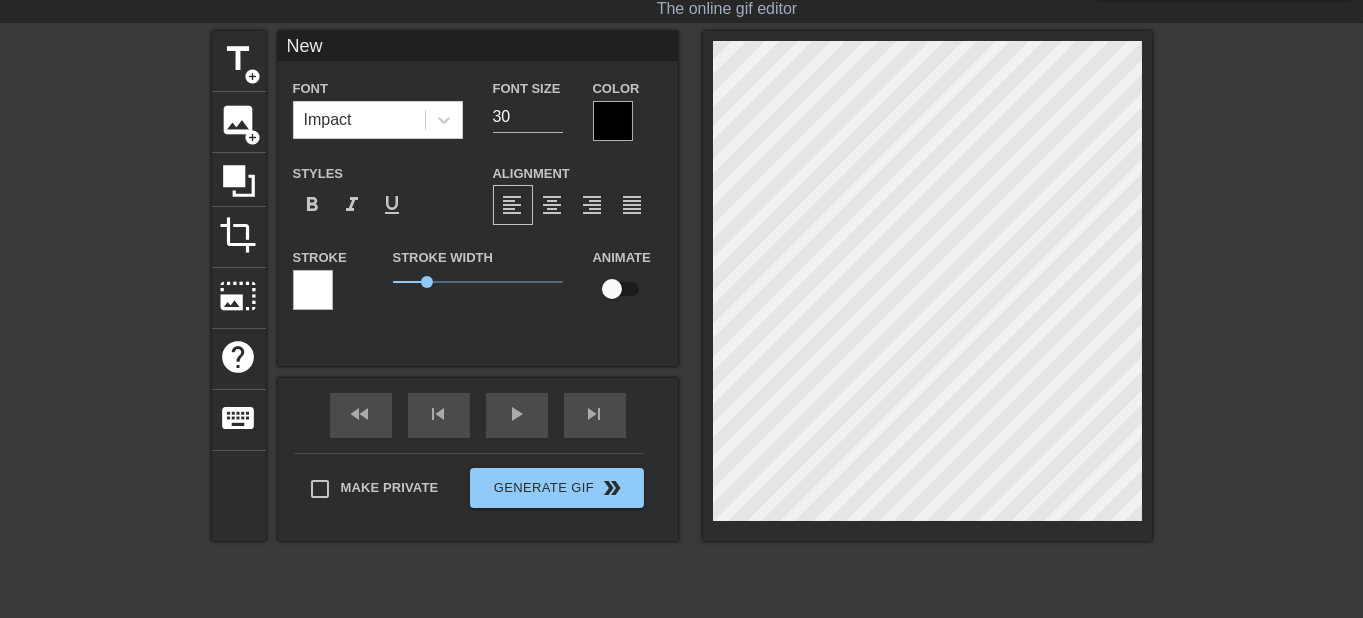 scroll, scrollTop: 0, scrollLeft: 1, axis: horizontal 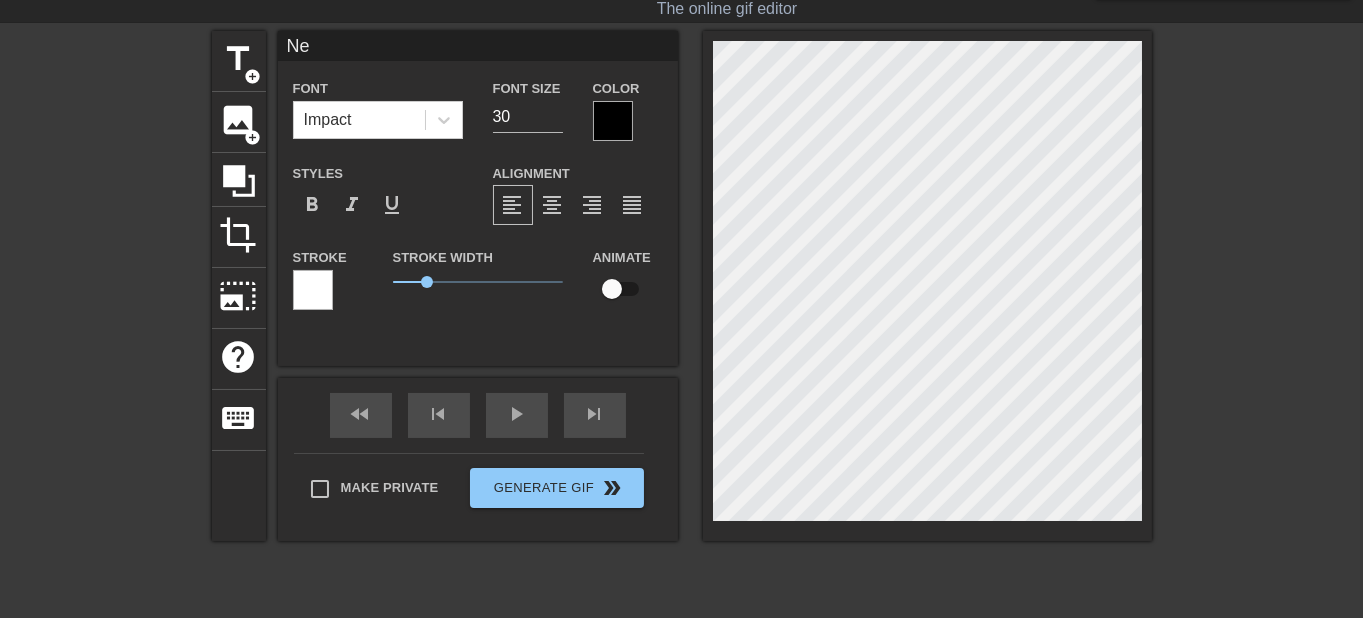 type on "N" 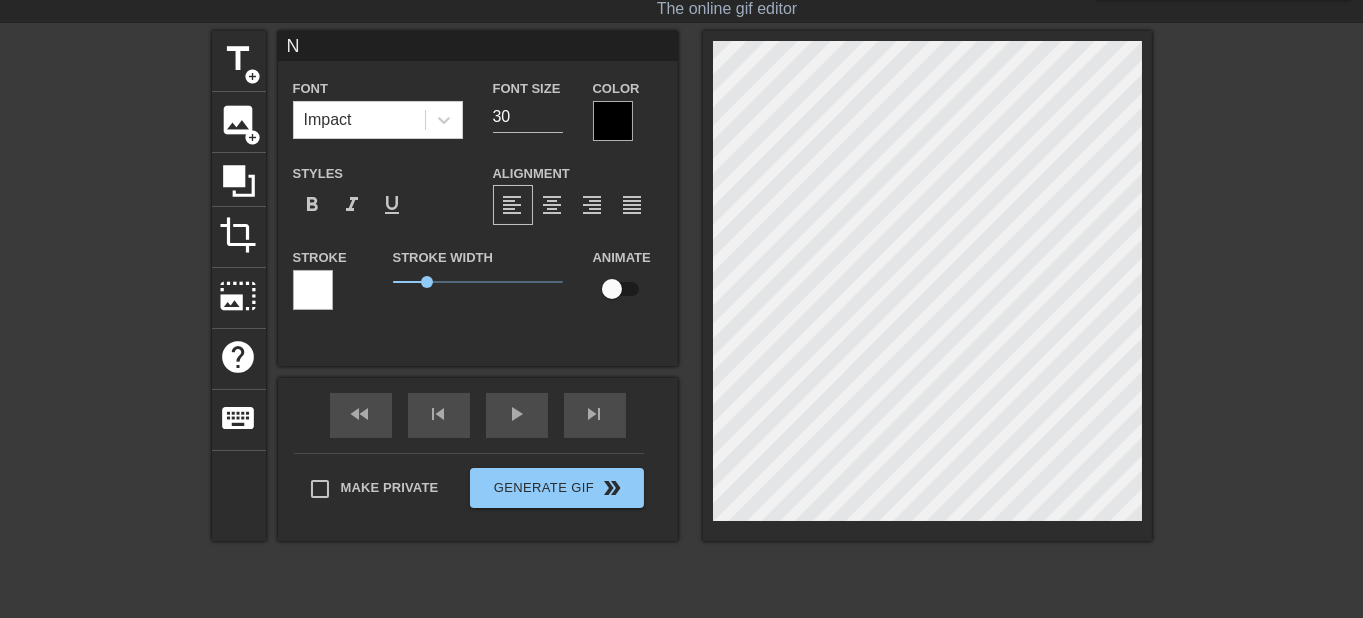 type 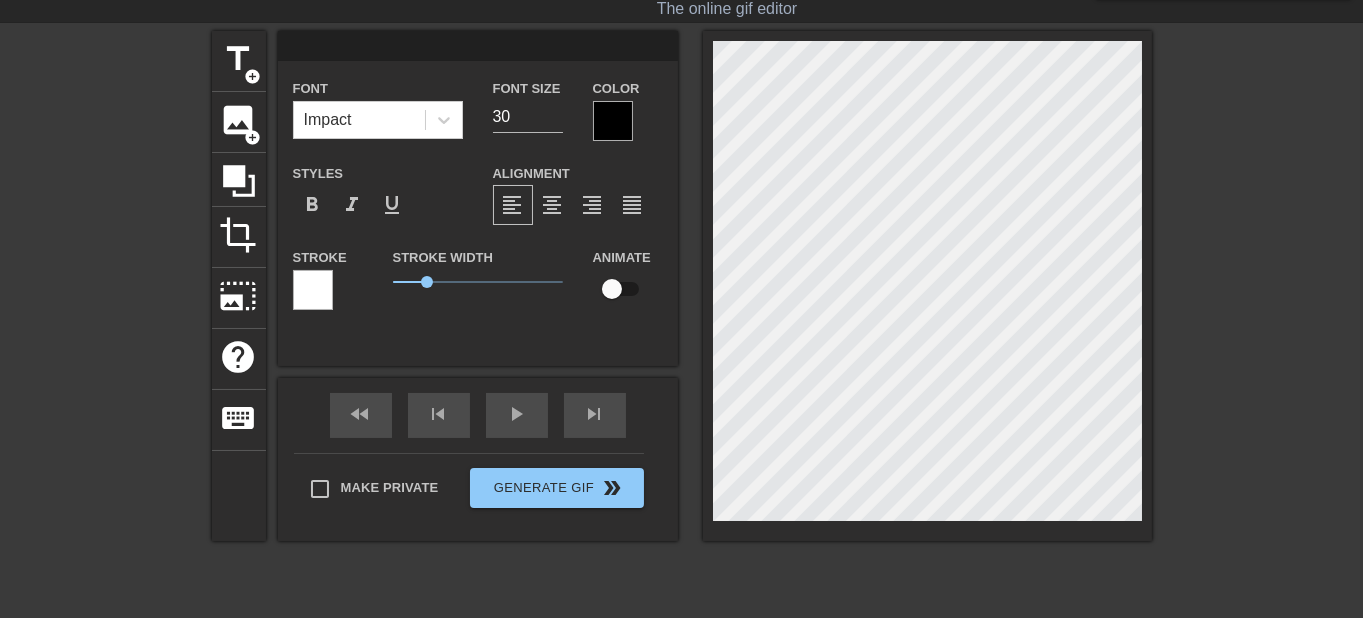 type on "c" 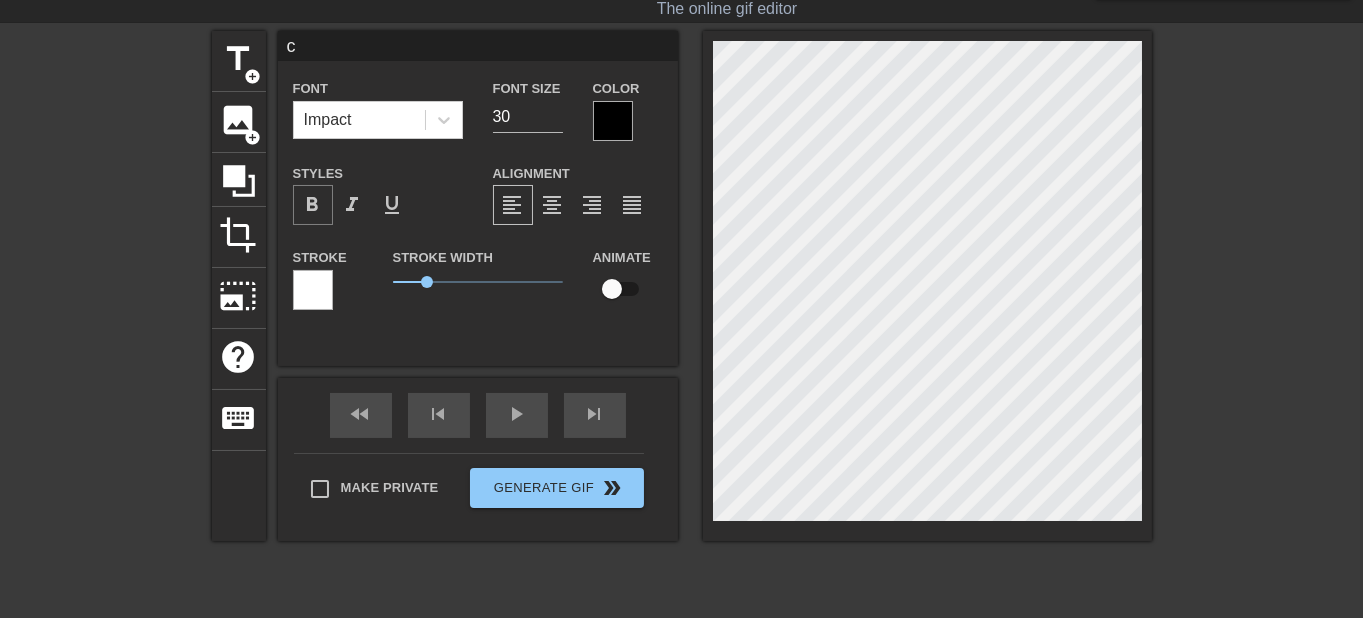 type on "c" 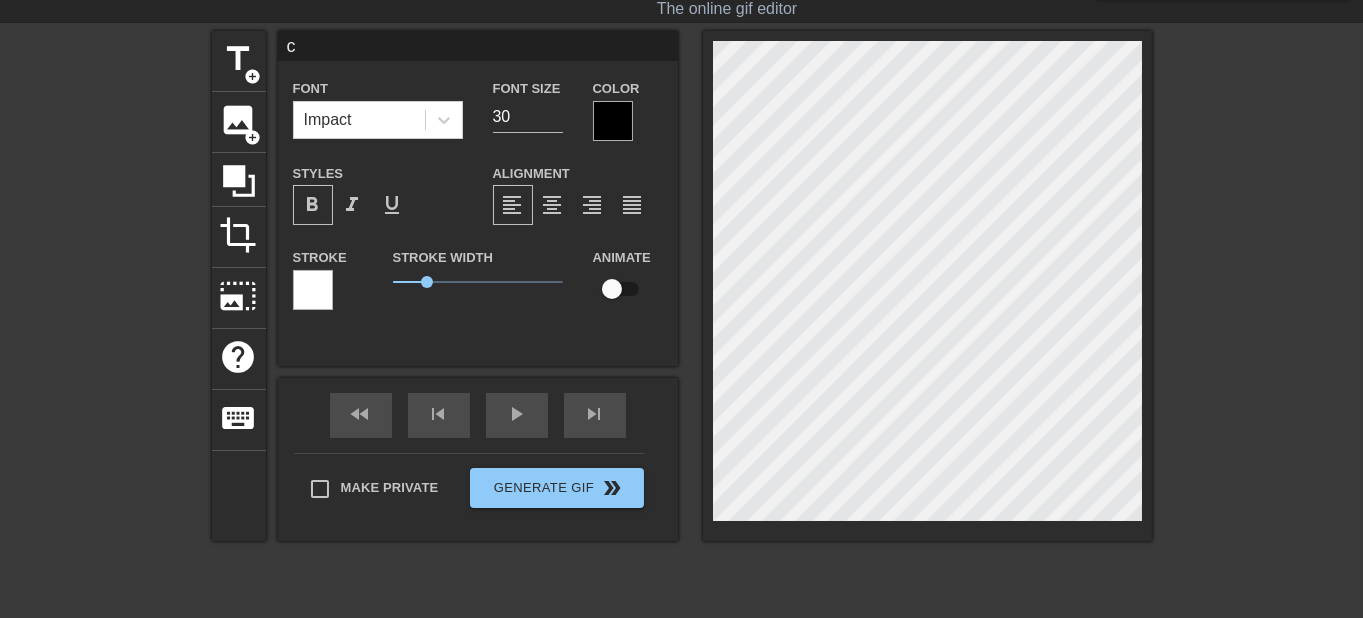 click on "format_bold" at bounding box center [313, 205] 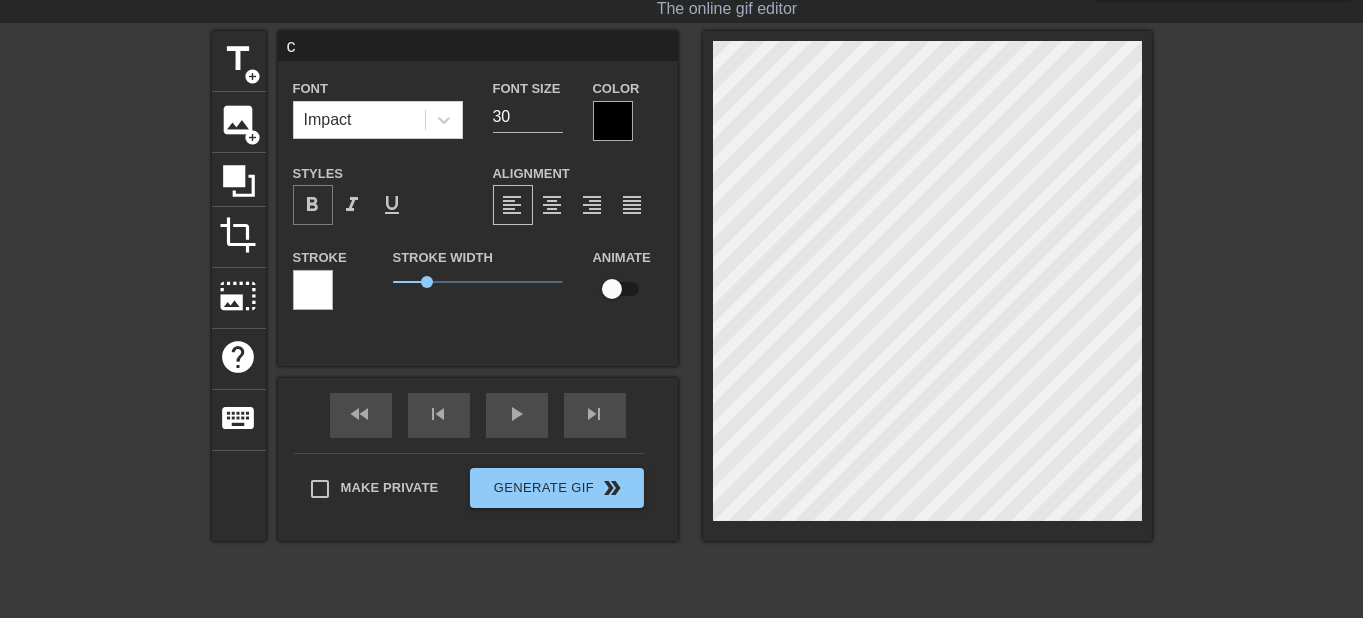 click on "format_bold" at bounding box center [313, 205] 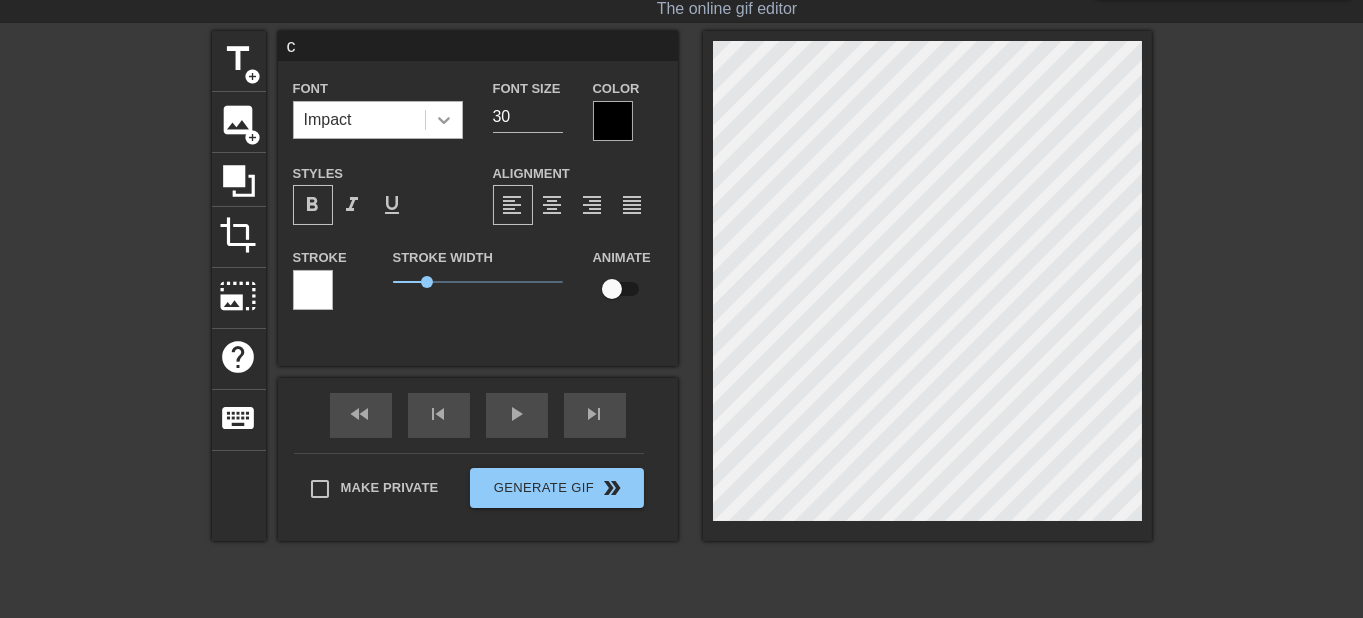 click 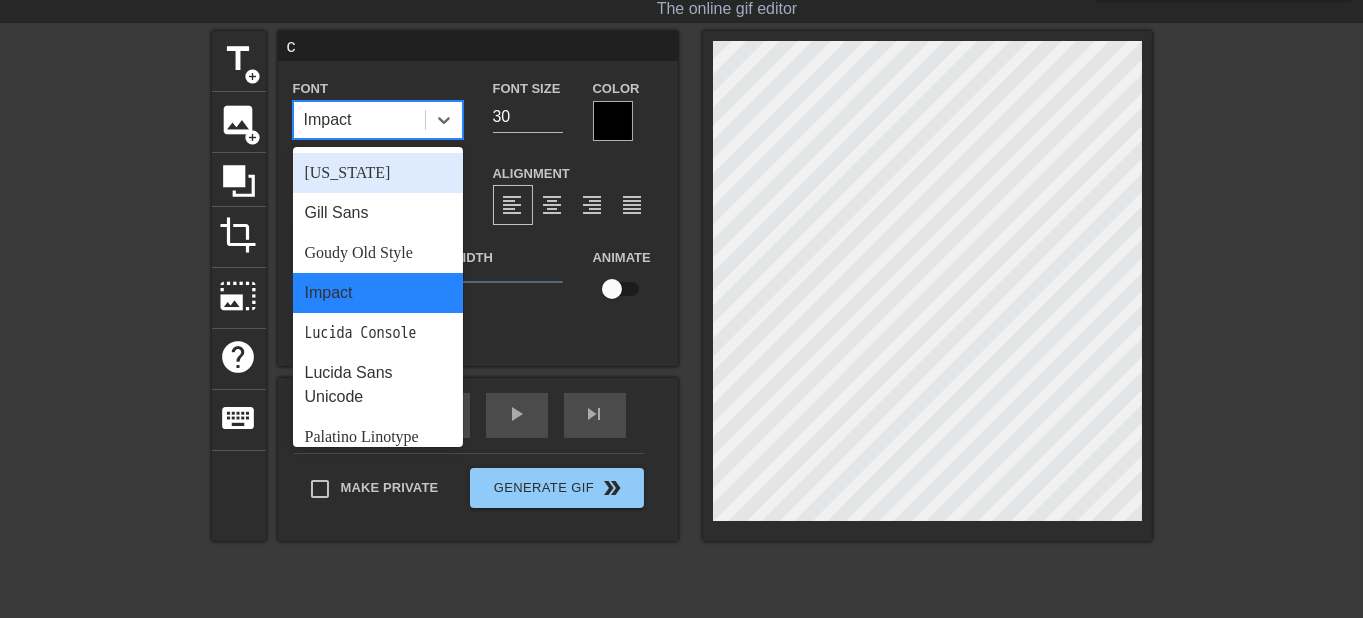 scroll, scrollTop: 516, scrollLeft: 0, axis: vertical 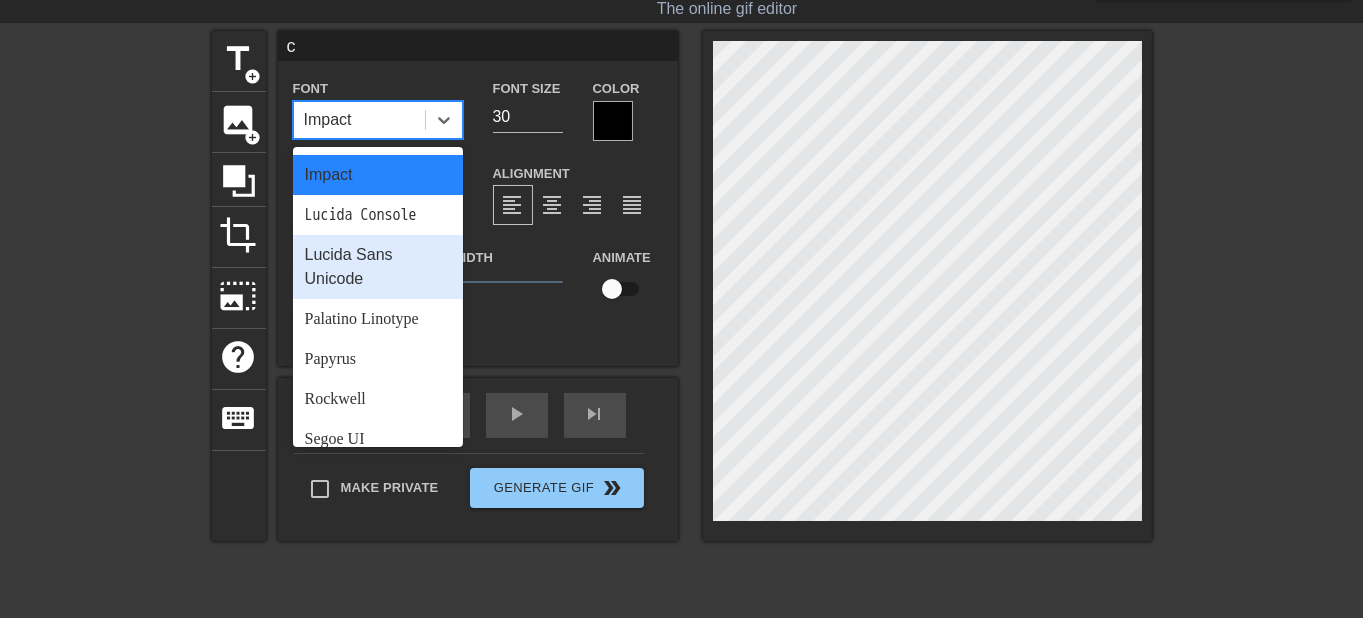 click on "Lucida Sans Unicode" at bounding box center (378, 267) 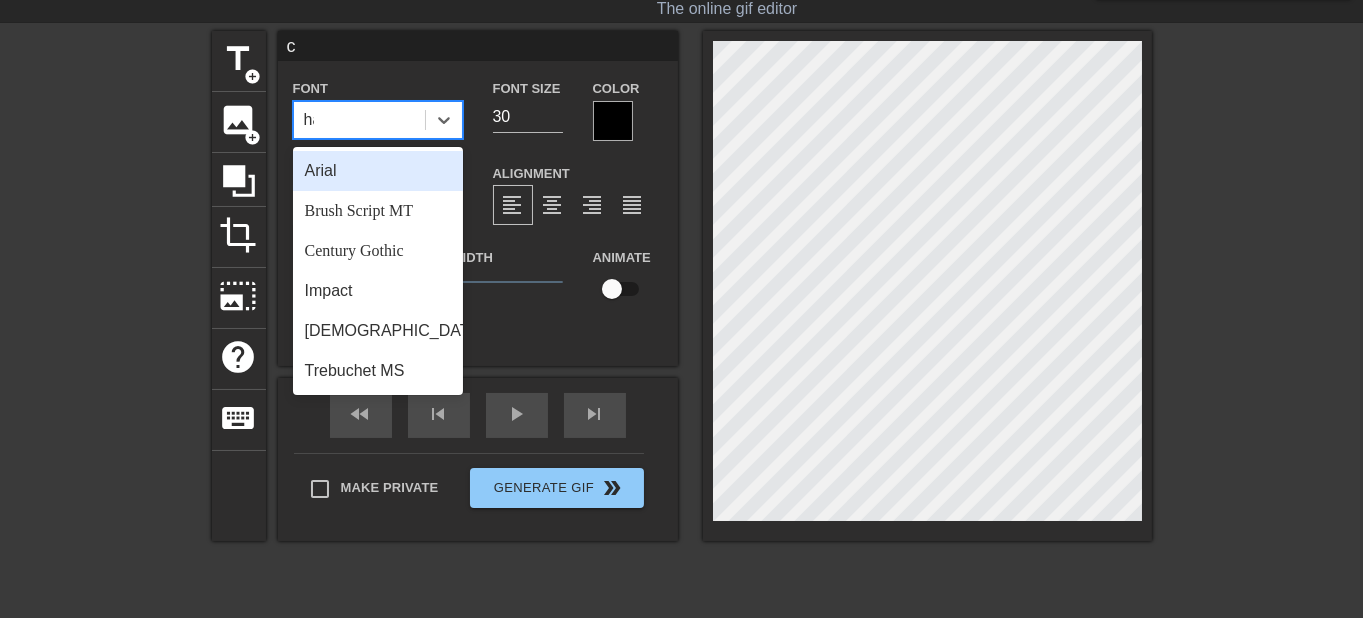 scroll, scrollTop: 0, scrollLeft: 1, axis: horizontal 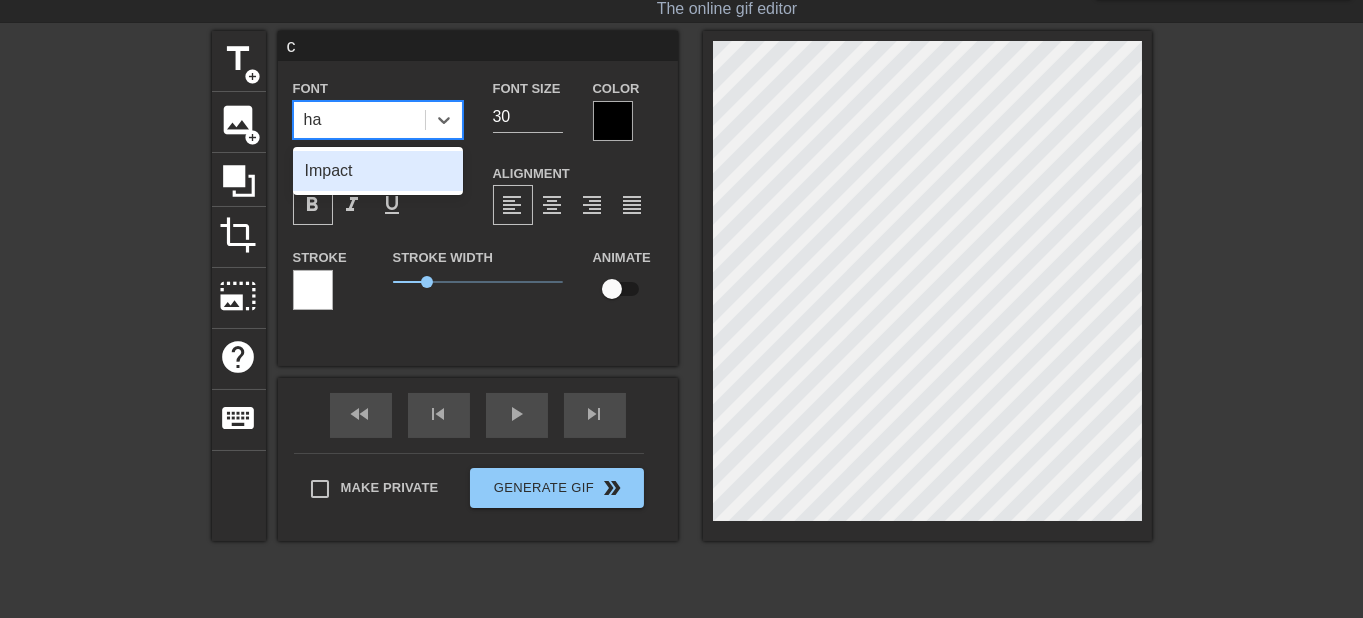 type on "ha" 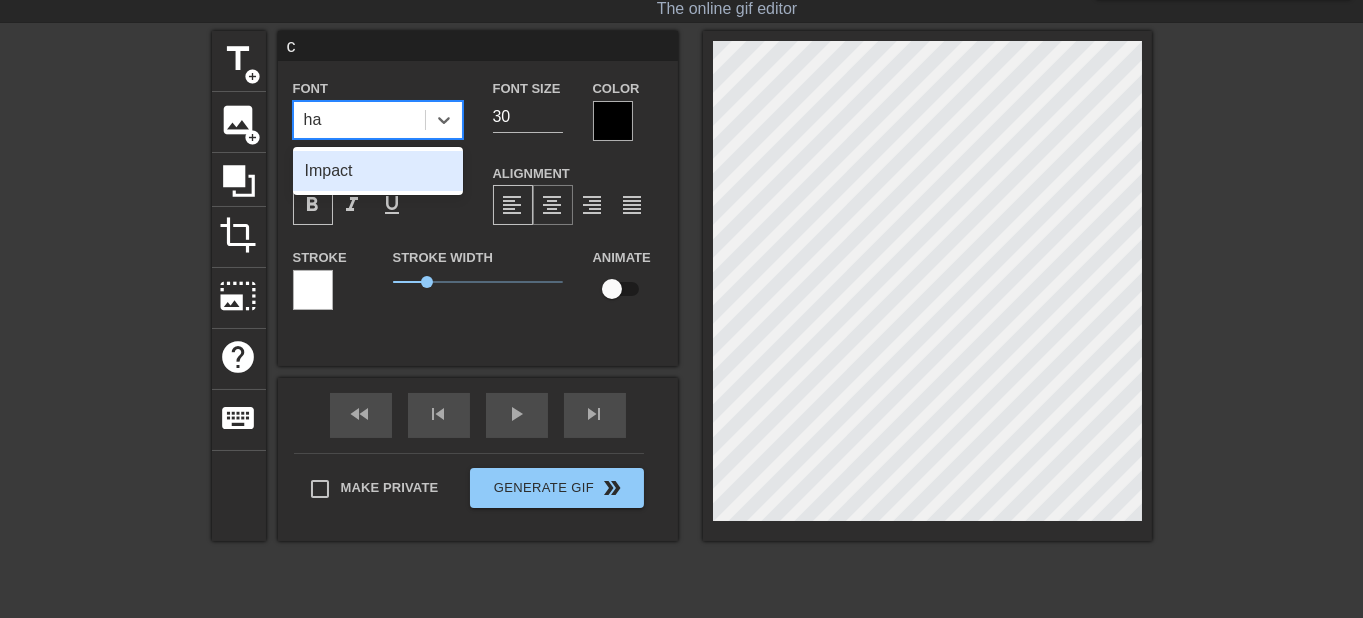 type 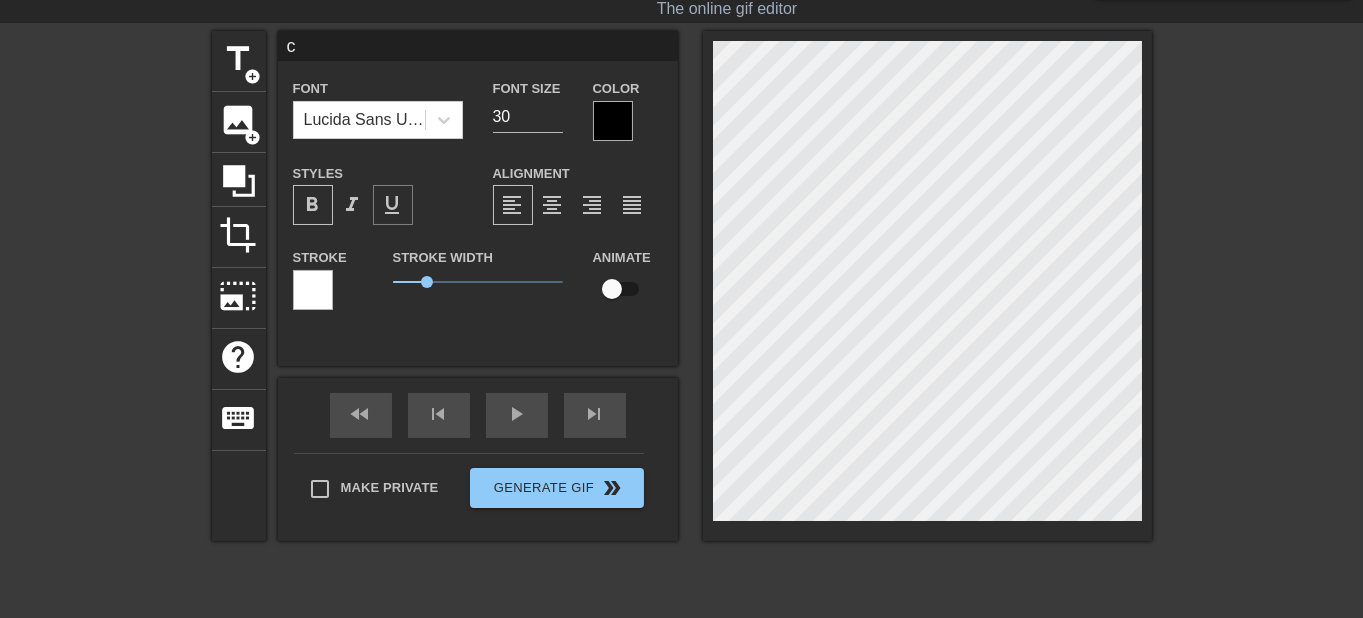 scroll, scrollTop: 0, scrollLeft: 0, axis: both 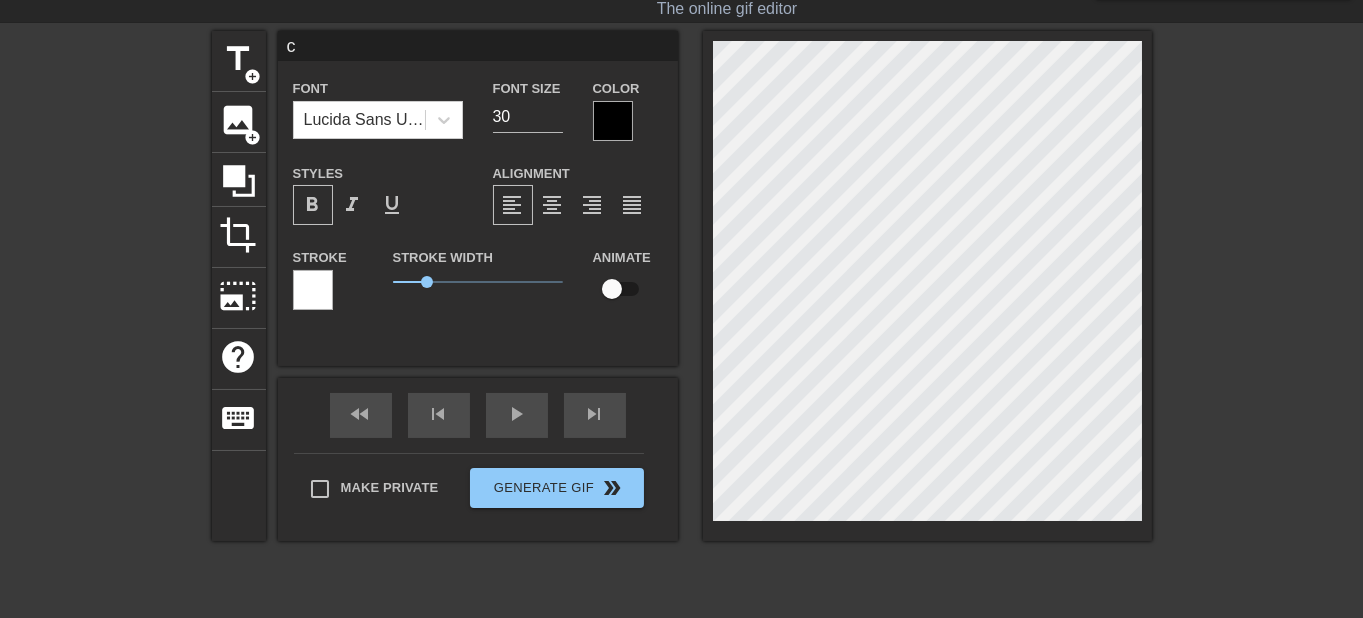 type on "cc" 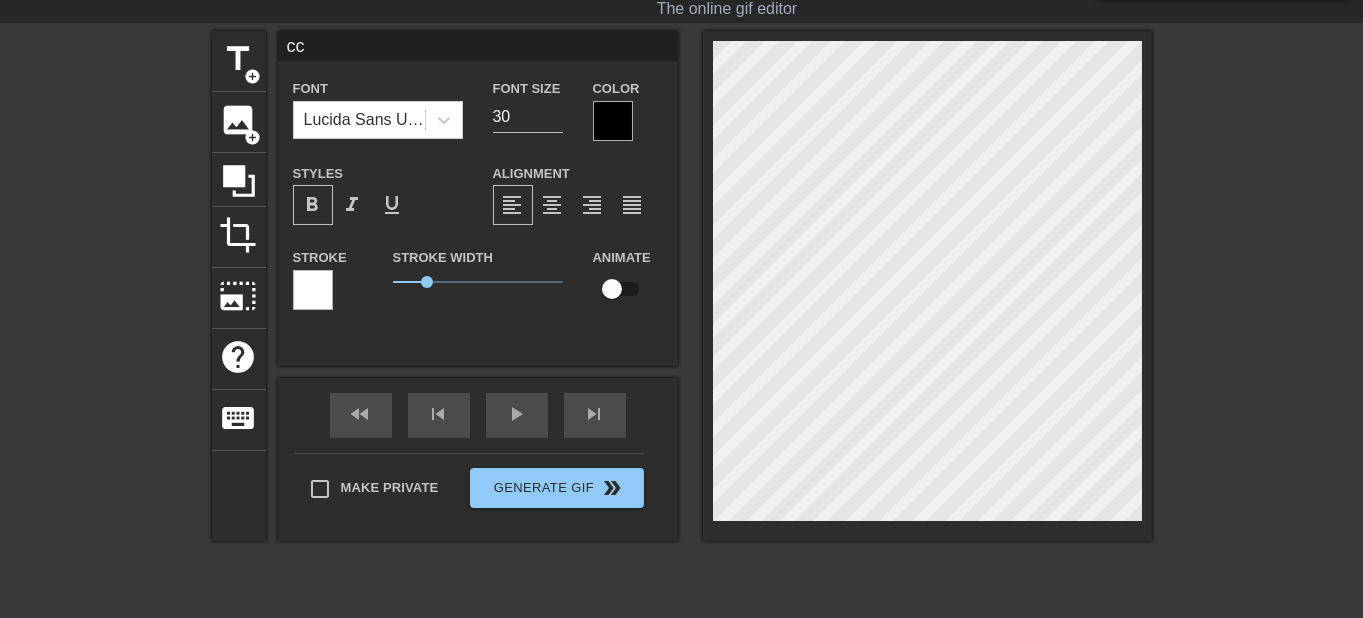 type on "chc" 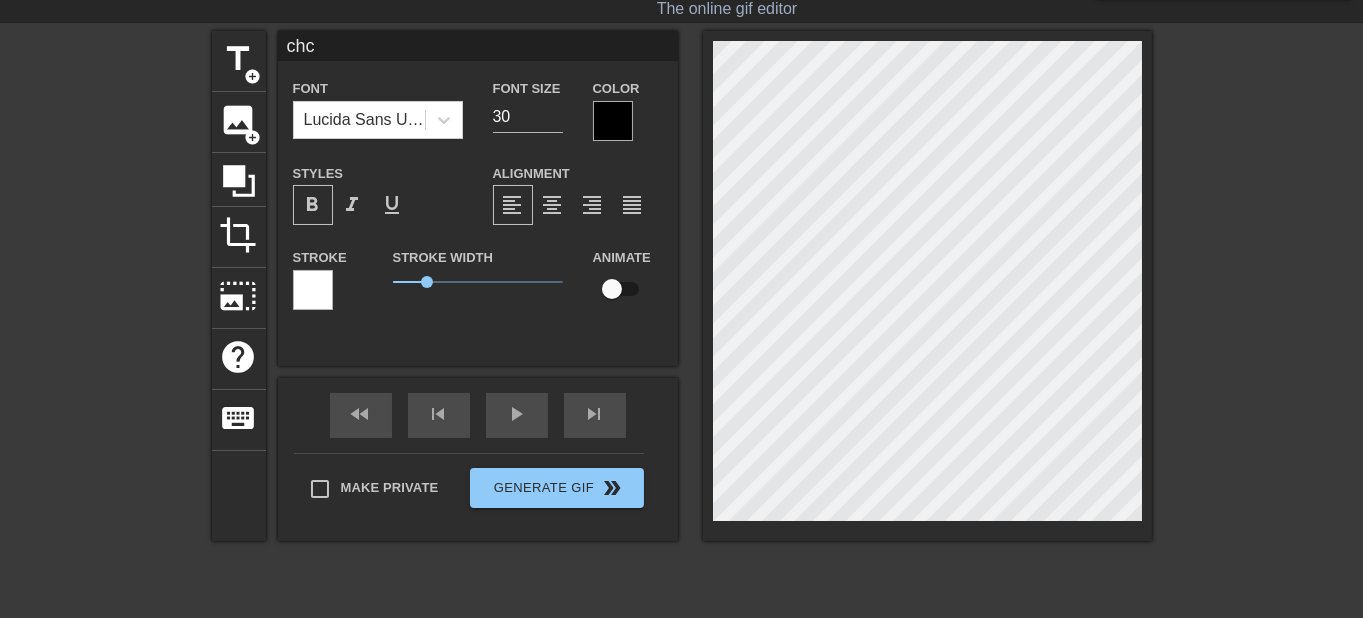 type on "chac" 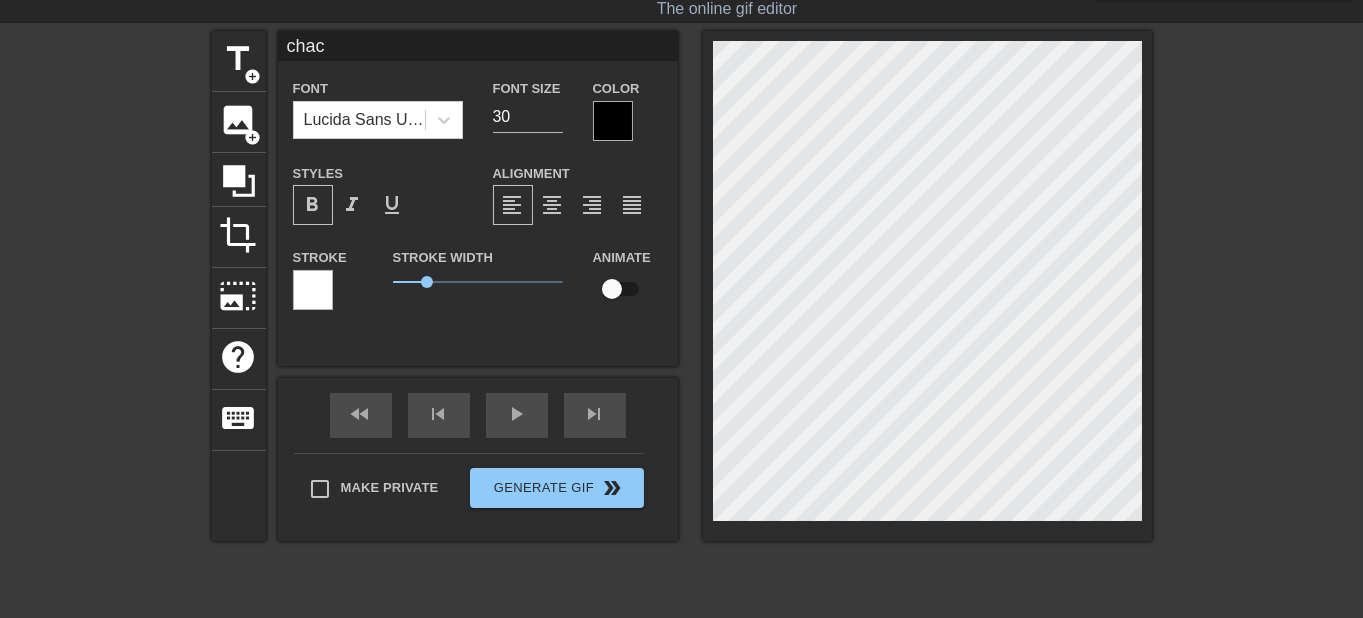 type on "chc" 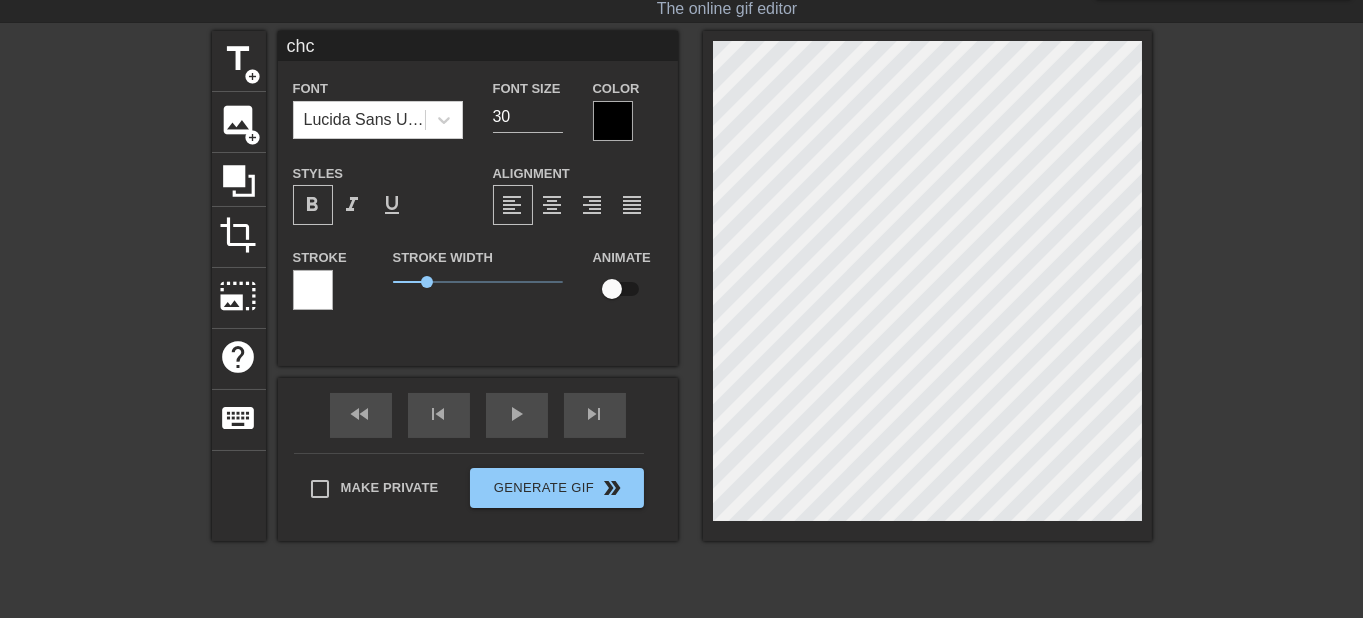 type on "cc" 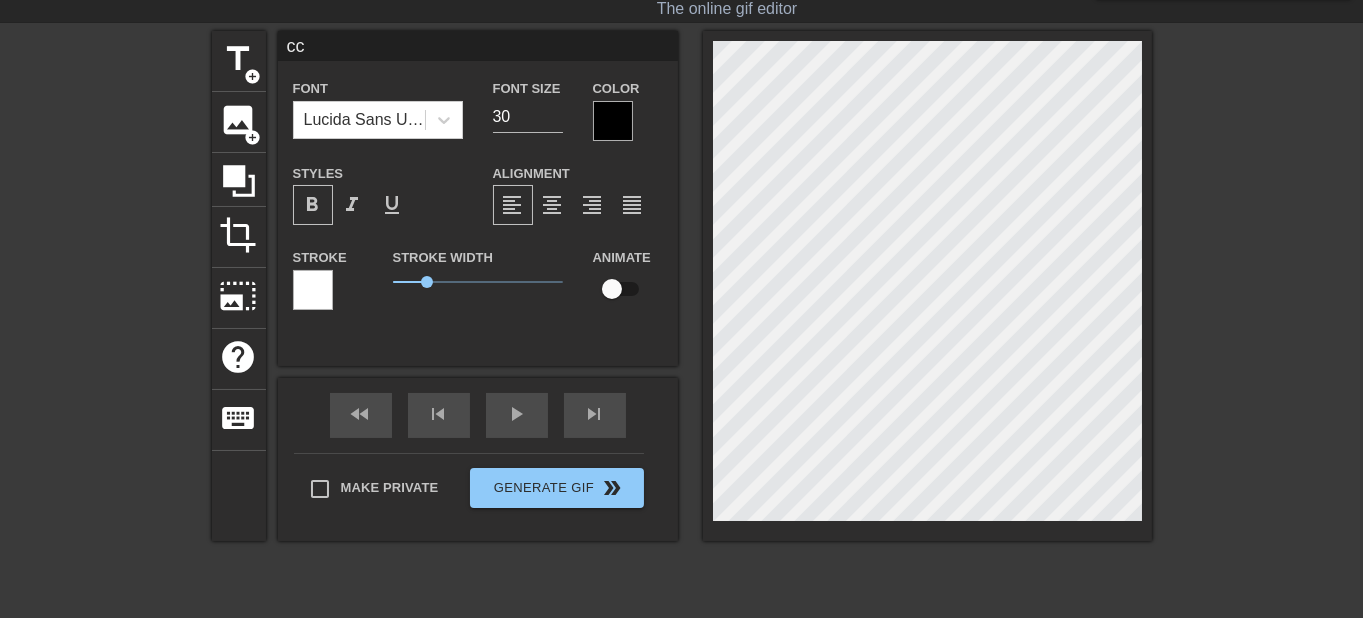type on "c" 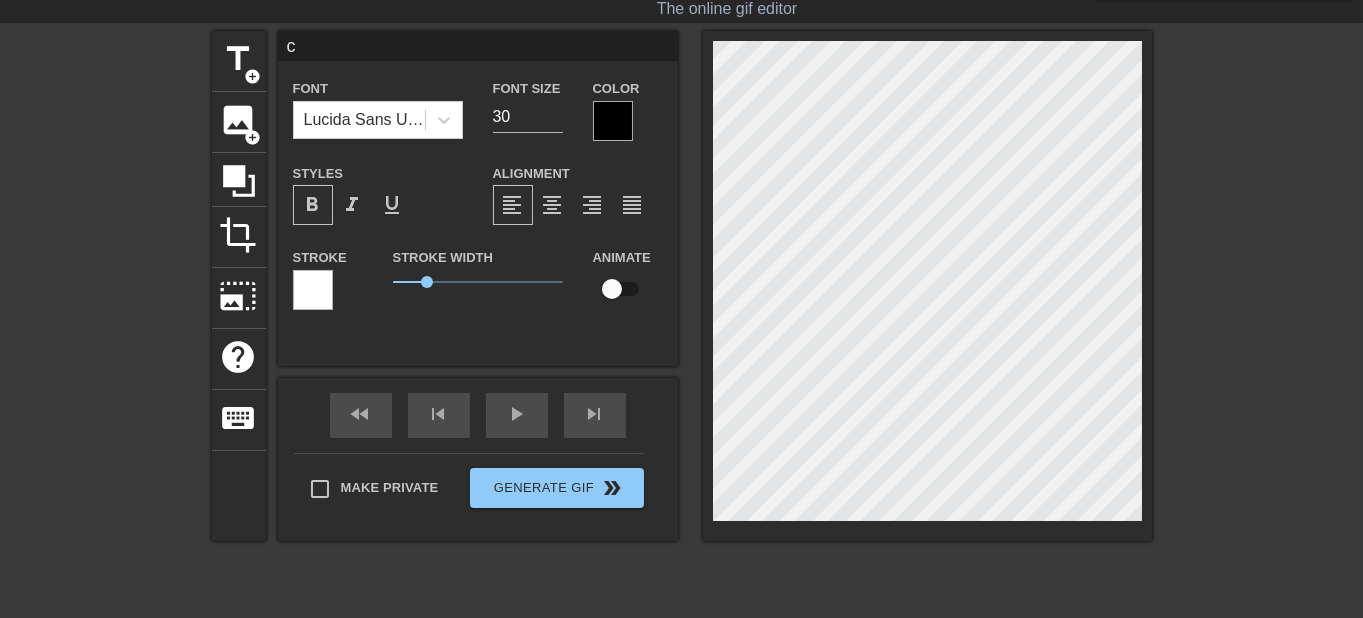 type on "c" 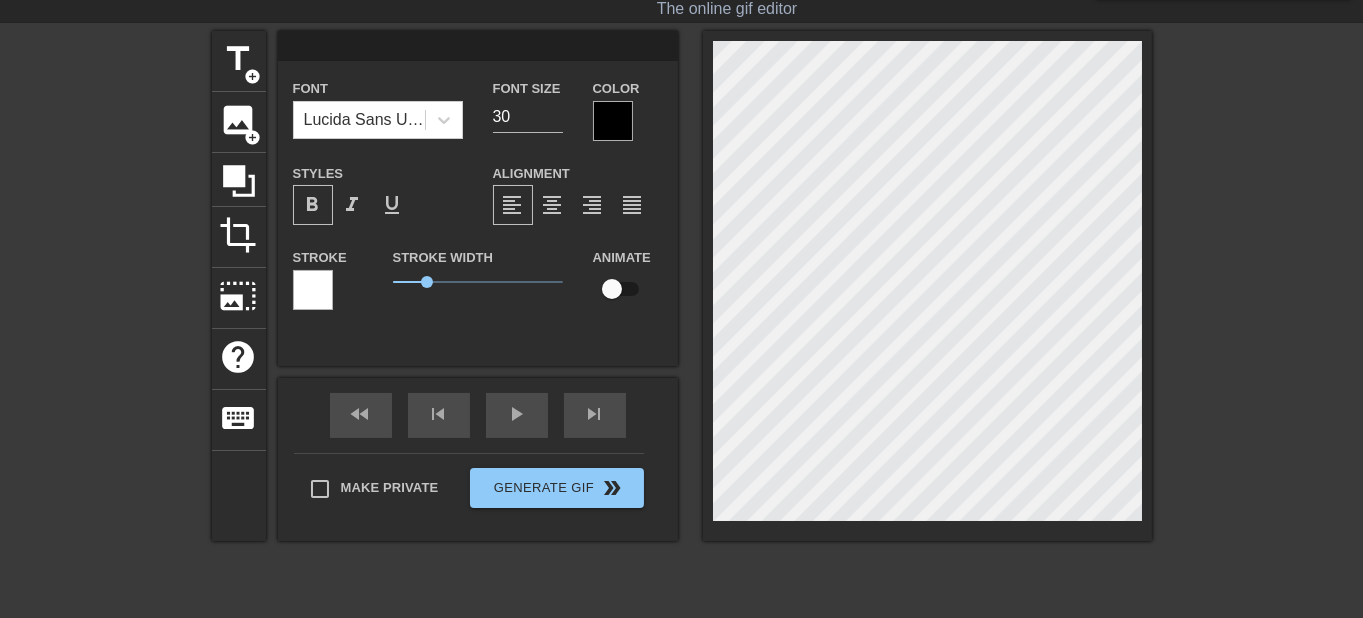 type on "C" 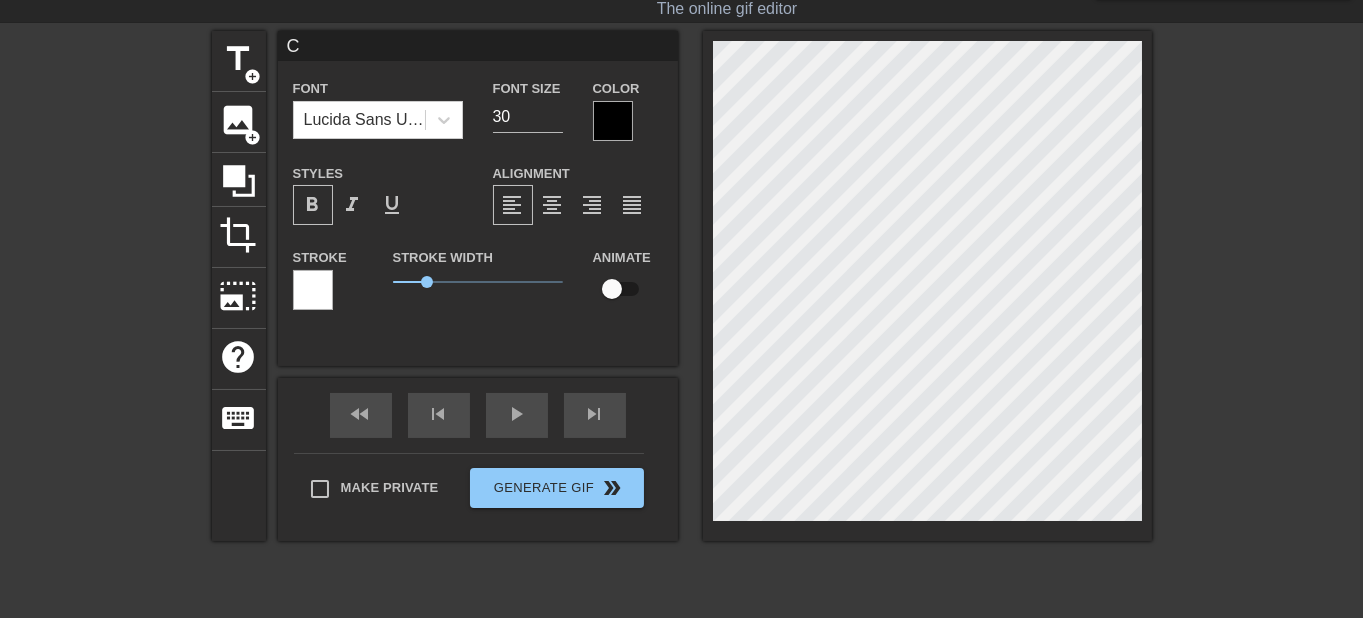 type on "CH" 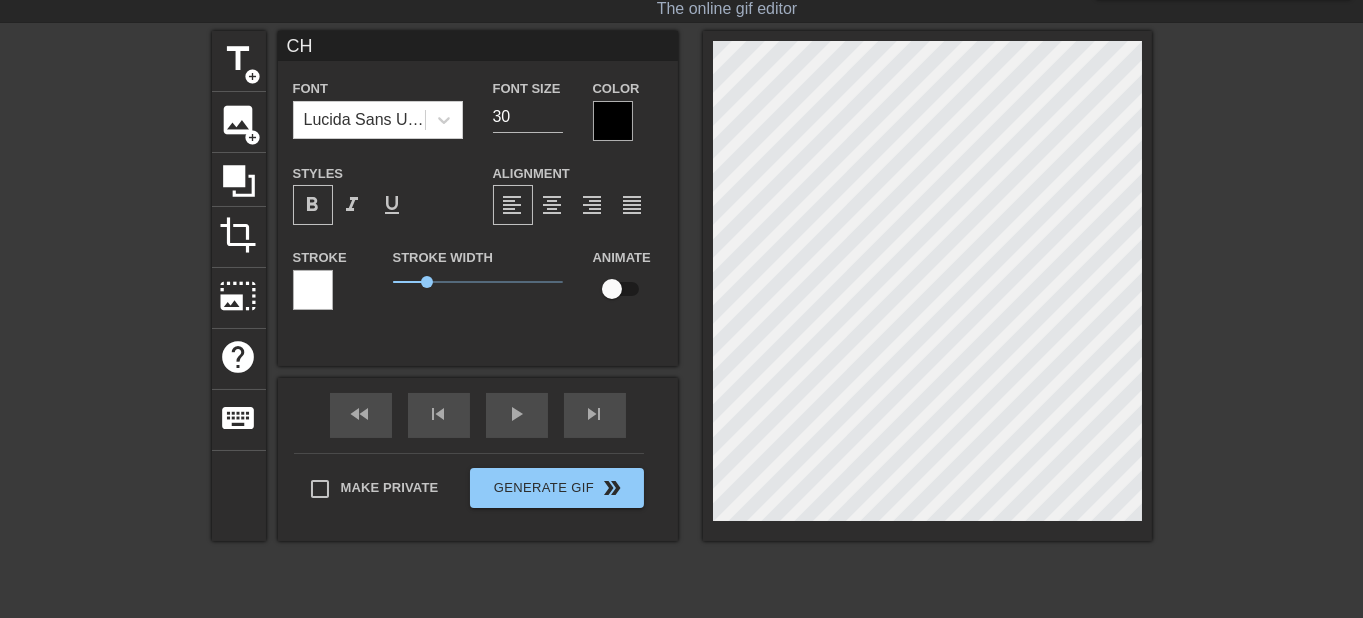 type on "CHA" 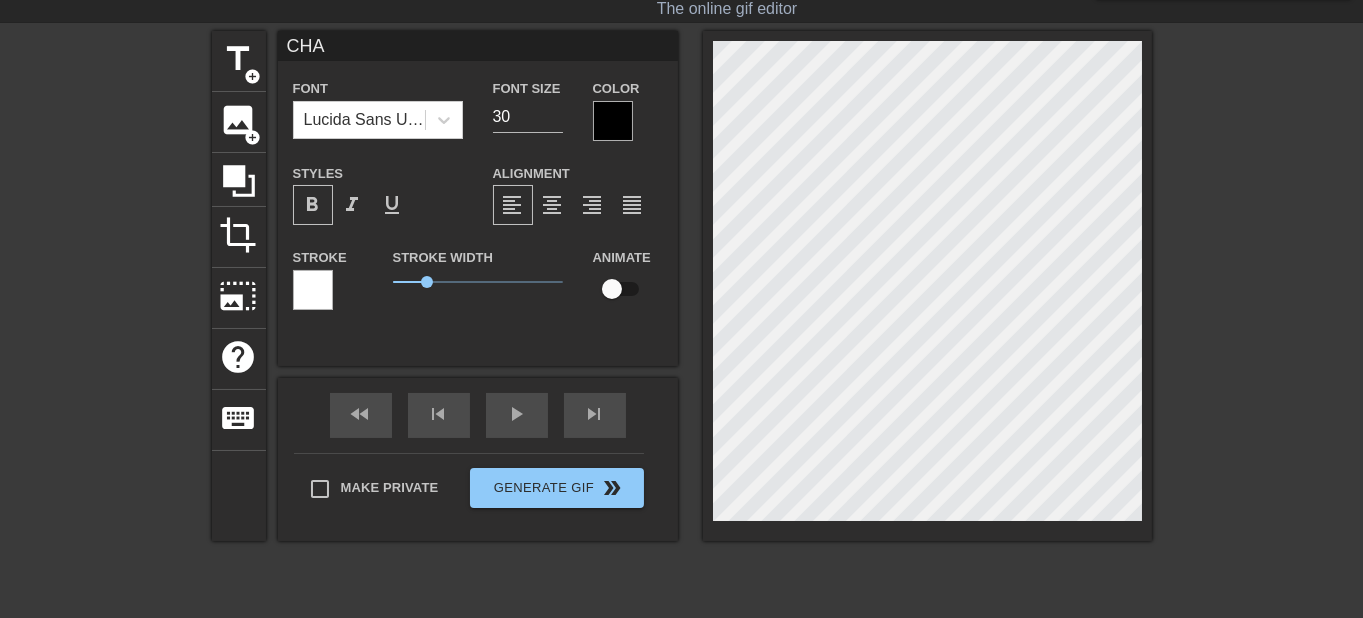 type on "CHAR" 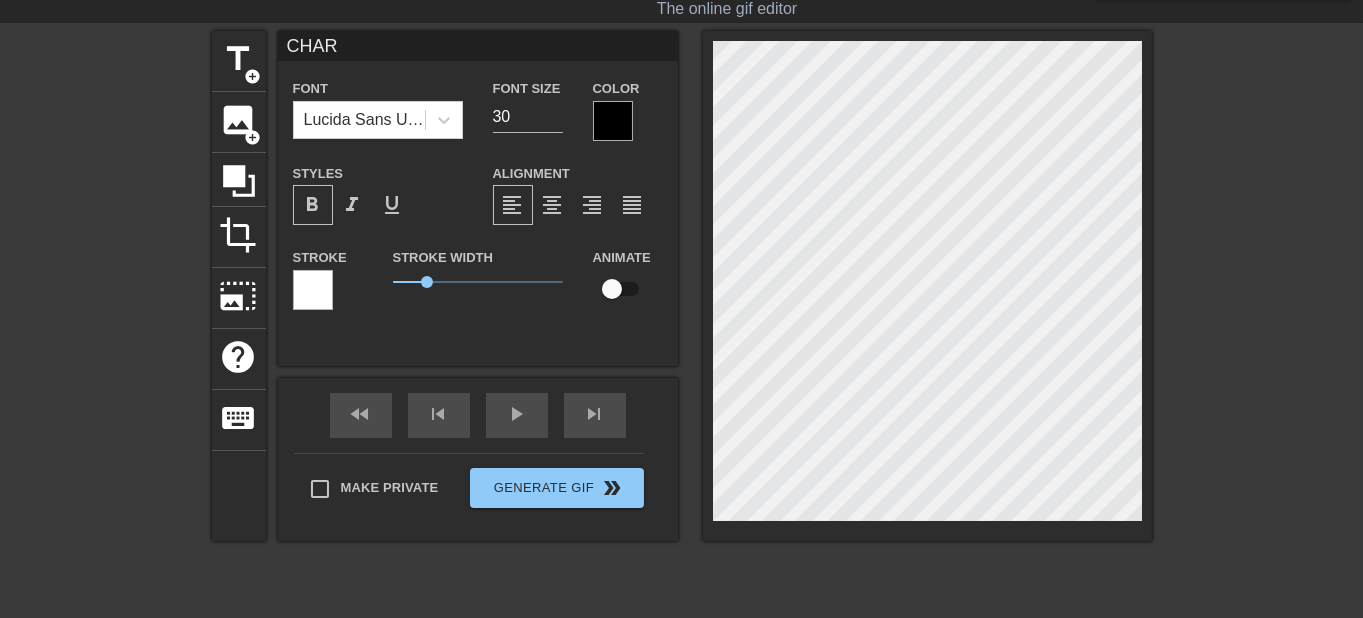 type on "CHARL" 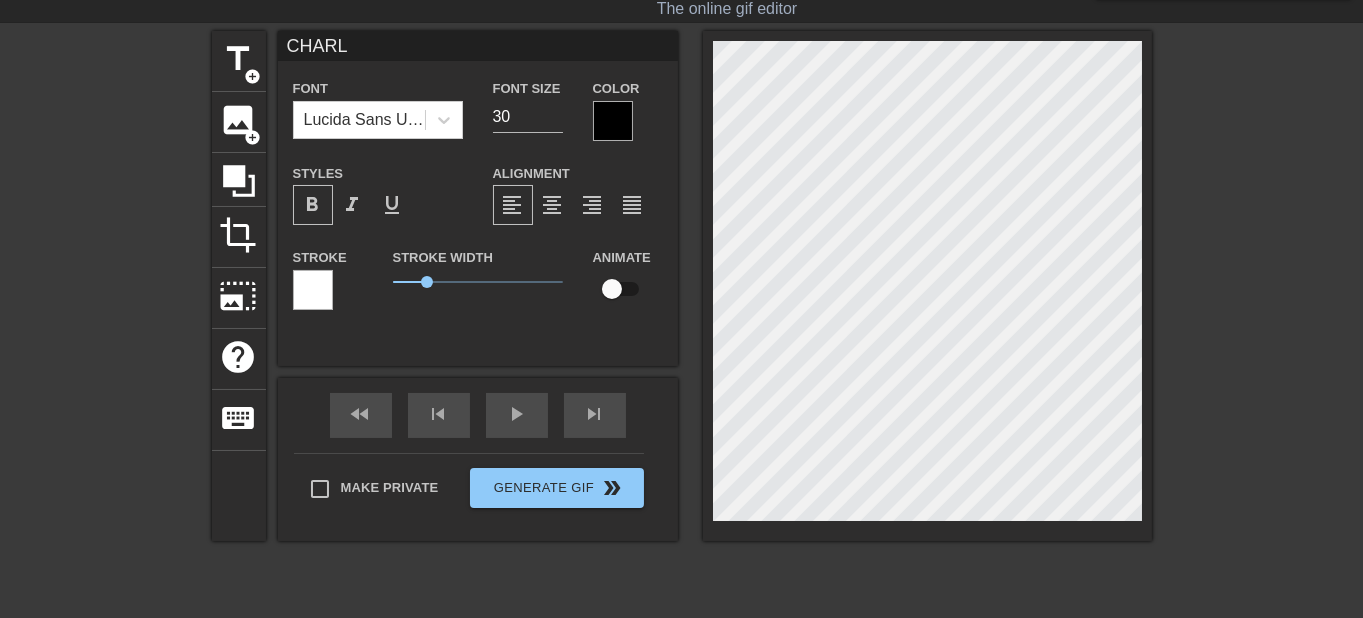 type on "CHARLI" 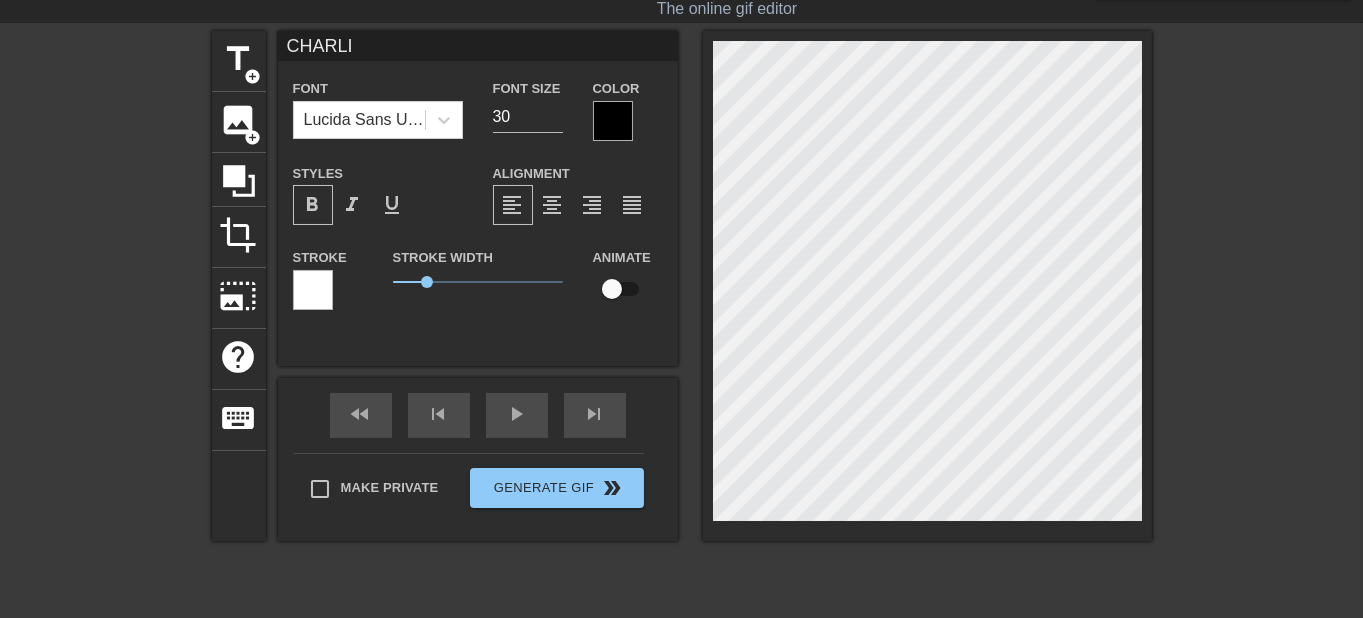 type on "[PERSON_NAME]" 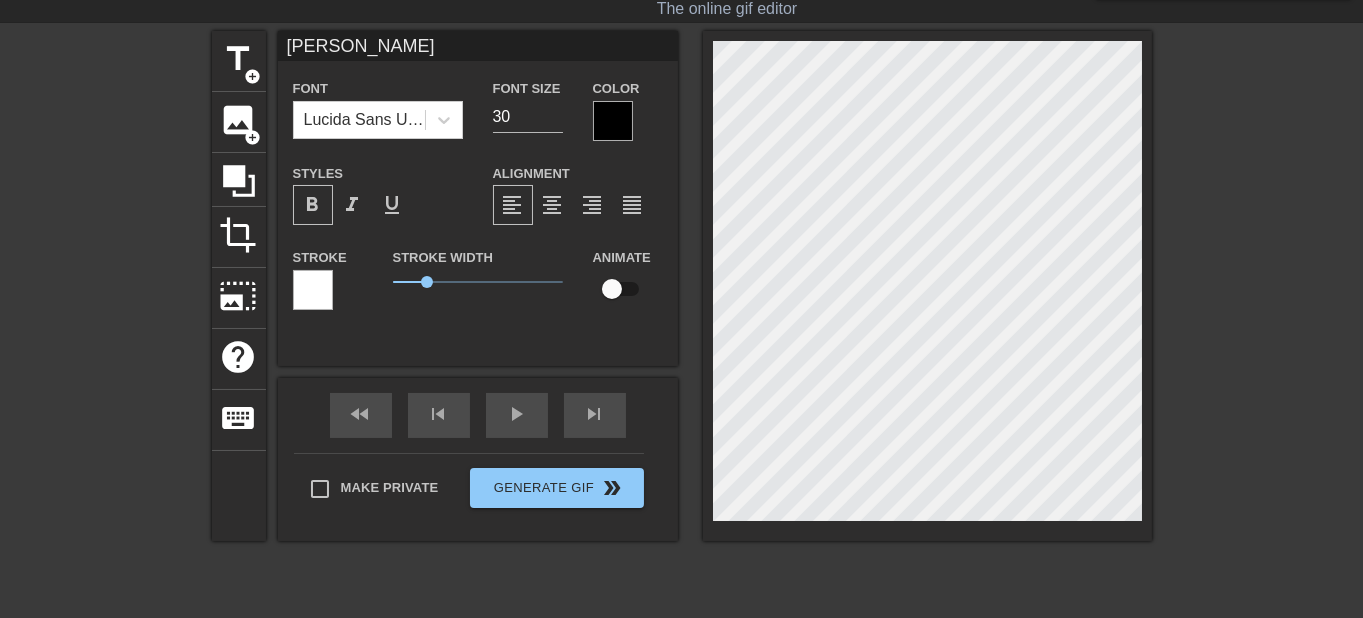 type on "[PERSON_NAME]" 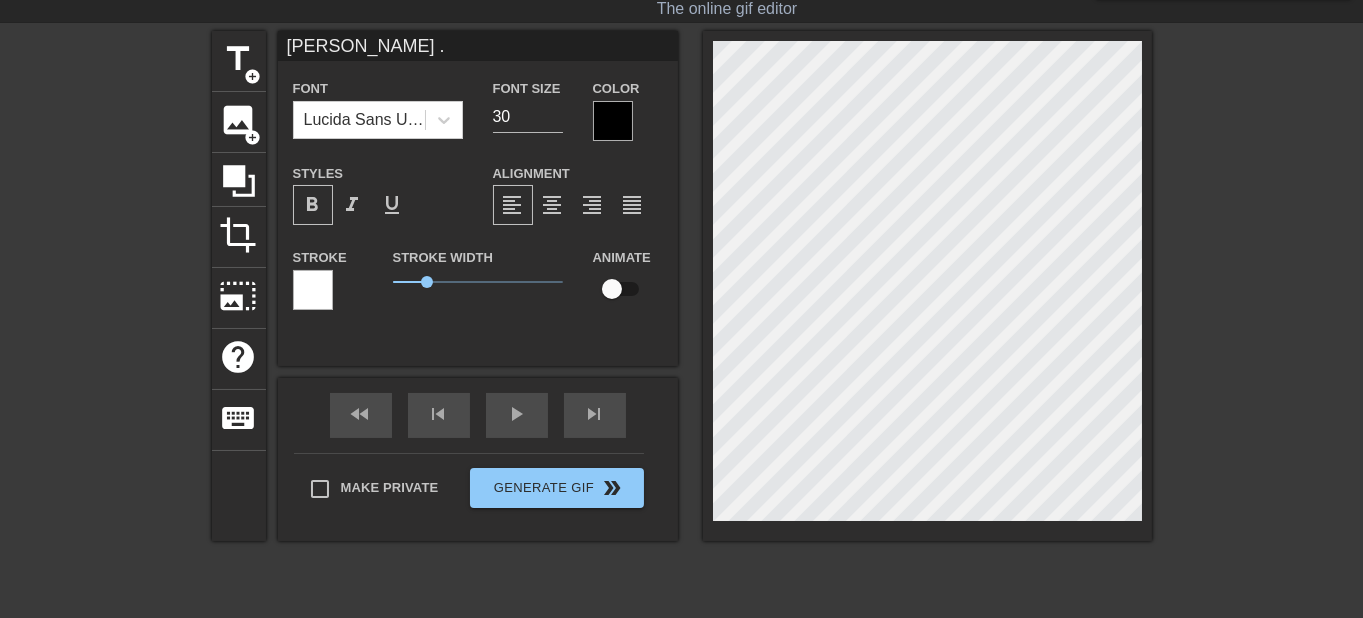 type on "[PERSON_NAME] .." 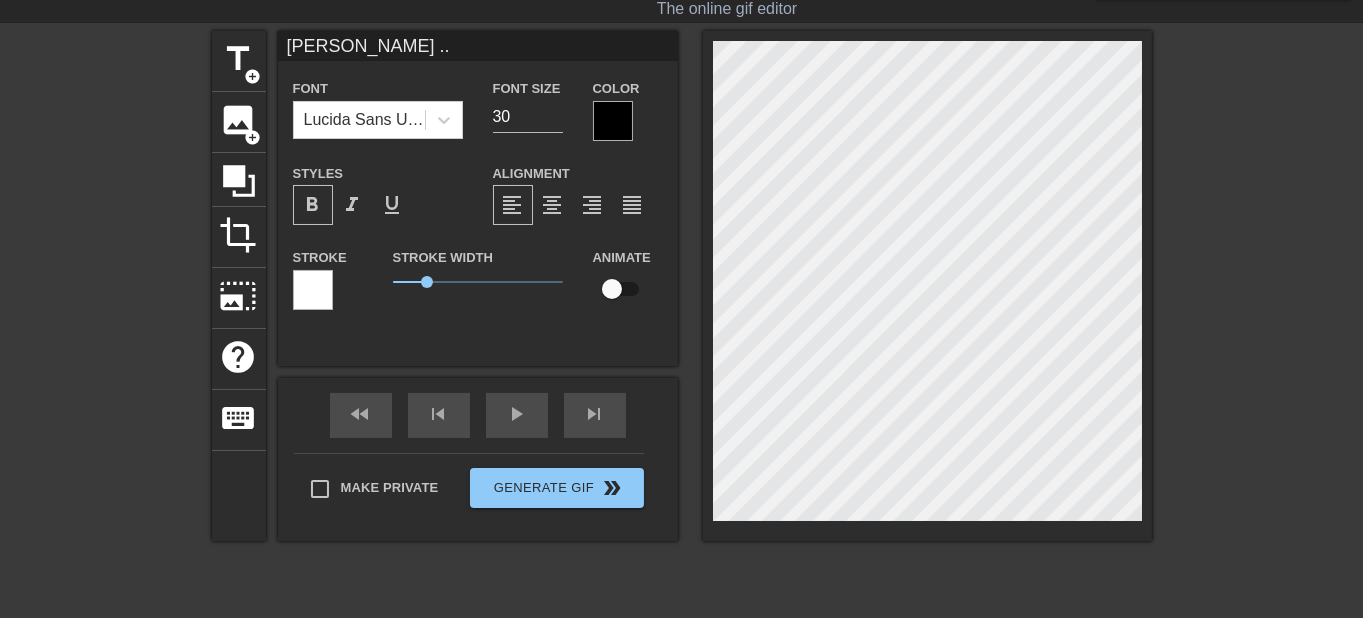 type on "[PERSON_NAME]
En .." 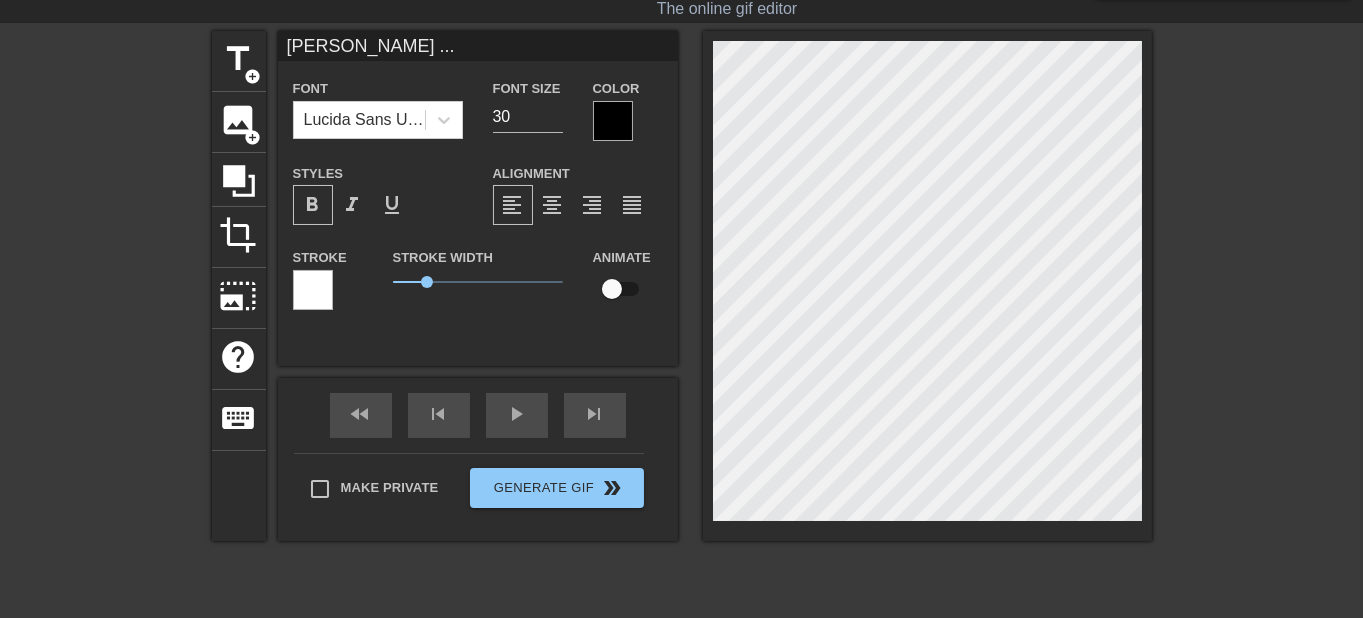 type on "[PERSON_NAME] ...." 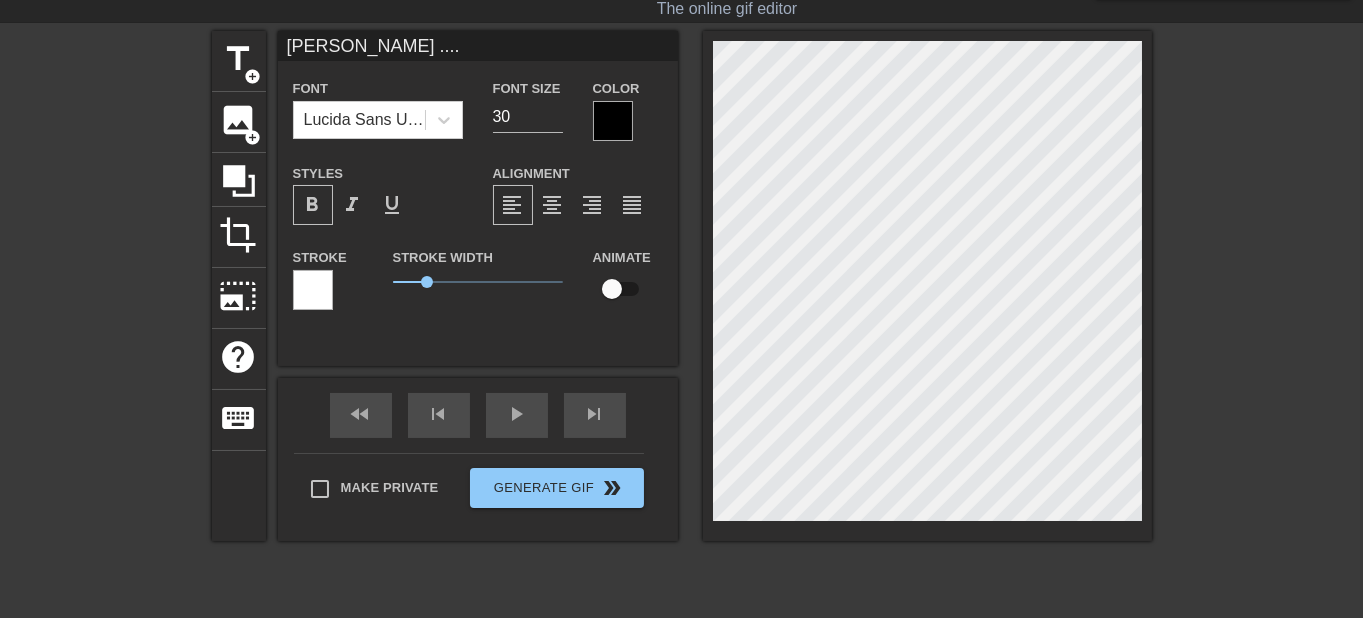 type on "[PERSON_NAME] ....." 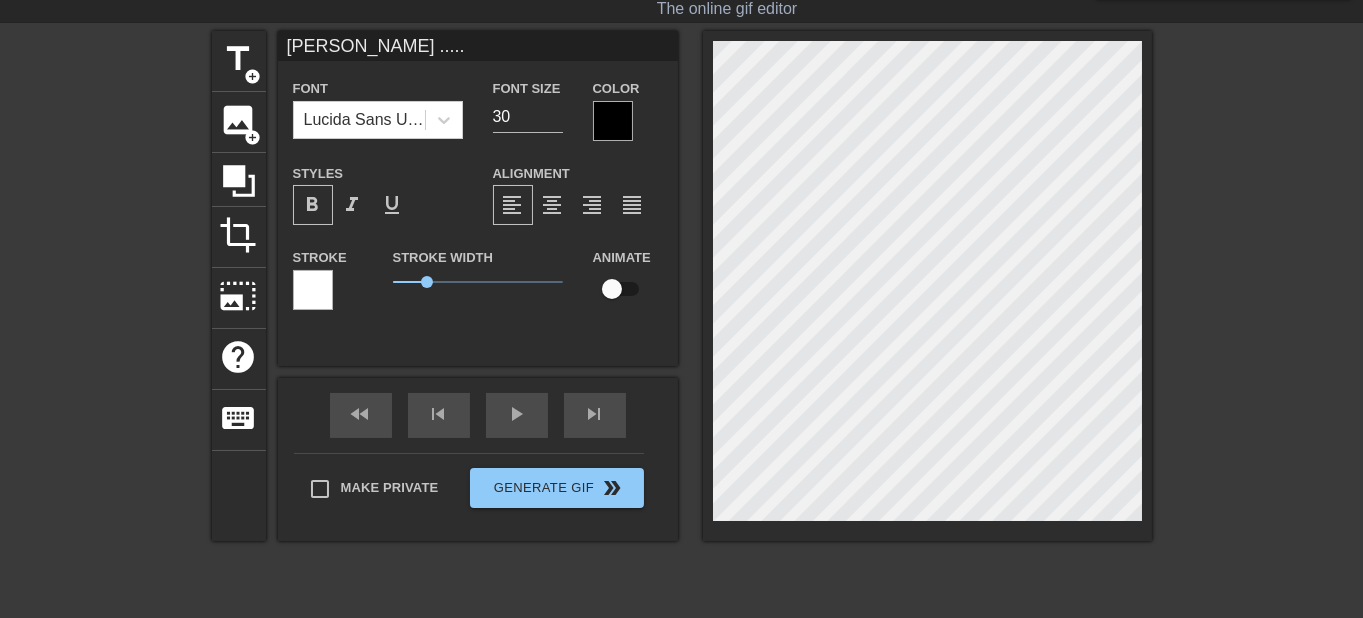 type on "[PERSON_NAME] ......" 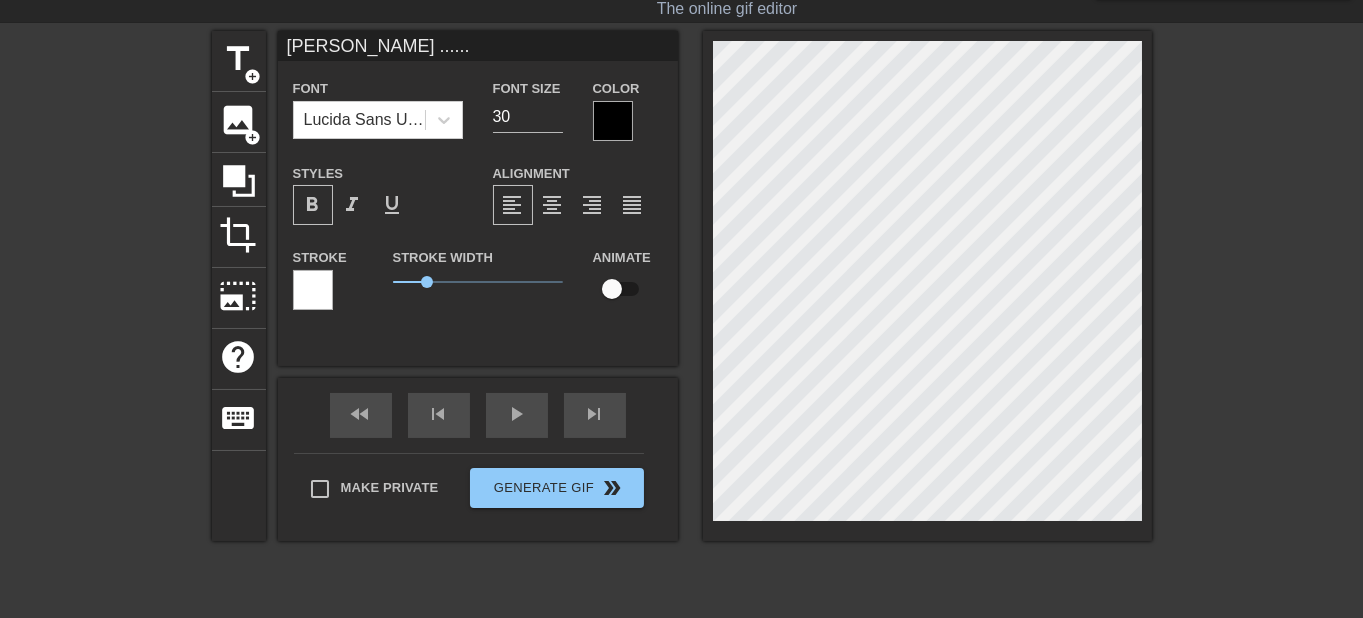 type on "[PERSON_NAME] ......" 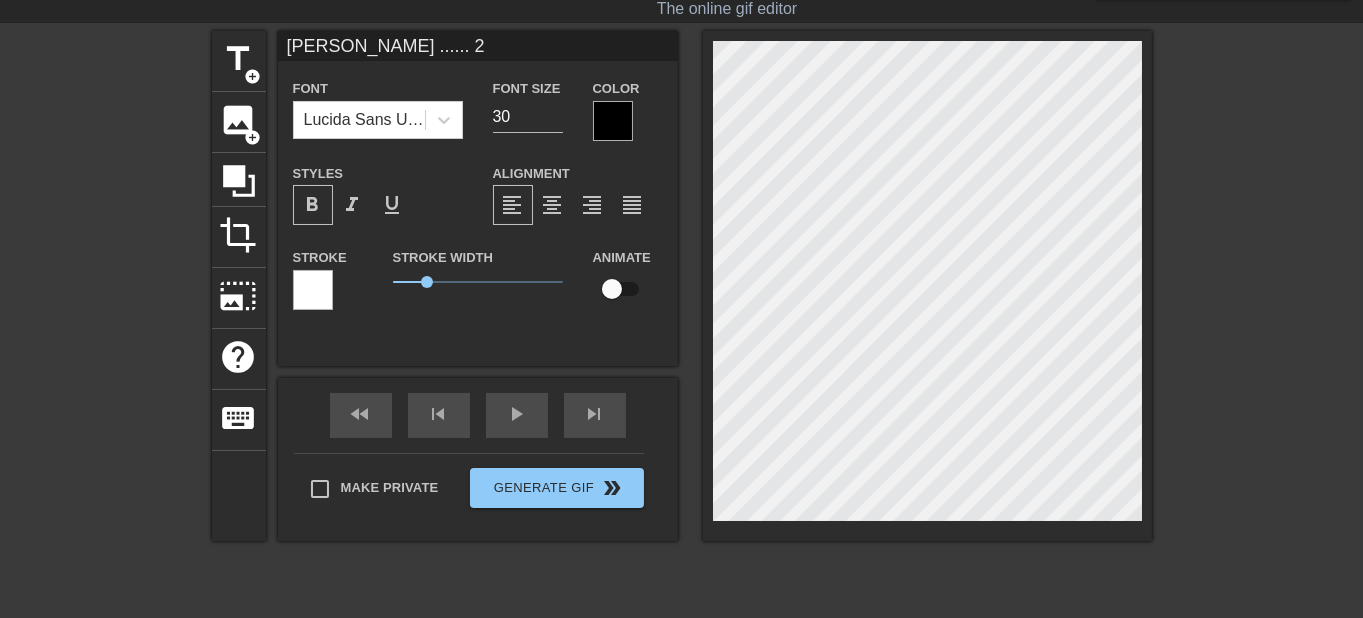 type on "[PERSON_NAME] ...... 20" 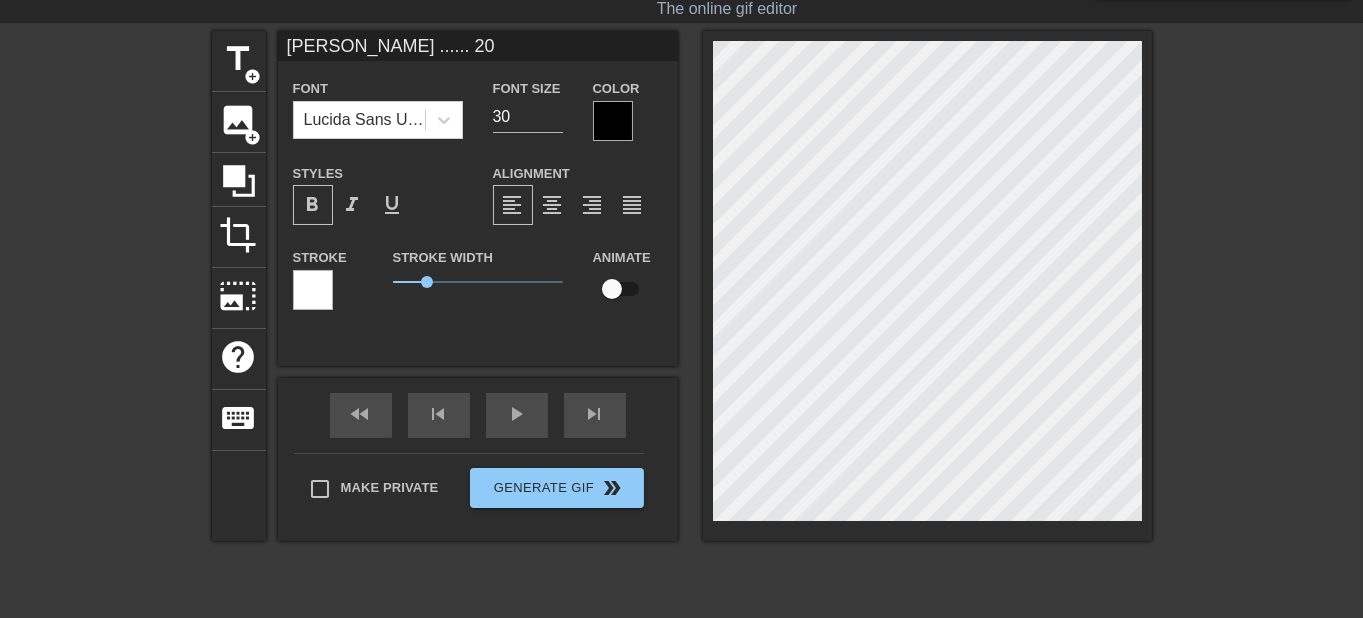 type on "[PERSON_NAME] ...... 20" 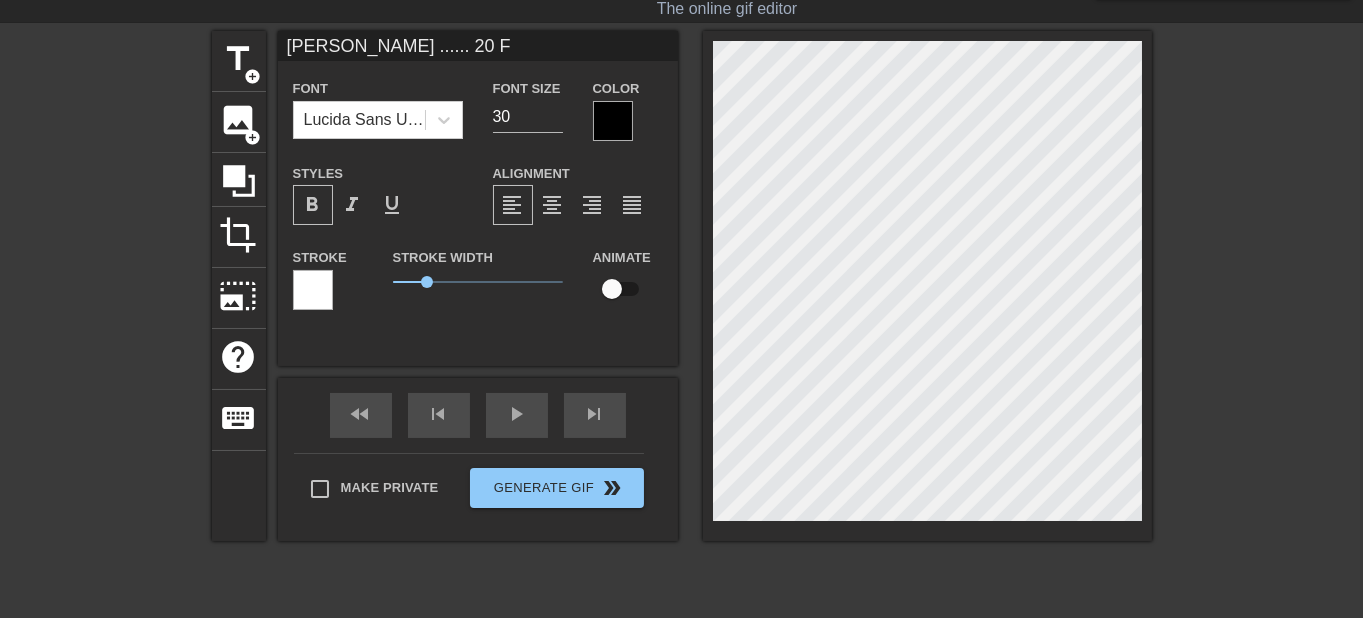 type on "[PERSON_NAME] ...... 20 FI" 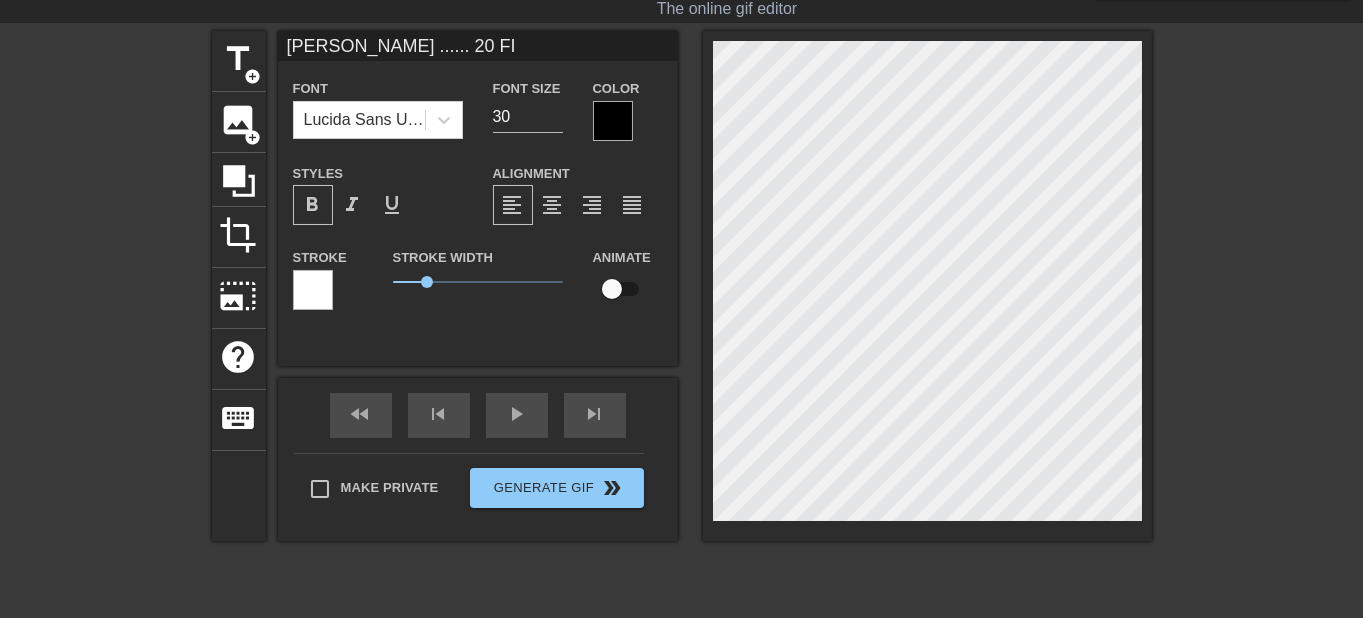 type on "[PERSON_NAME] ...... 20 FIL" 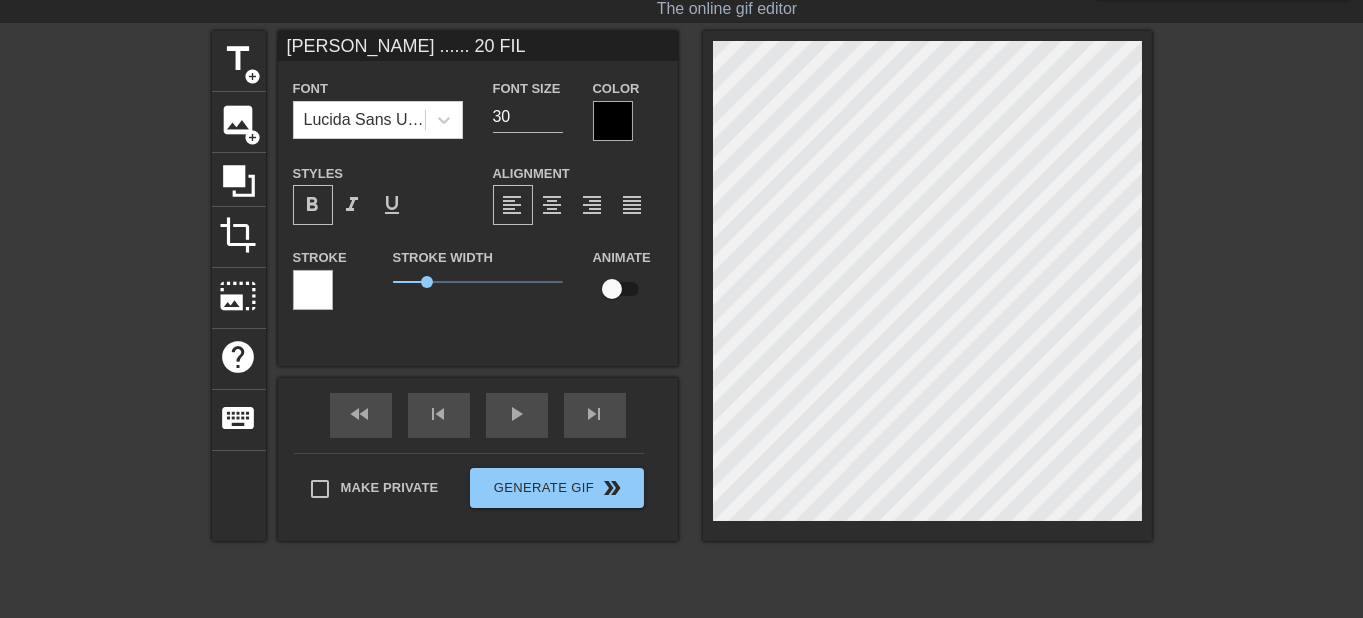 type on "[PERSON_NAME] ...... 20 FILM" 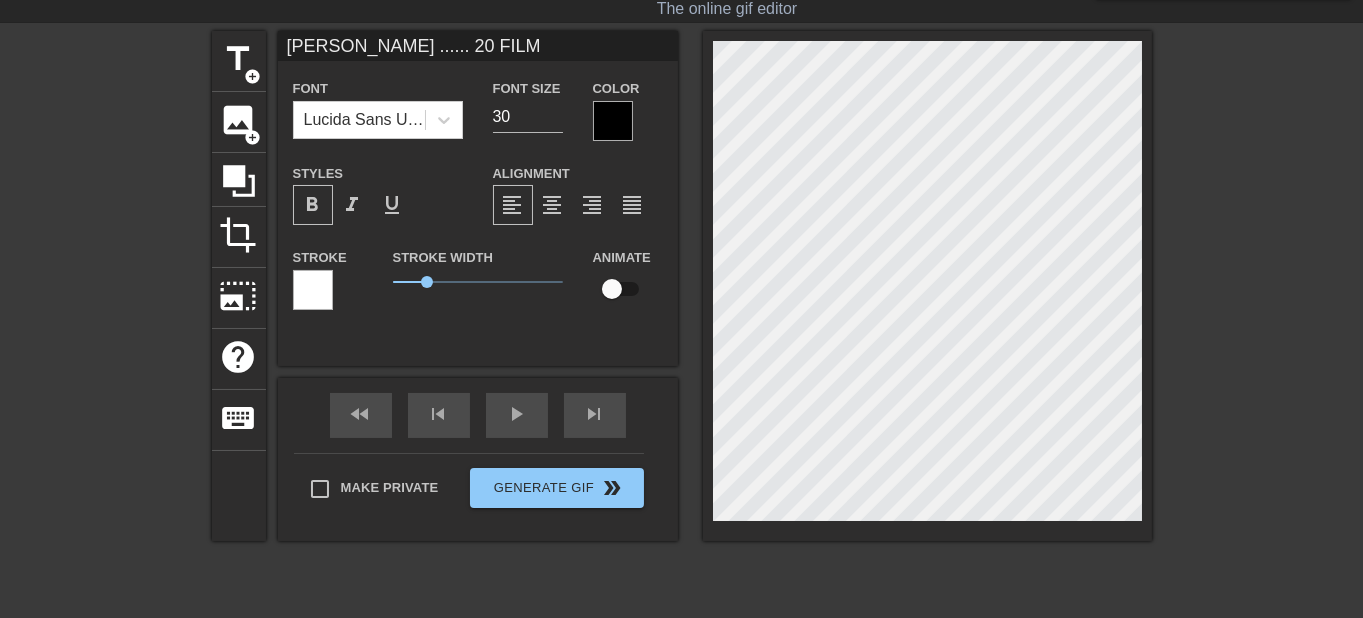 scroll, scrollTop: 1, scrollLeft: 5, axis: both 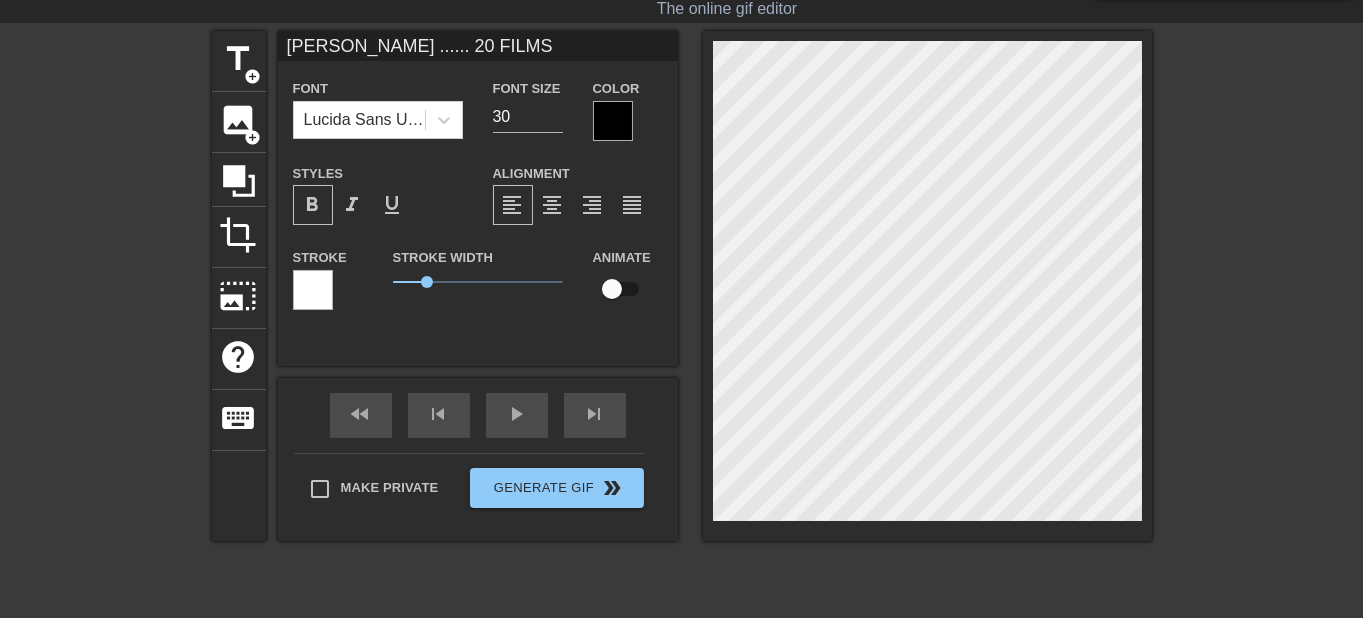 type on "[PERSON_NAME] ...... 20 FILMS" 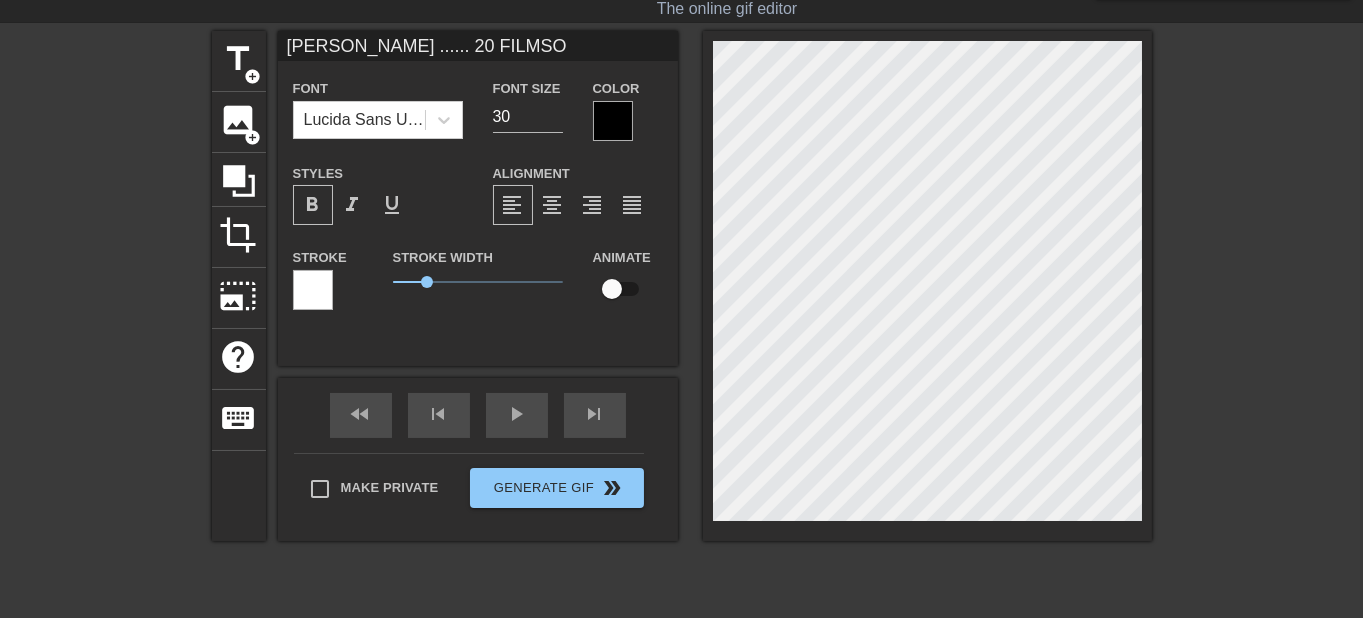 type on "[PERSON_NAME] ...... 20 FILMSOn" 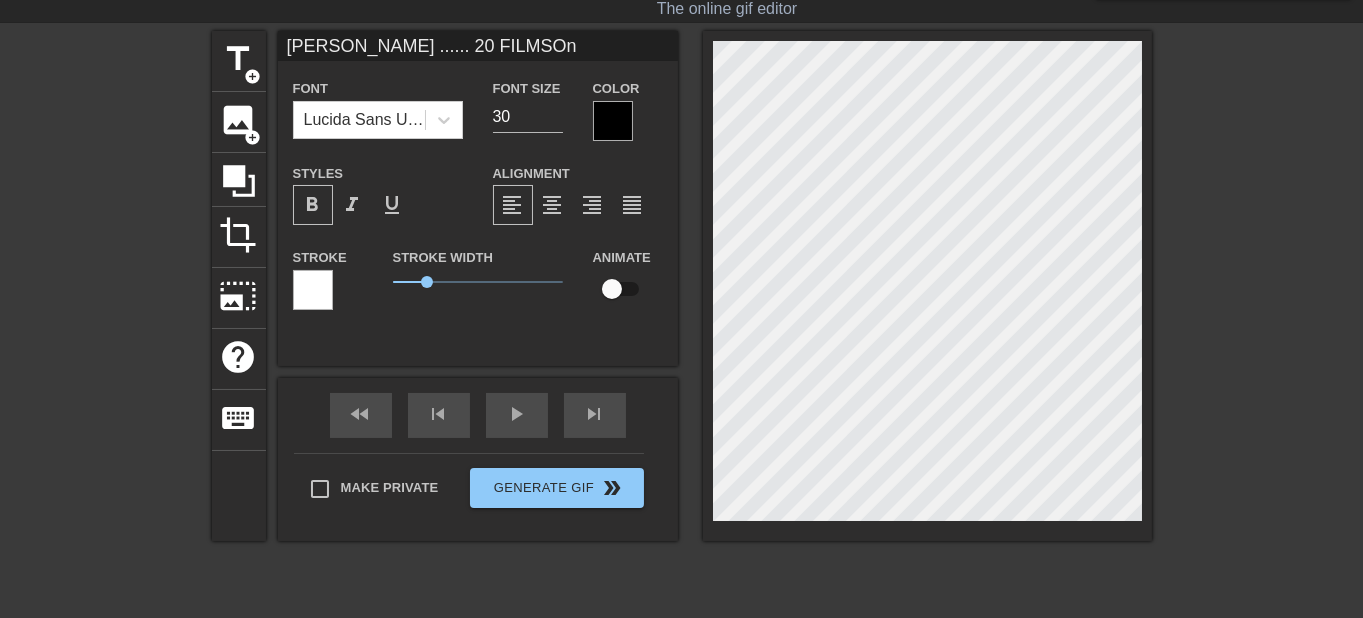type on "[PERSON_NAME] ...... 20 FILMSOnl" 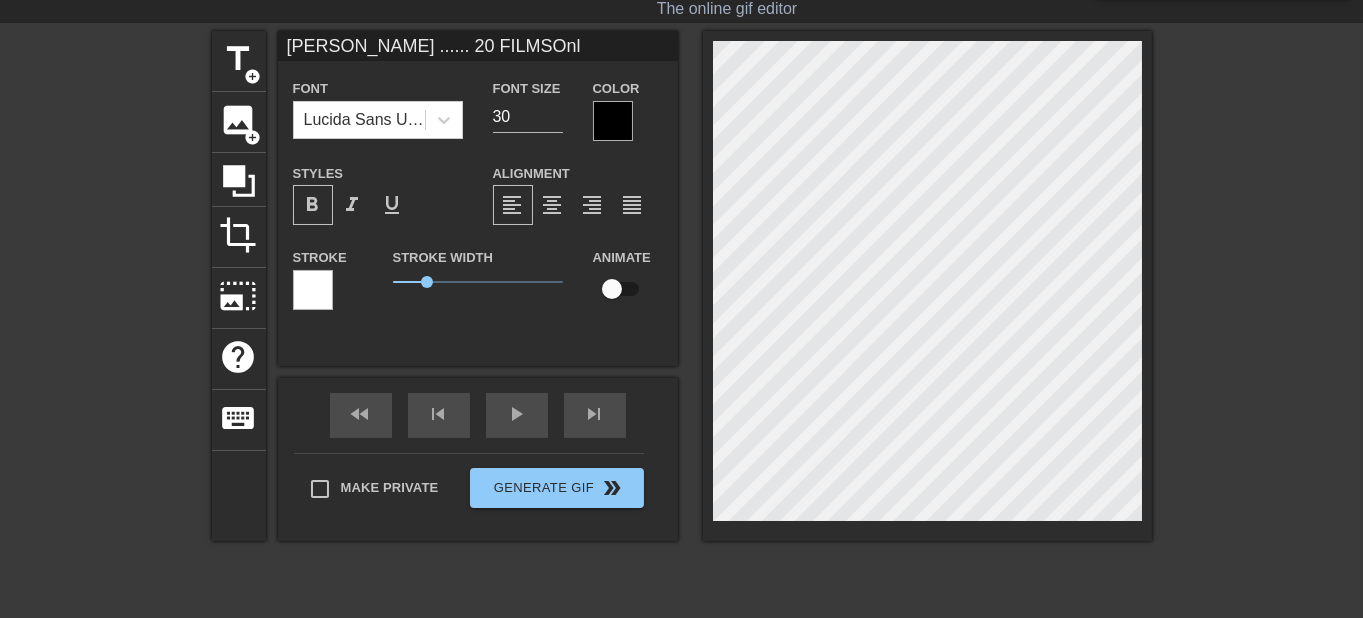 type on "[PERSON_NAME] ...... 20 FILMSOnly" 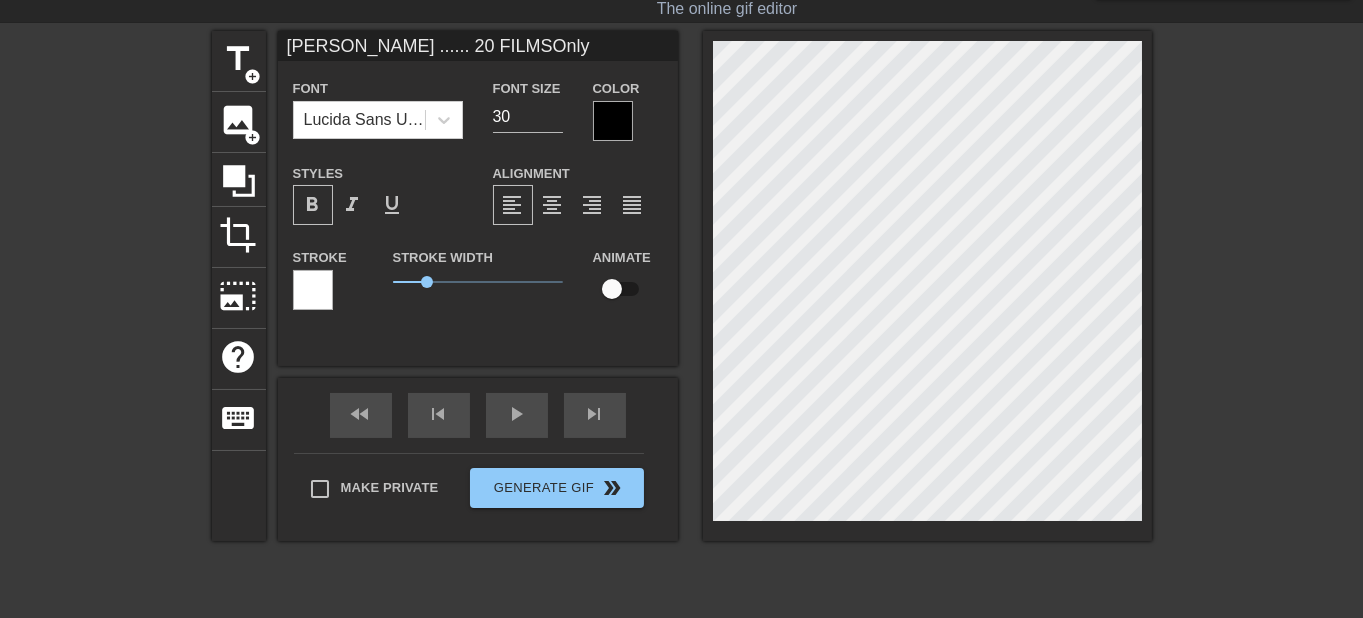 type on "[PERSON_NAME] ...... 20 FILMSOnly" 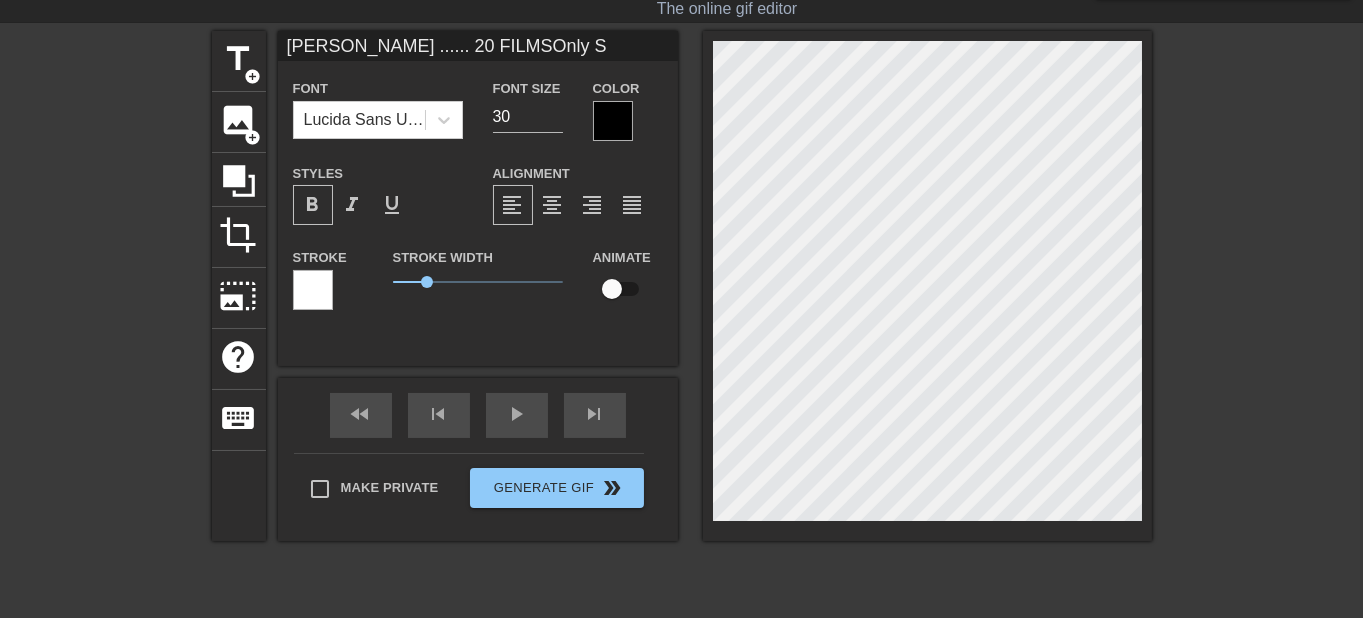 type on "[PERSON_NAME] ...... 20 FILMSOnly Su" 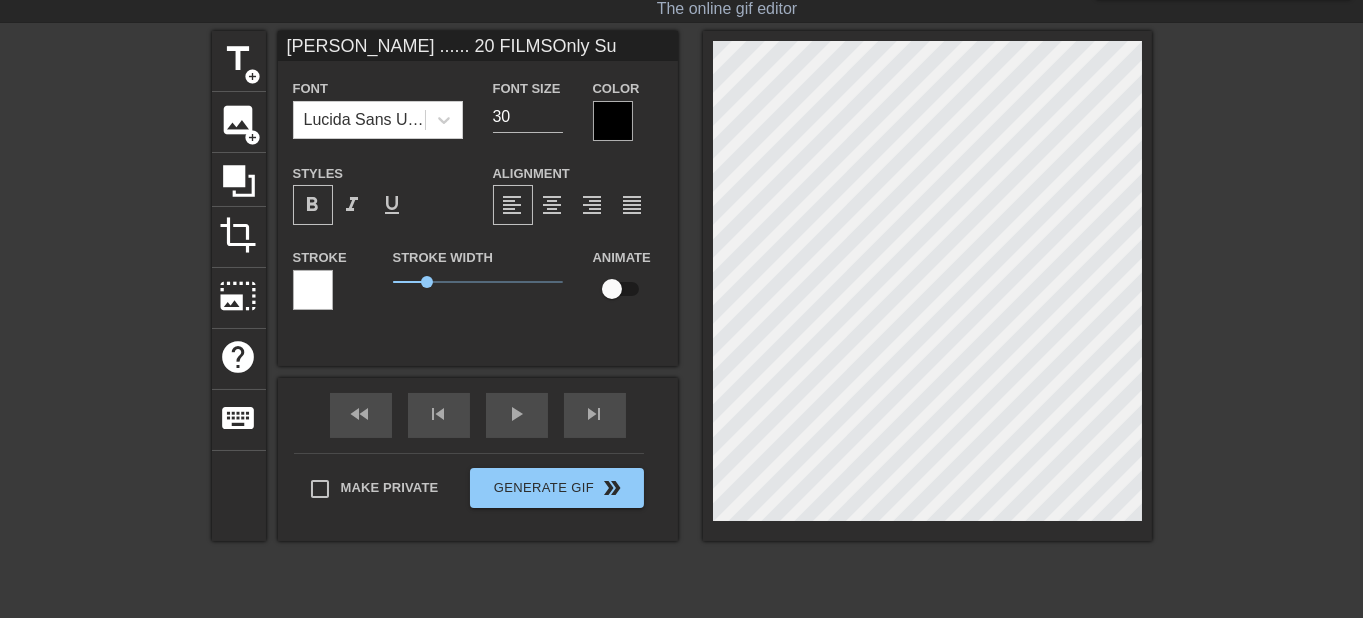 type on "[PERSON_NAME] ...... 20 FILMSOnly Sur" 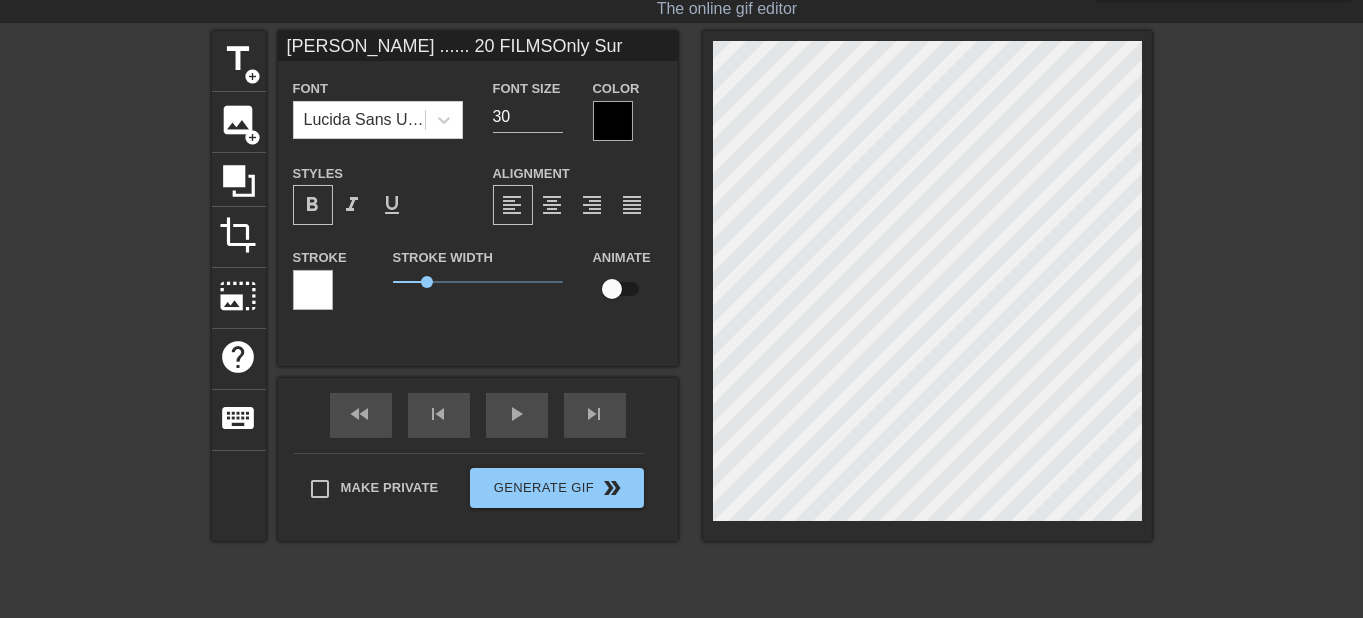 type on "[PERSON_NAME] ...... 20 FILMSOnly Sur" 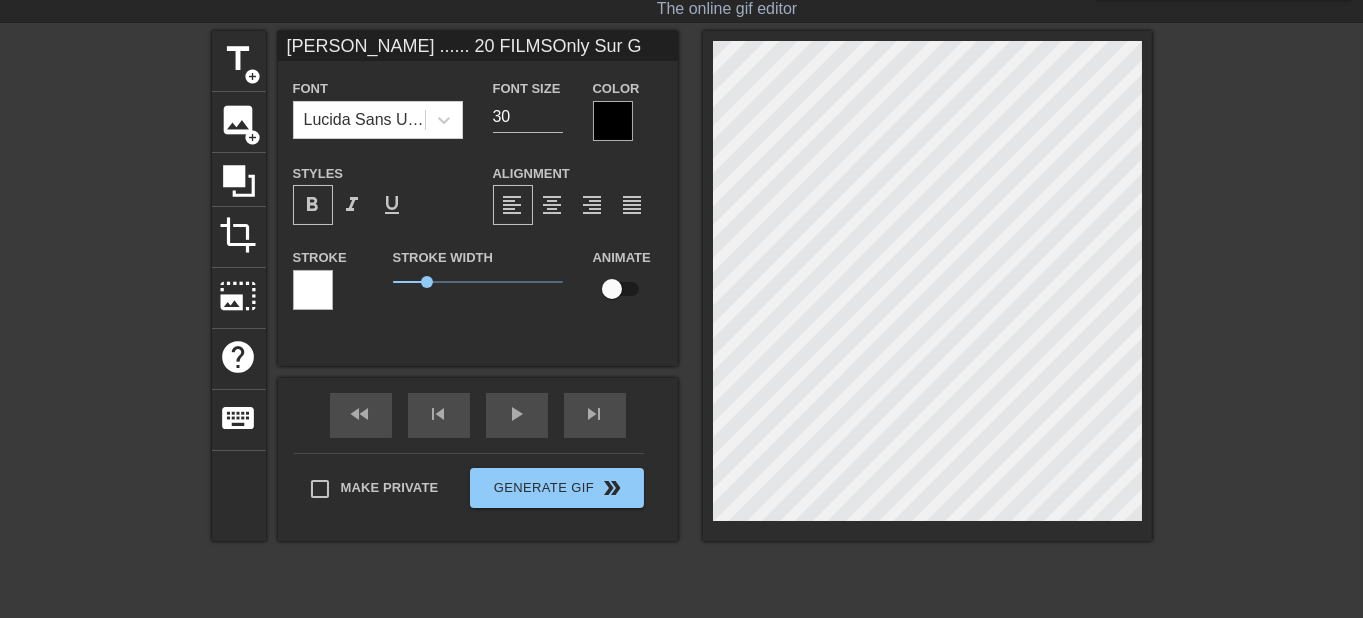 type on "[PERSON_NAME] ...... 20 FILMSOnly Sur GO" 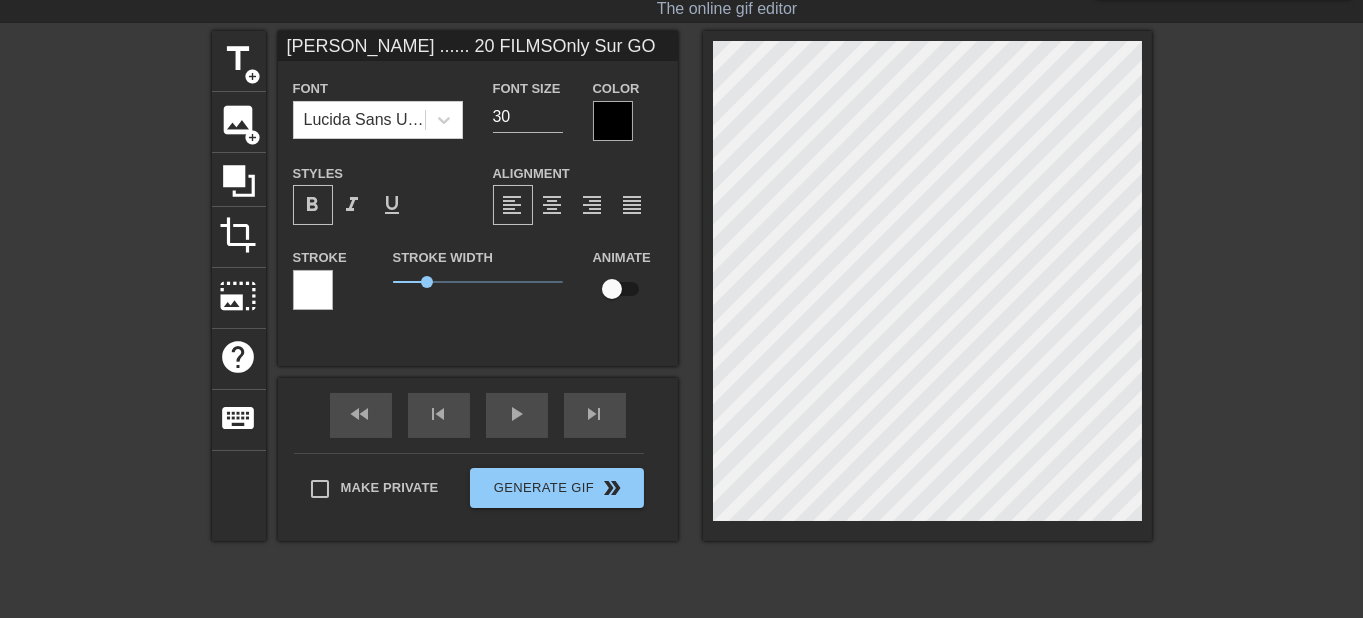 type on "[PERSON_NAME] ...... 20 FILMSOnly Sur GOU" 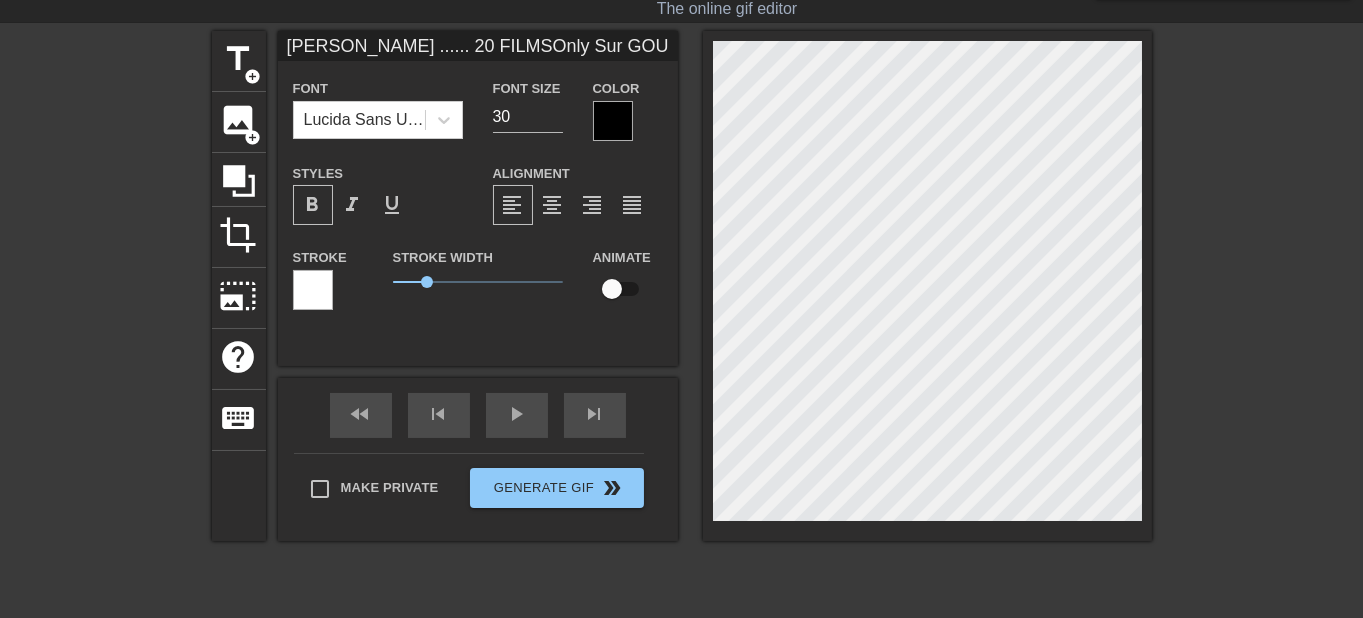 type on "[PERSON_NAME] ...... 20 FILMSOnly Sur [PERSON_NAME]" 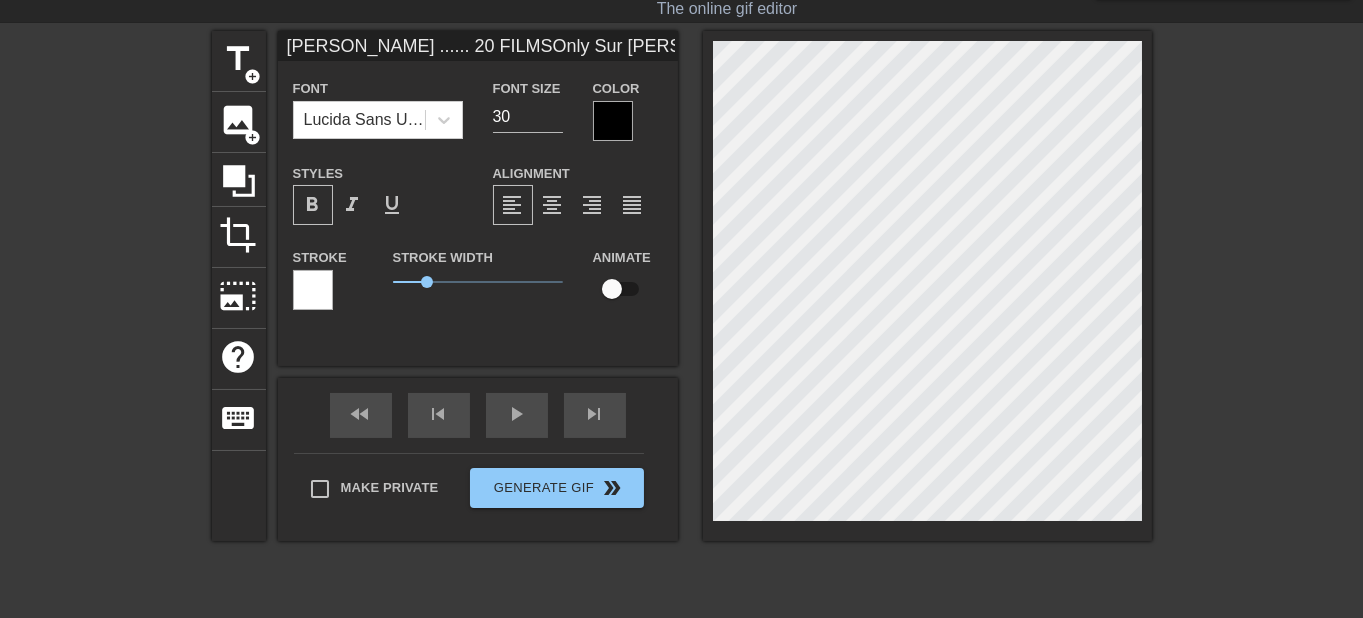 type on "[PERSON_NAME] ...... 20 FILMSOnly Sur GOURD" 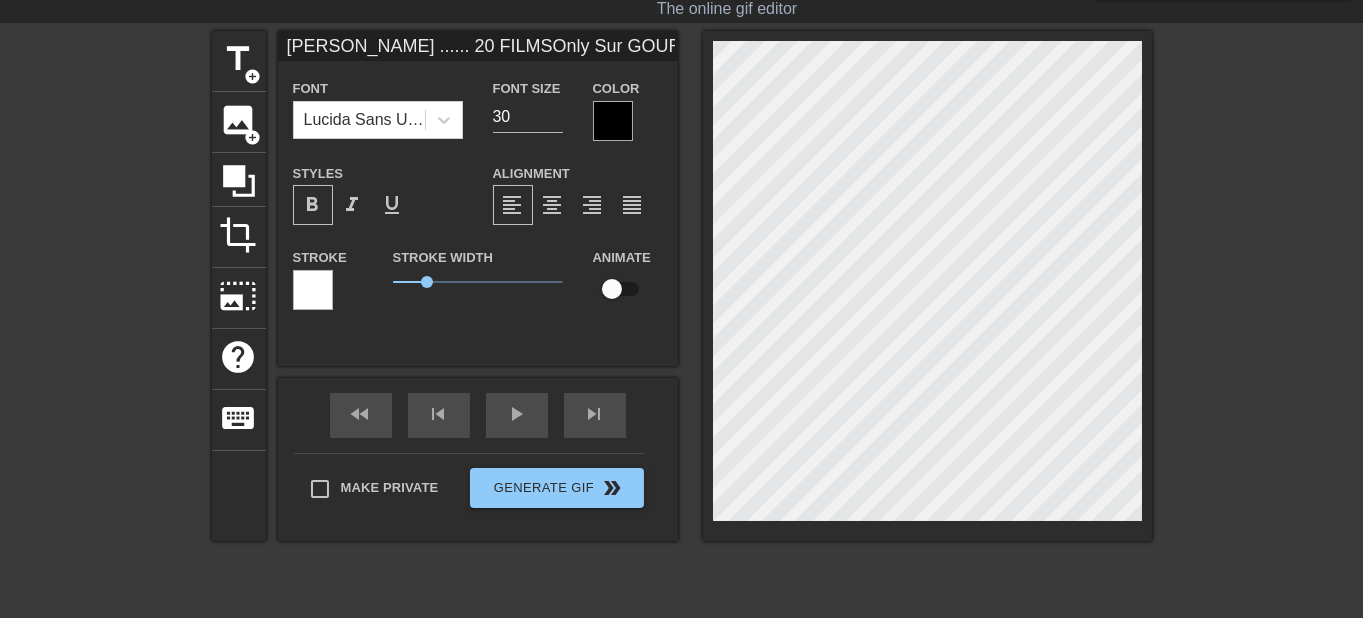 scroll, scrollTop: 3, scrollLeft: 6, axis: both 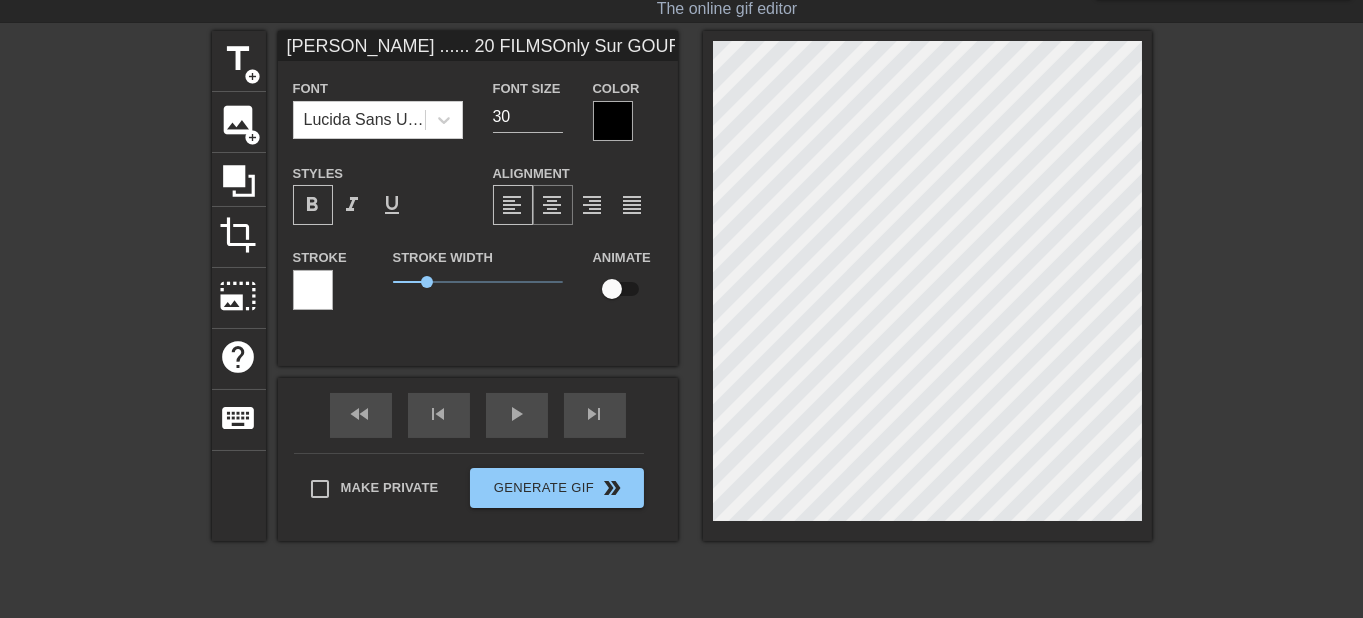 type on "[PERSON_NAME]
En ...... 20 FILMS
Only Sur GOURDY" 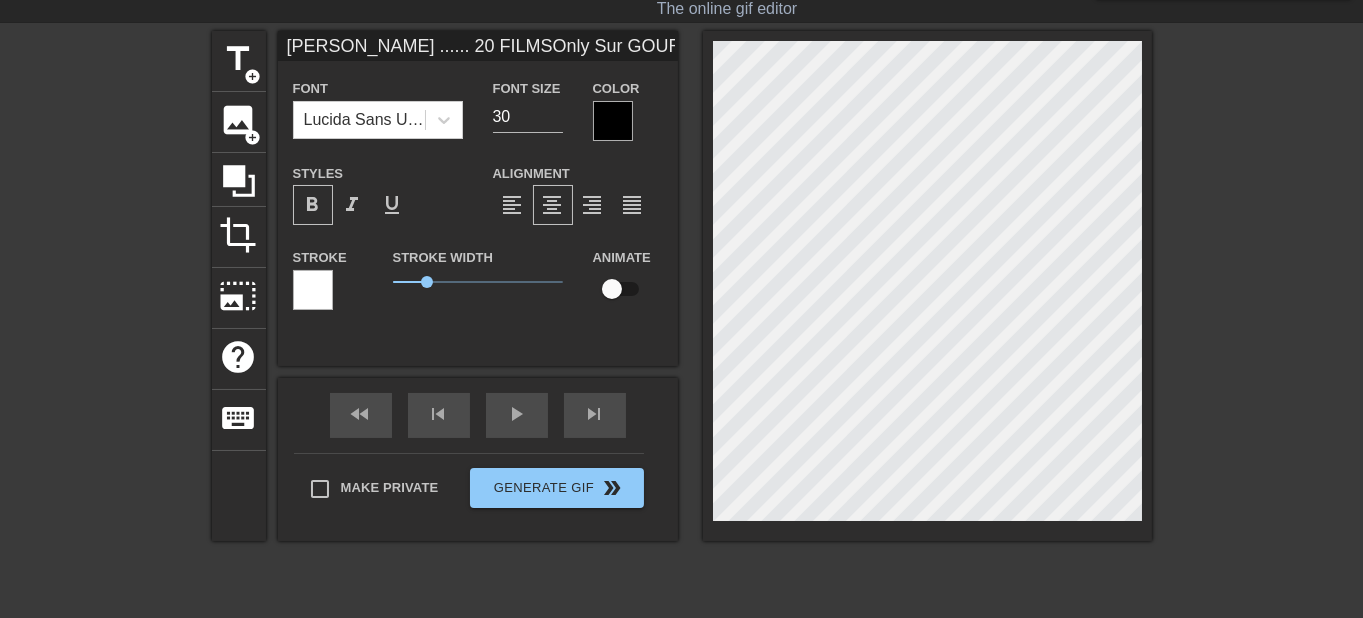 click on "format_bold" at bounding box center [313, 205] 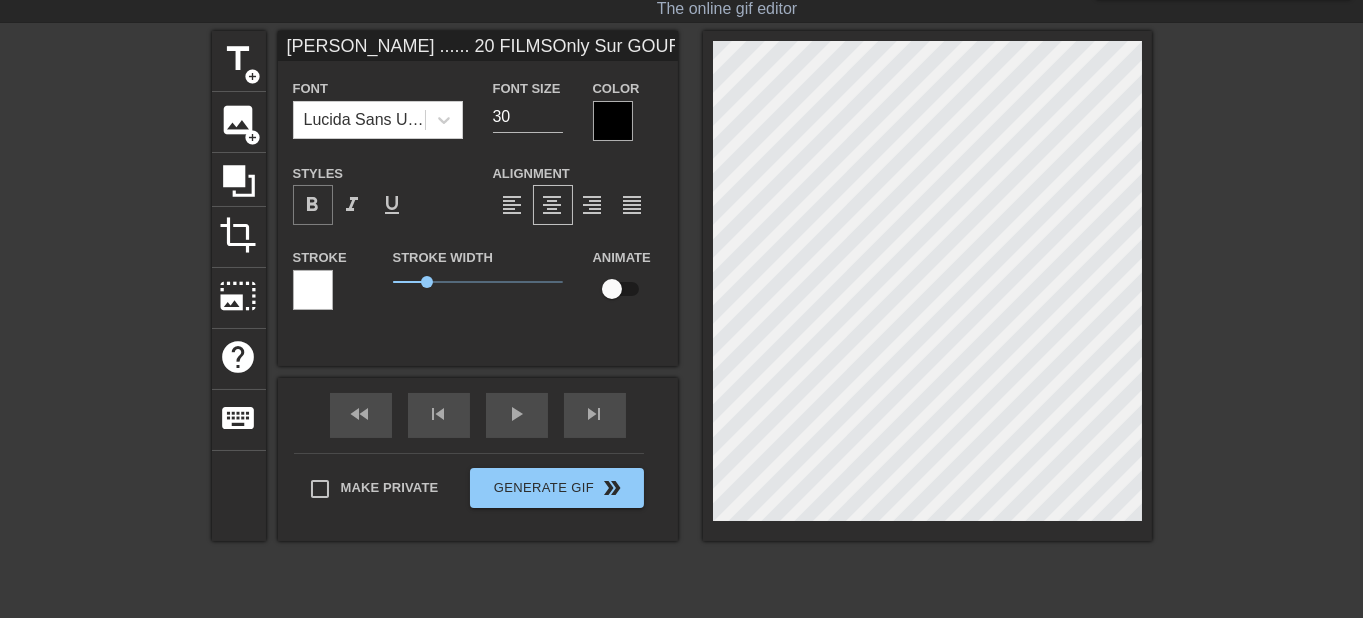 click on "format_bold" at bounding box center [313, 205] 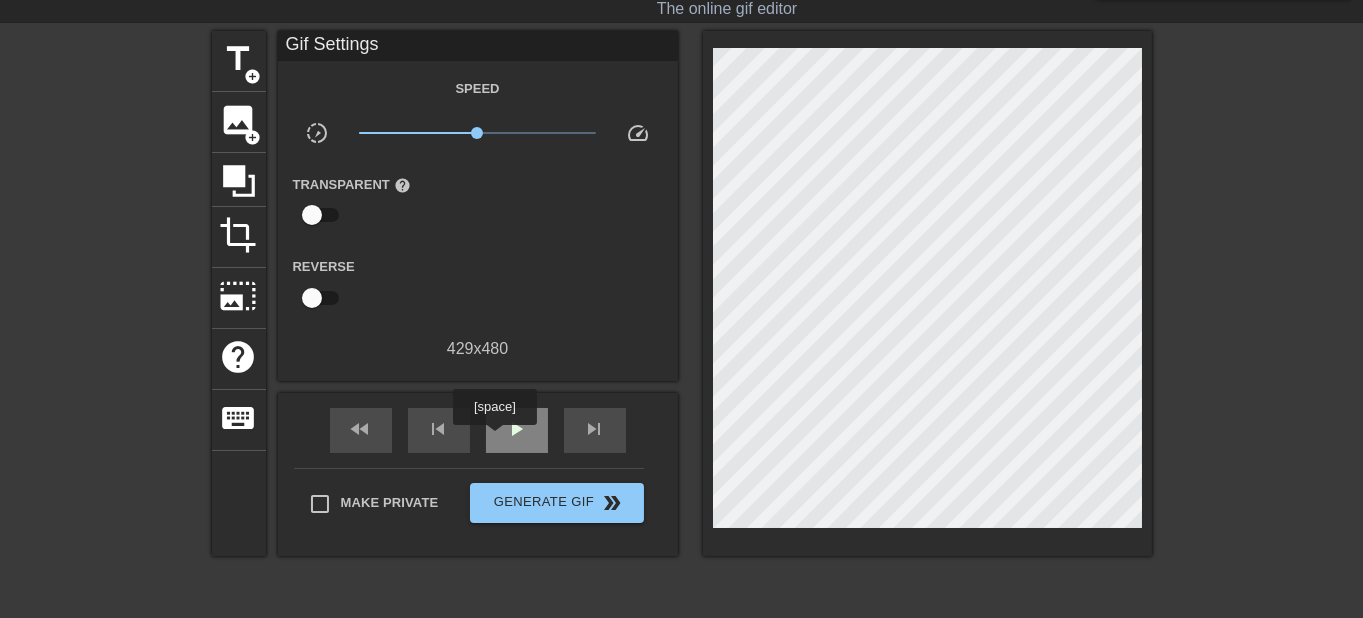 click on "play_arrow" at bounding box center [517, 430] 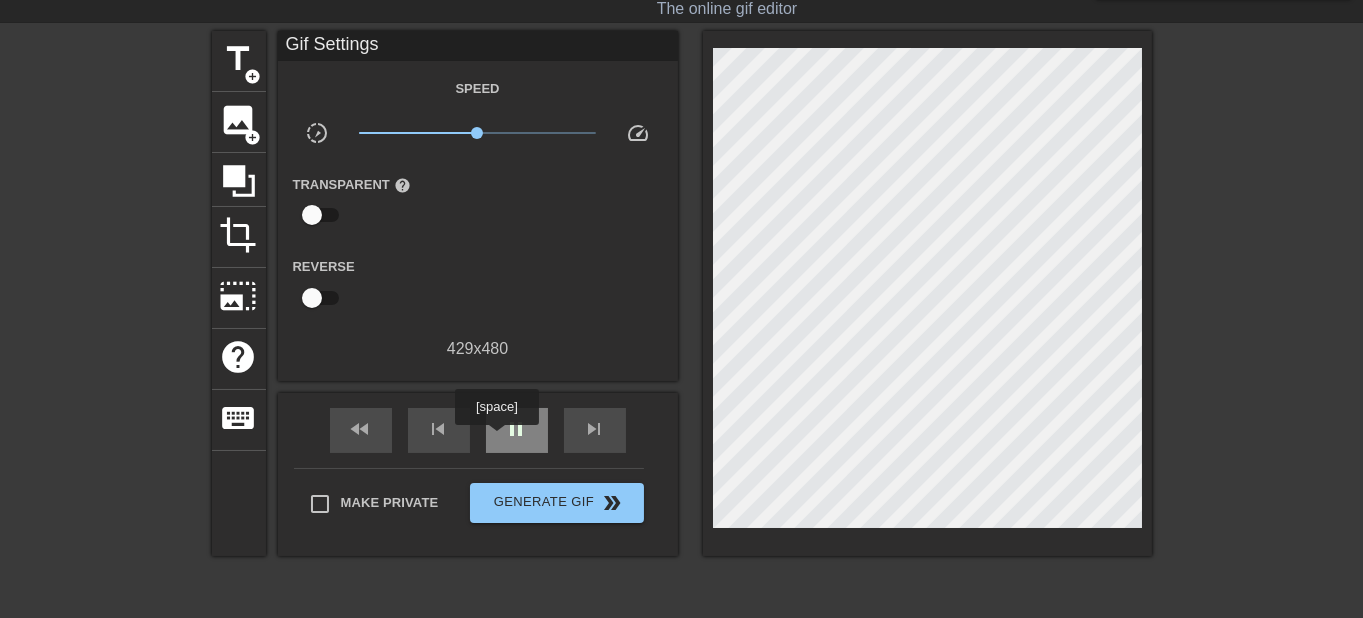 click on "pause" at bounding box center (517, 430) 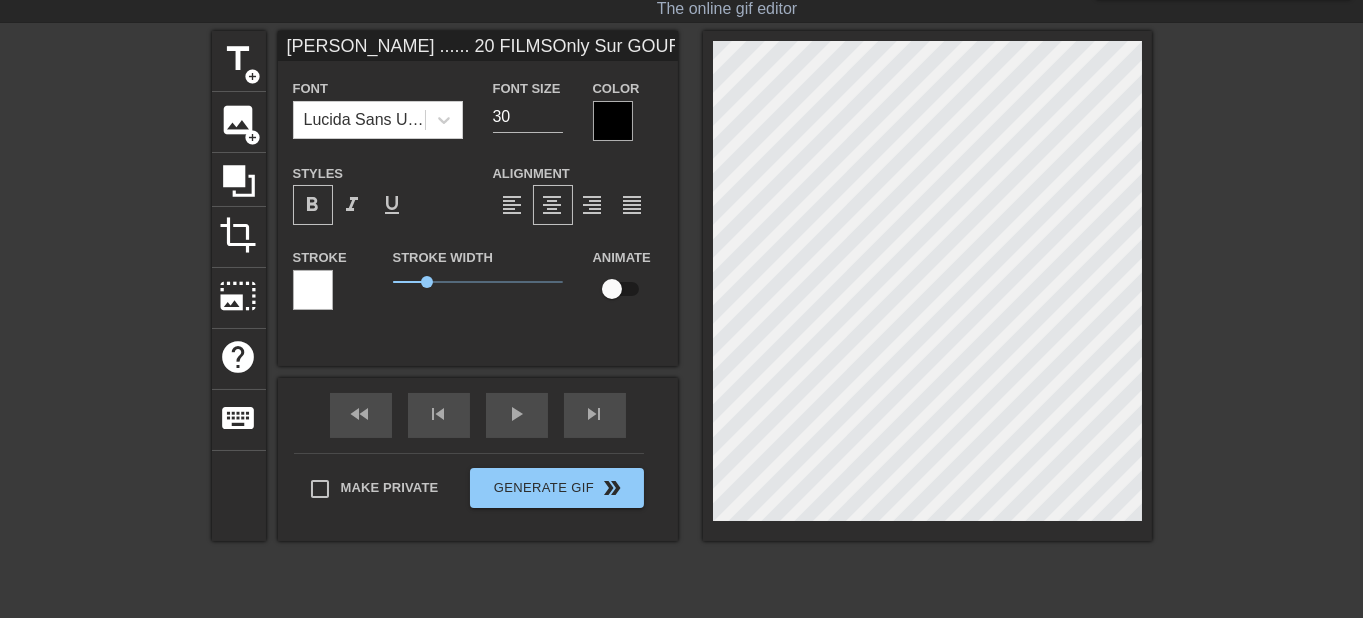 scroll, scrollTop: 1, scrollLeft: 5, axis: both 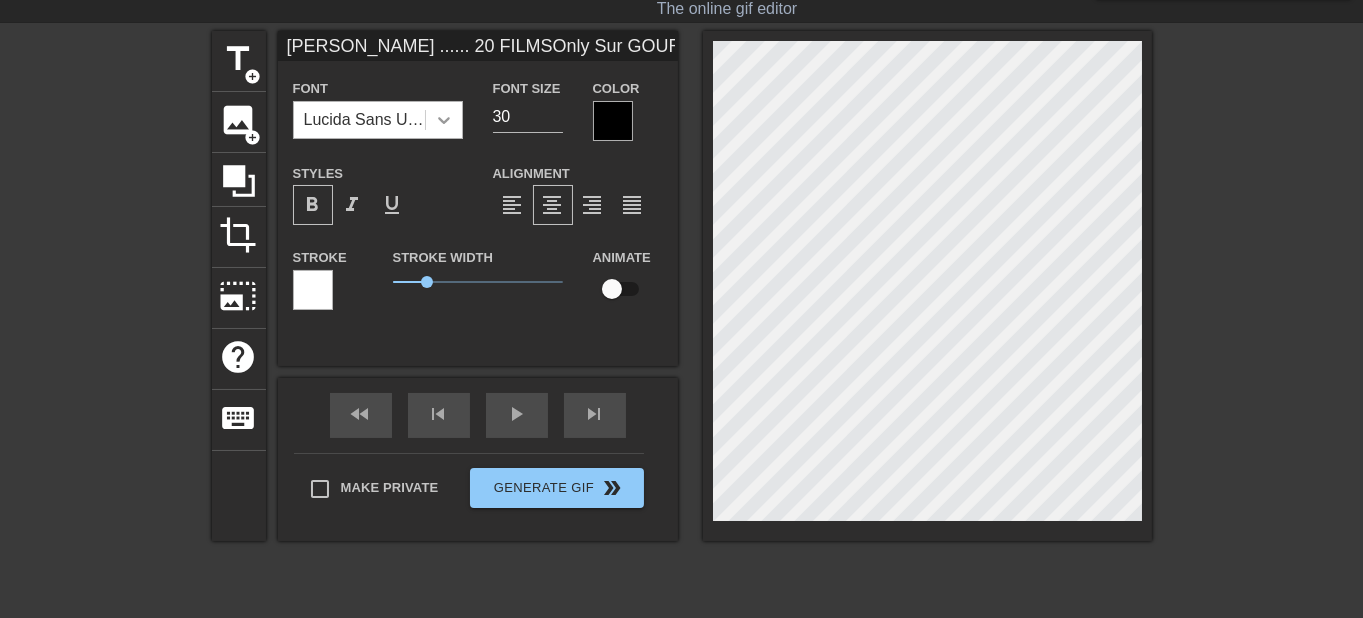 type on "[PERSON_NAME]
En ...... 20 FILMS
Only Sur GOURDY" 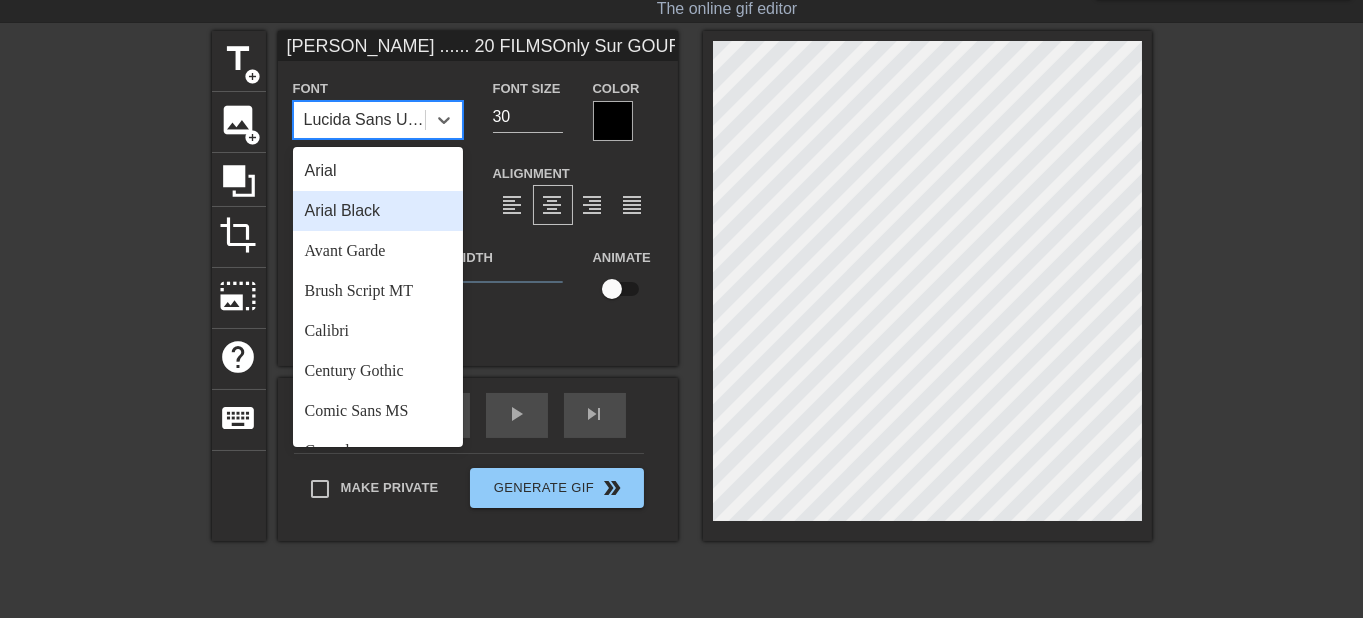 click on "Arial Black" at bounding box center [378, 211] 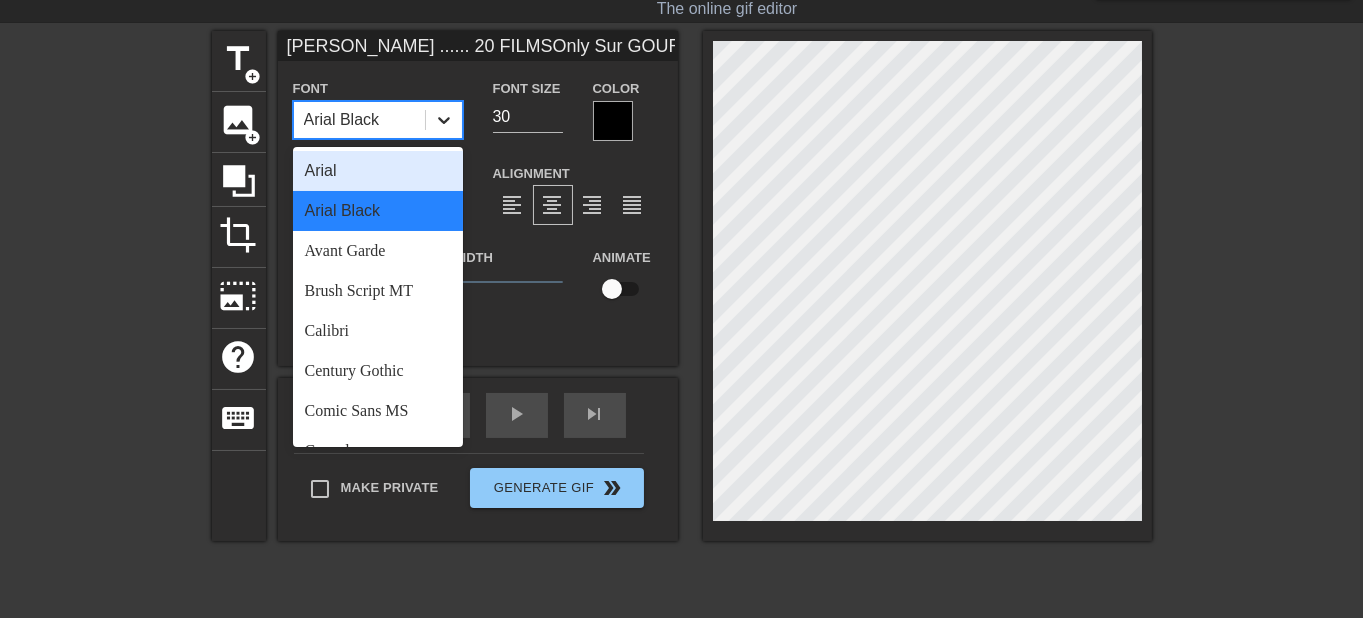 click 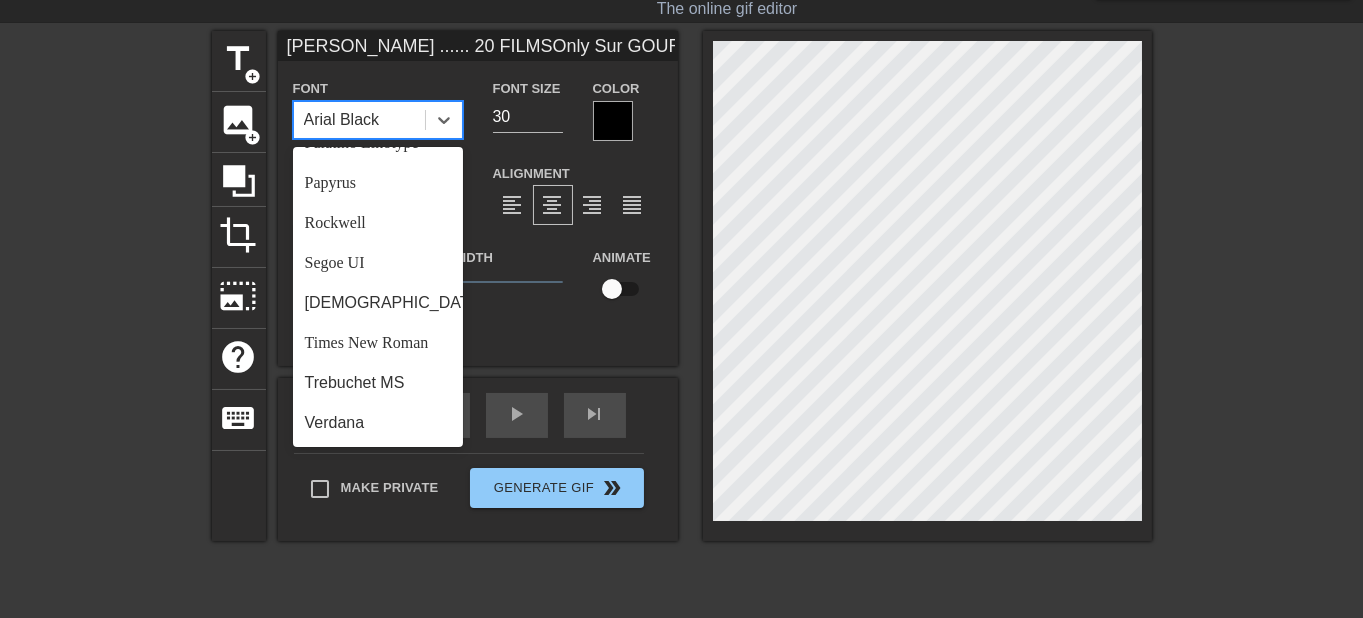 scroll, scrollTop: 717, scrollLeft: 0, axis: vertical 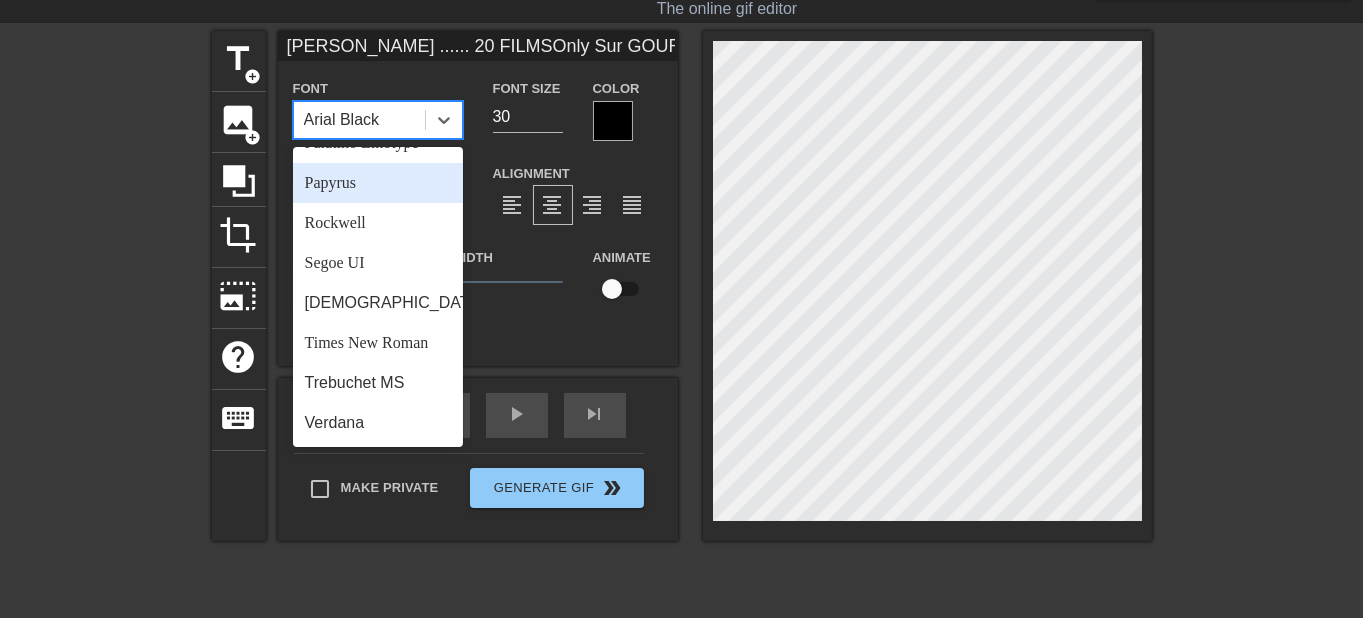 click on "Papyrus" at bounding box center [378, 183] 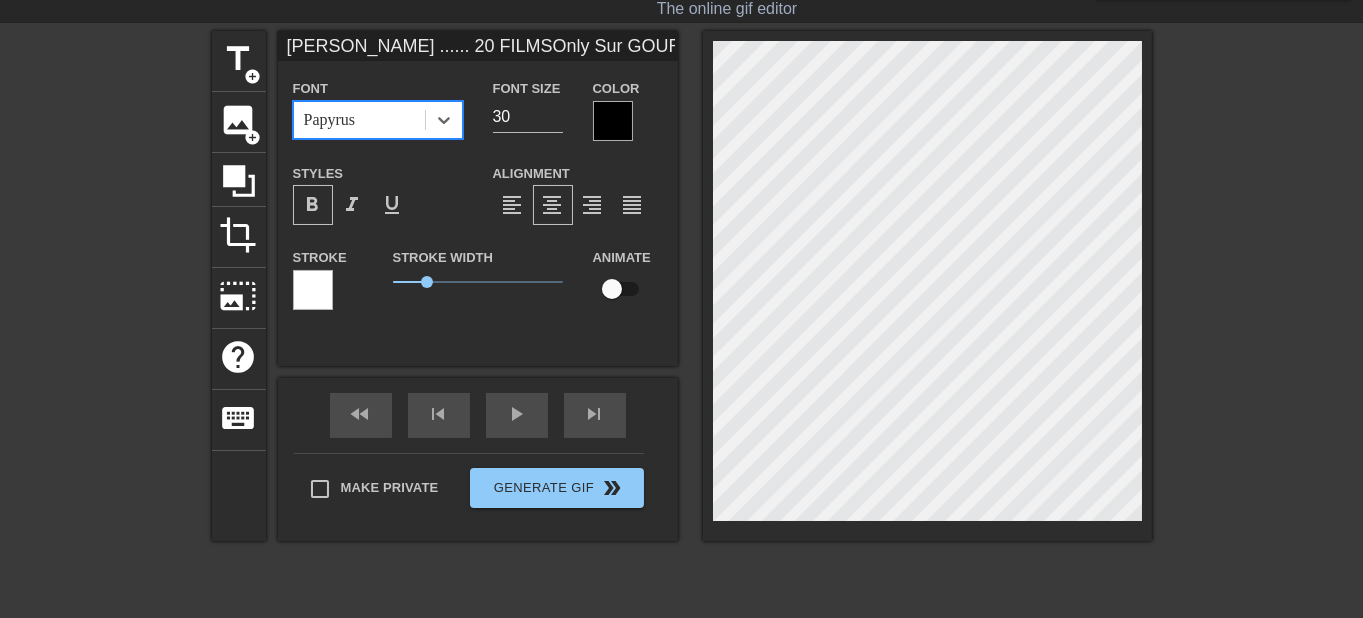 click on "format_bold" at bounding box center (313, 205) 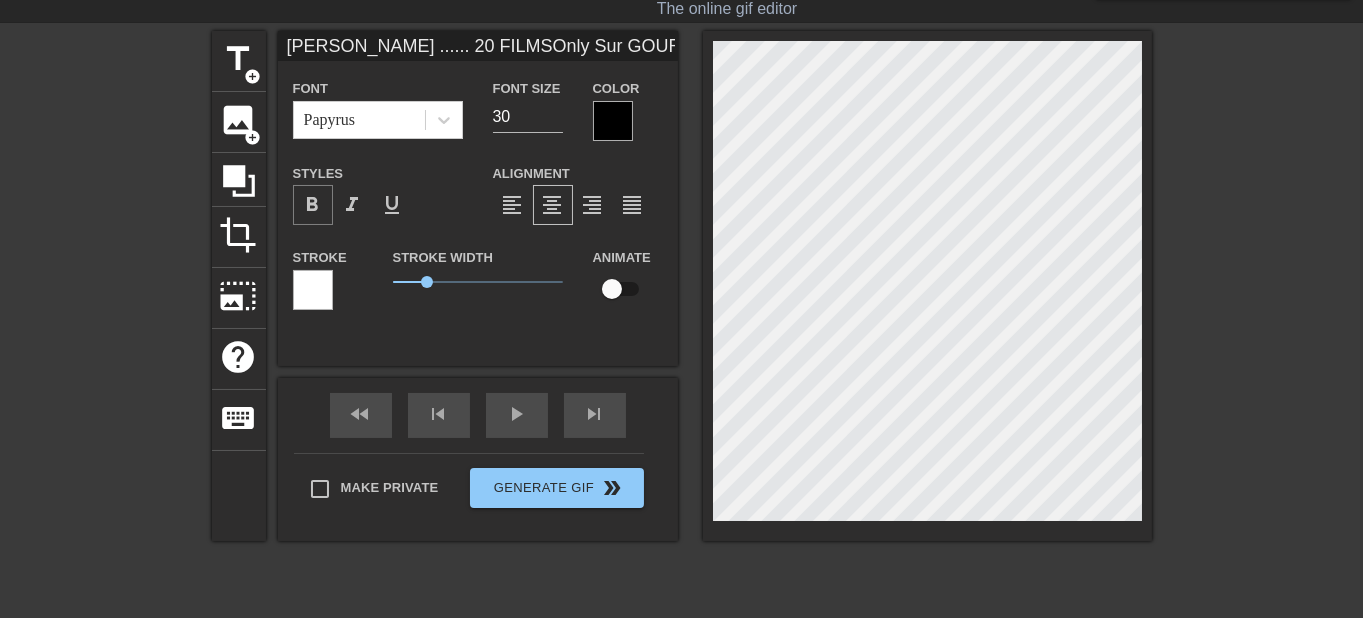 click on "format_bold" at bounding box center [313, 205] 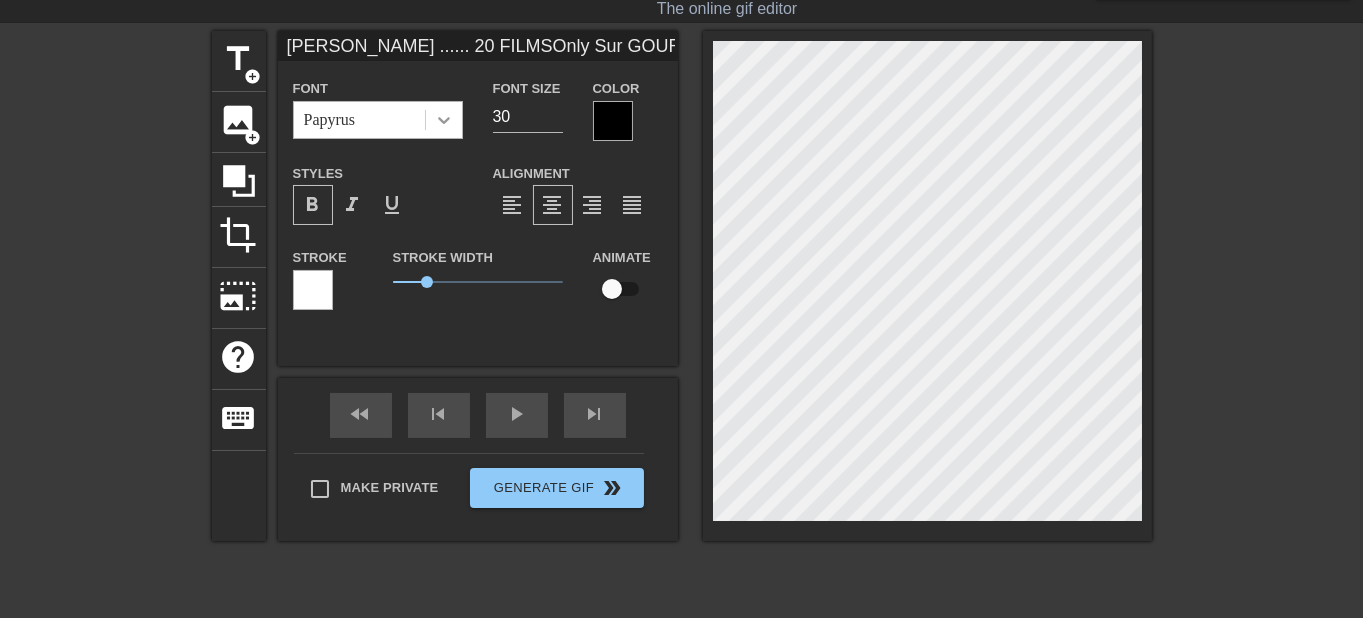 click 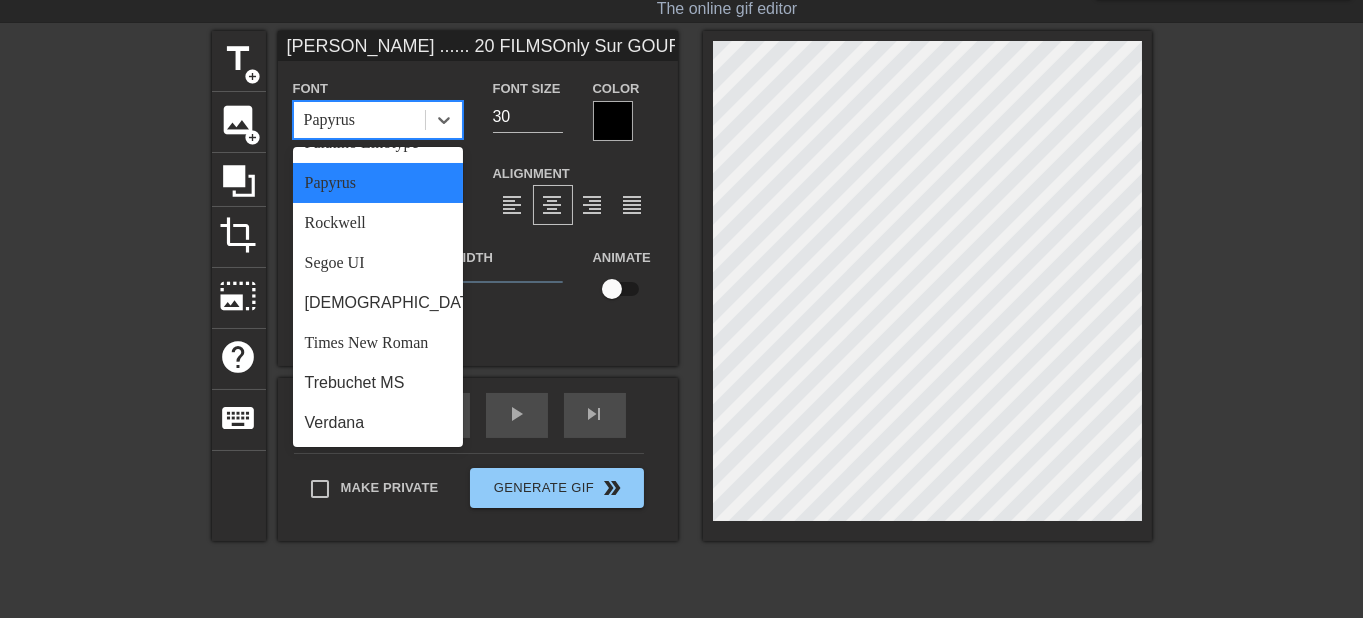 scroll, scrollTop: 716, scrollLeft: 0, axis: vertical 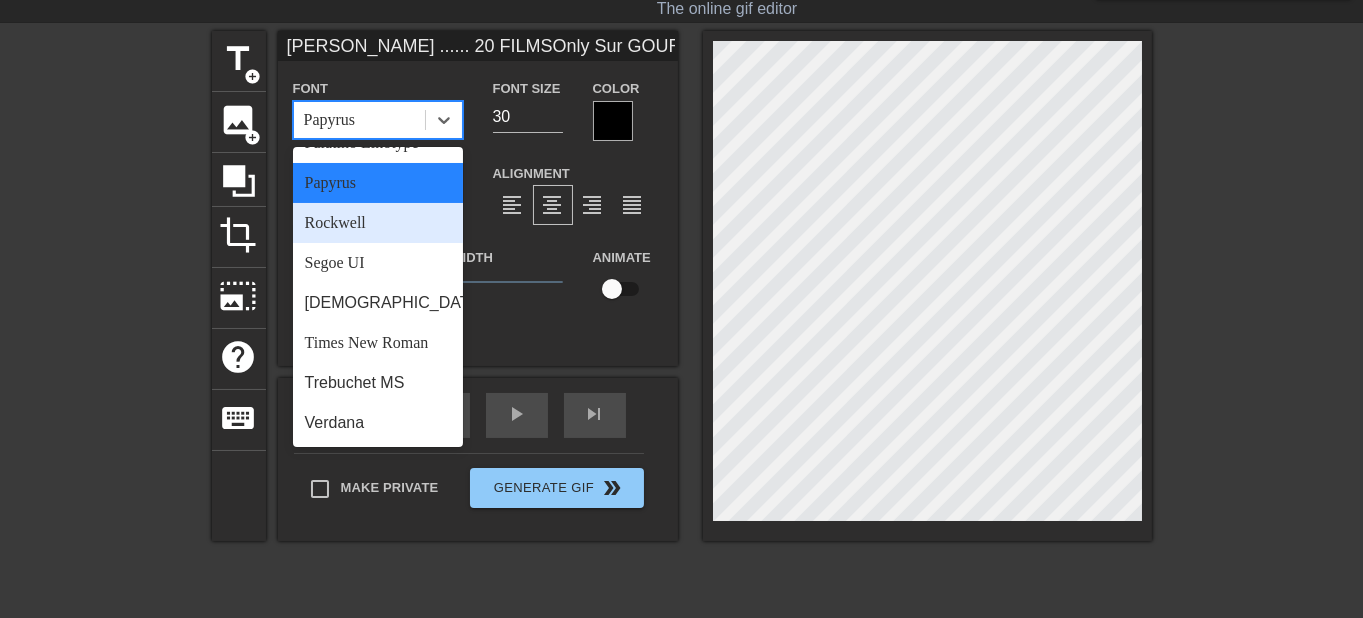 click on "Rockwell" at bounding box center [378, 223] 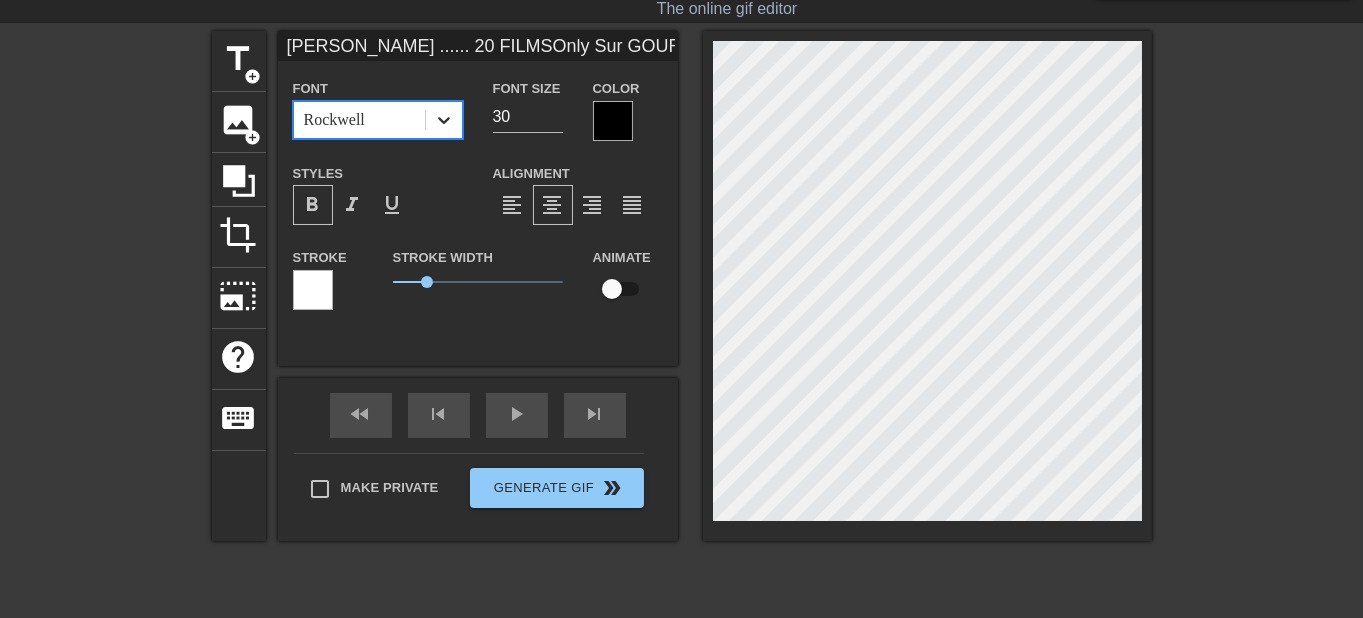 click 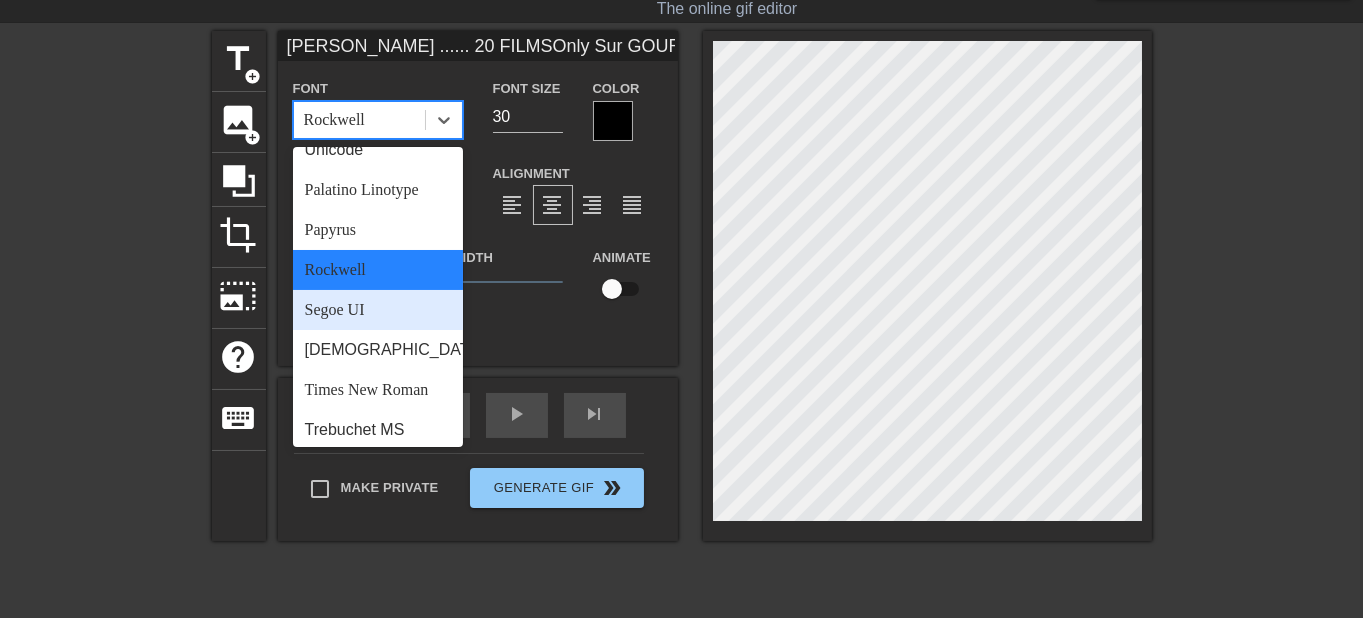 scroll, scrollTop: 717, scrollLeft: 0, axis: vertical 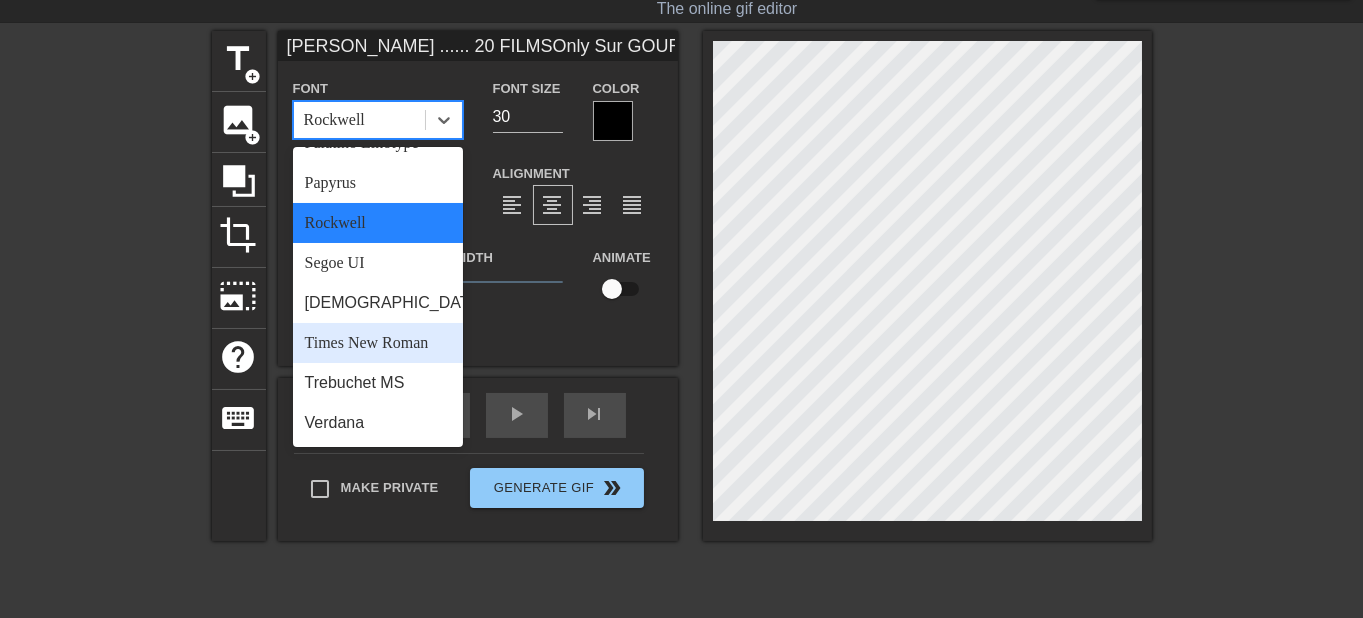 click on "Times New Roman" at bounding box center (378, 343) 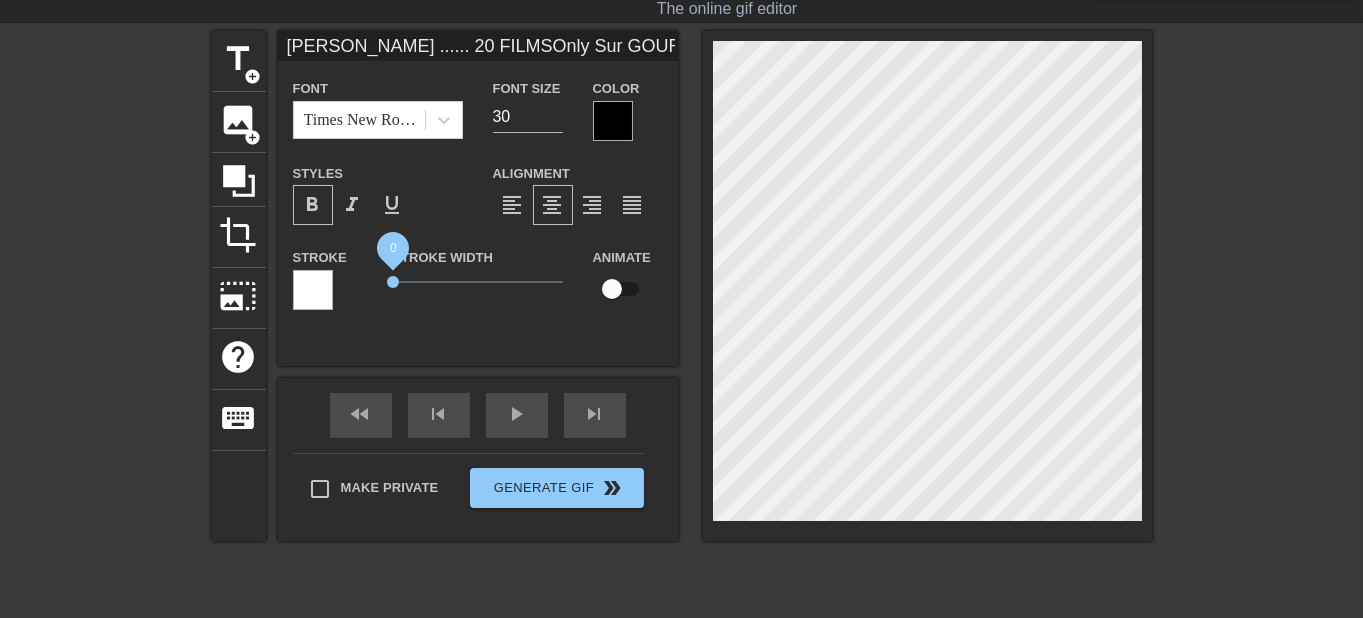 type on "[PERSON_NAME] ...... 20 FILMSOnly Sur GOURDY" 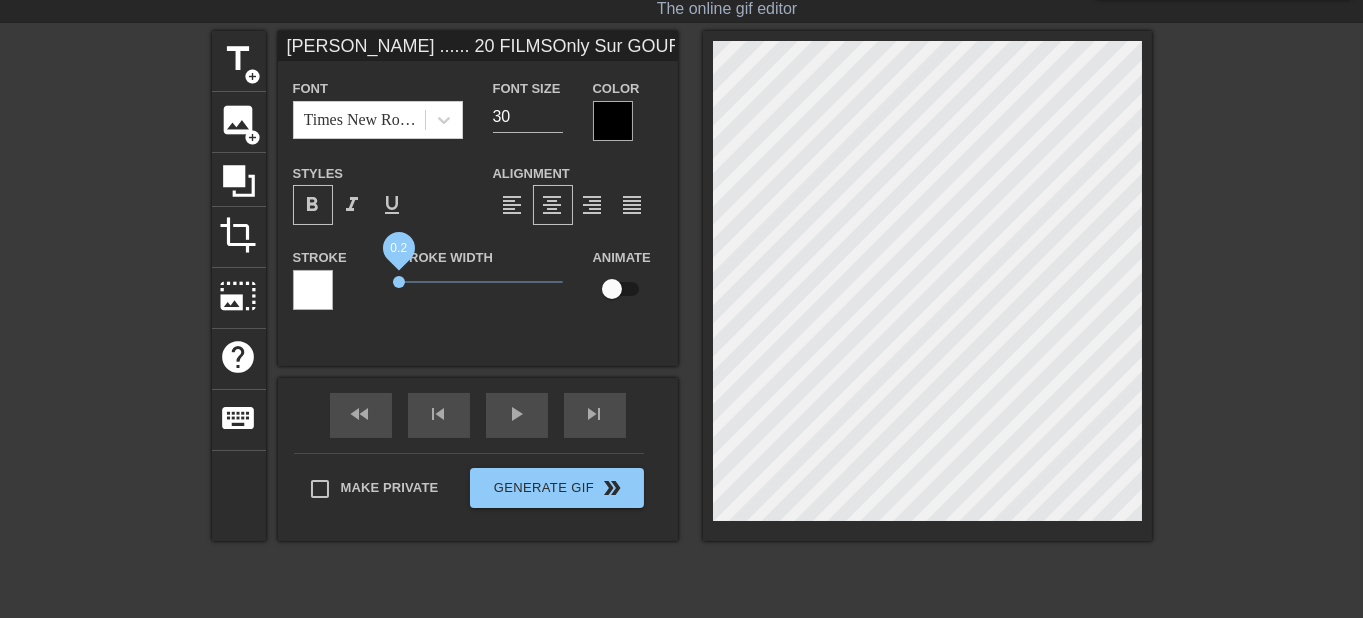 drag, startPoint x: 421, startPoint y: 282, endPoint x: 387, endPoint y: 285, distance: 34.132095 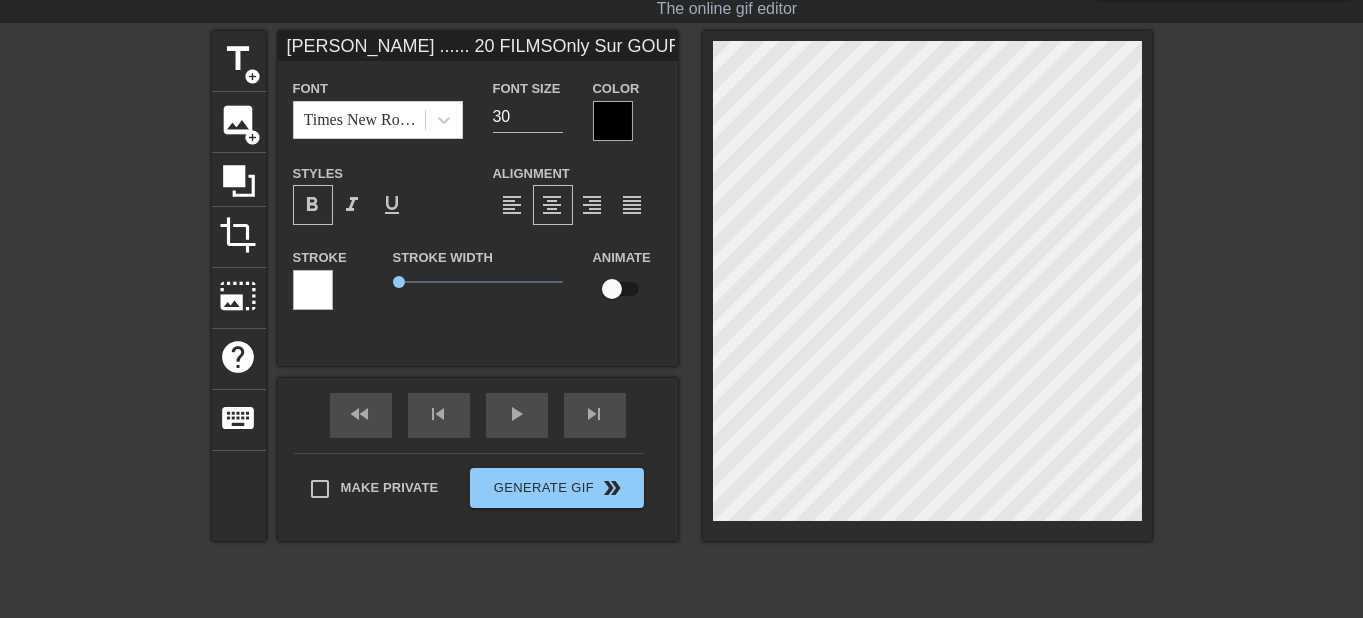 click on "title add_circle image add_circle crop photo_size_select_large help keyboard [PERSON_NAME] ...... 20 FILMSOnly Sur GOURDY Font Times New Roman Font Size 30 Color Styles format_bold format_italic format_underline Alignment format_align_left format_align_center format_align_right format_align_justify Stroke Stroke Width 0.2 Animate fast_rewind skip_previous play_arrow skip_next Make Private Generate Gif double_arrow" at bounding box center [681, 331] 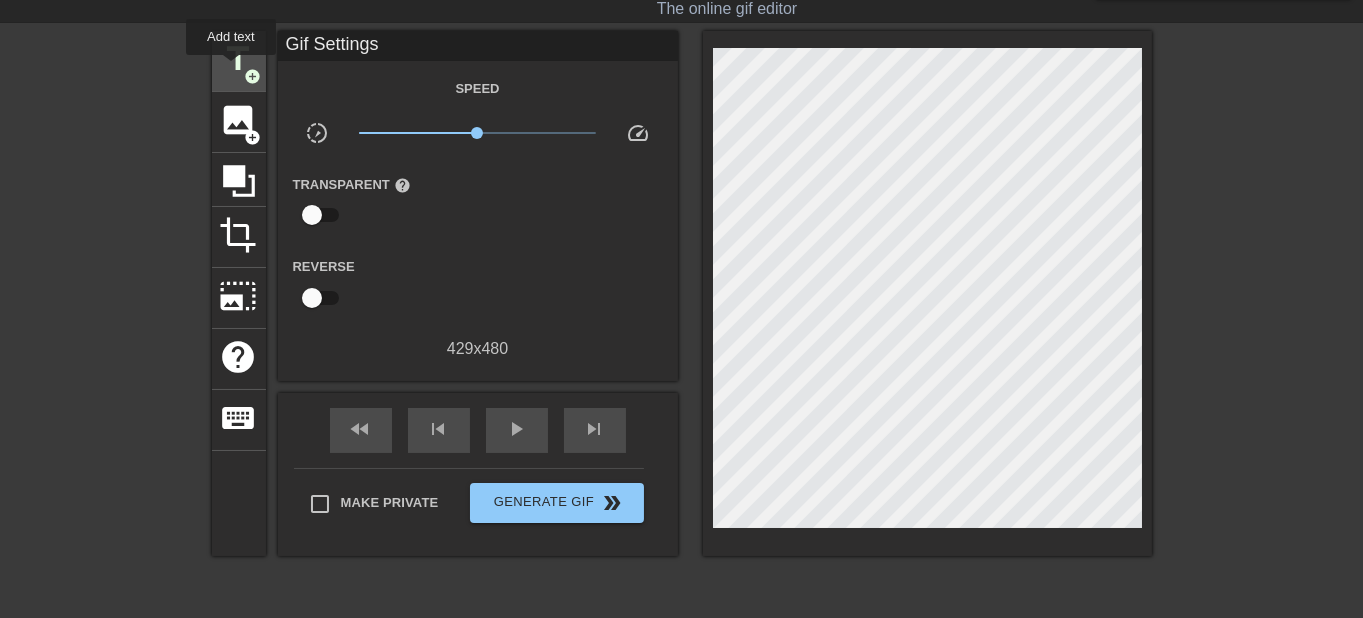 click on "title" at bounding box center [239, 59] 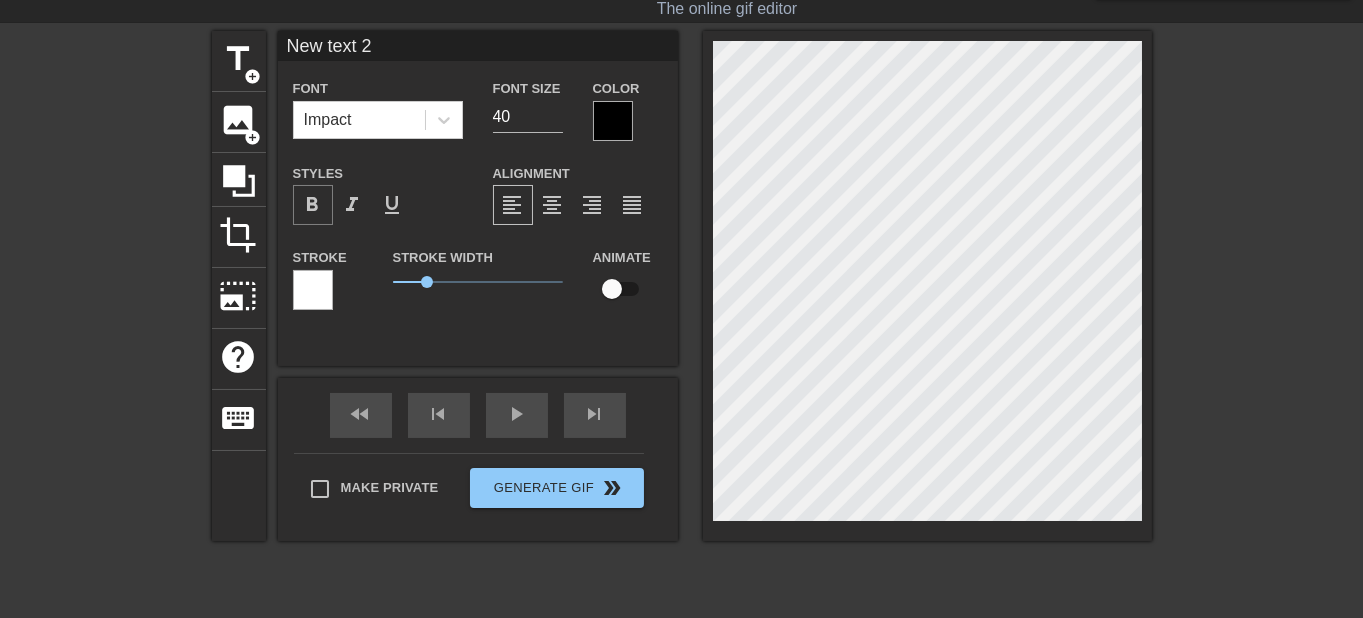 click on "format_bold" at bounding box center (313, 205) 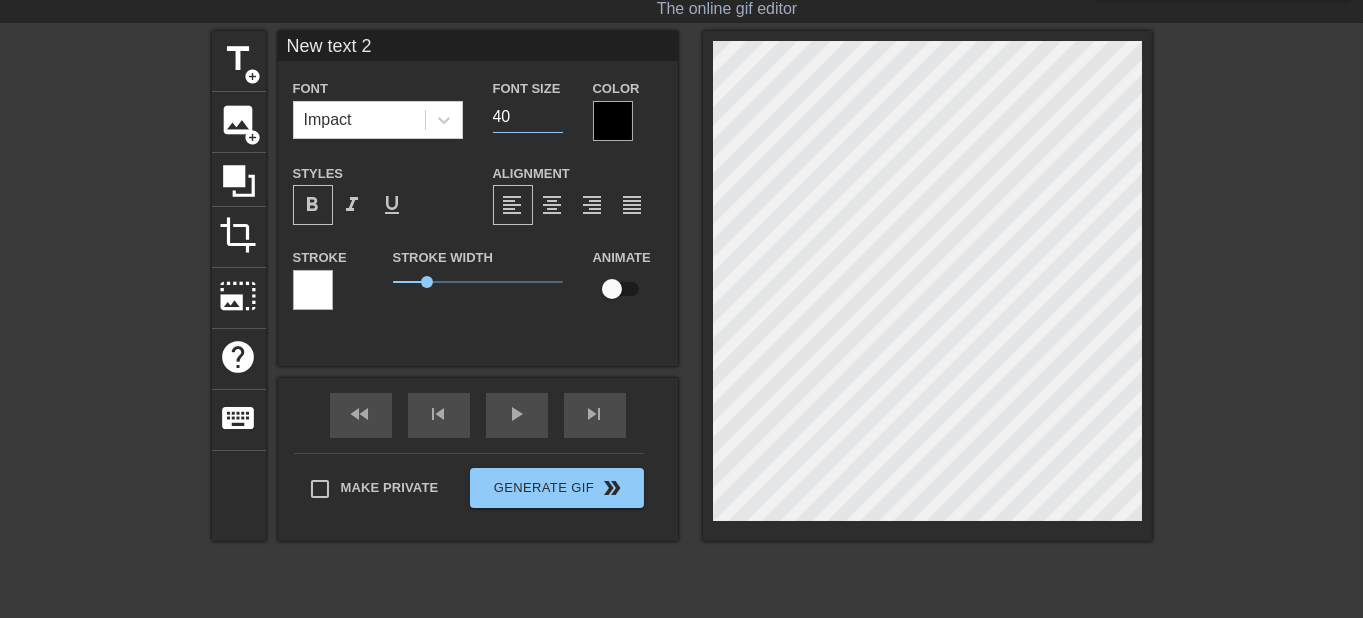 drag, startPoint x: 505, startPoint y: 113, endPoint x: 476, endPoint y: 116, distance: 29.15476 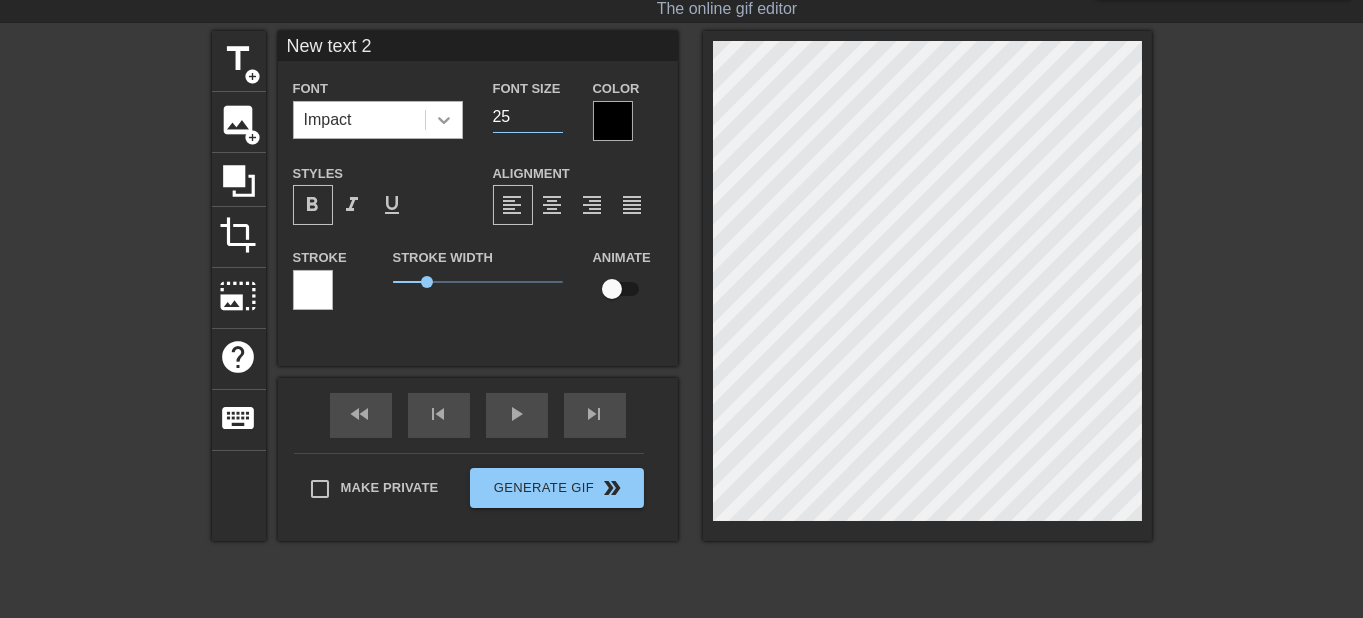 type on "25" 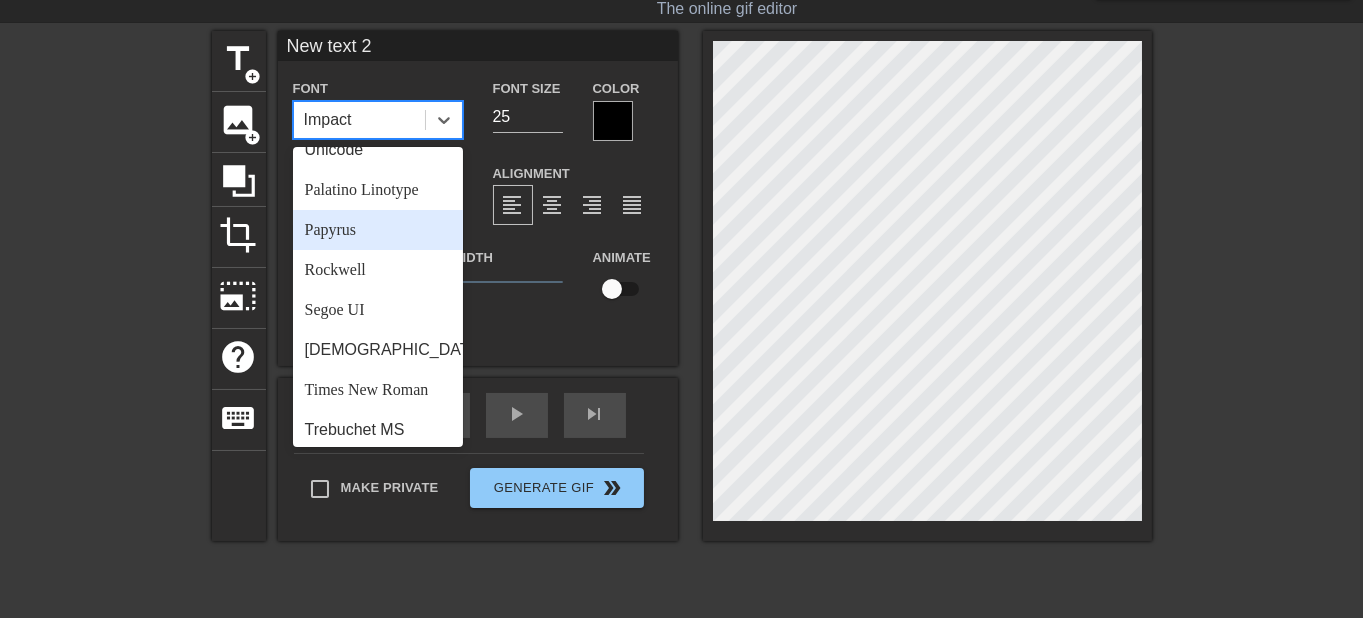 scroll, scrollTop: 717, scrollLeft: 0, axis: vertical 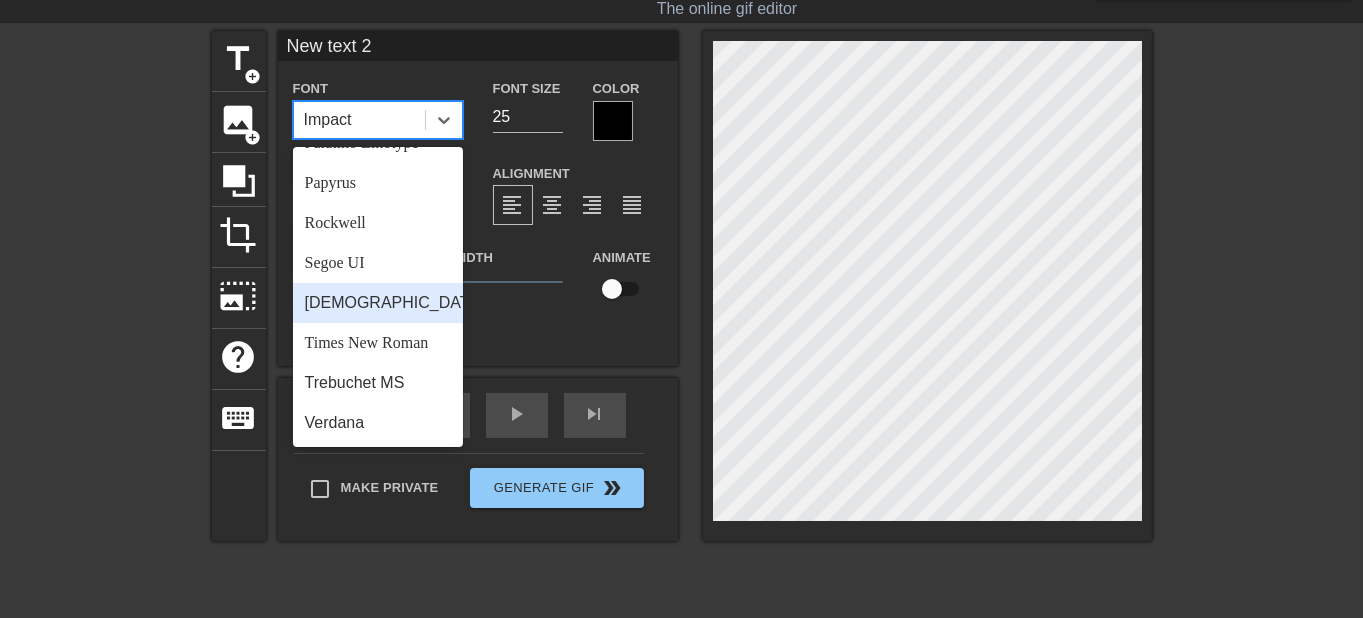 click on "[DEMOGRAPHIC_DATA]" at bounding box center [378, 303] 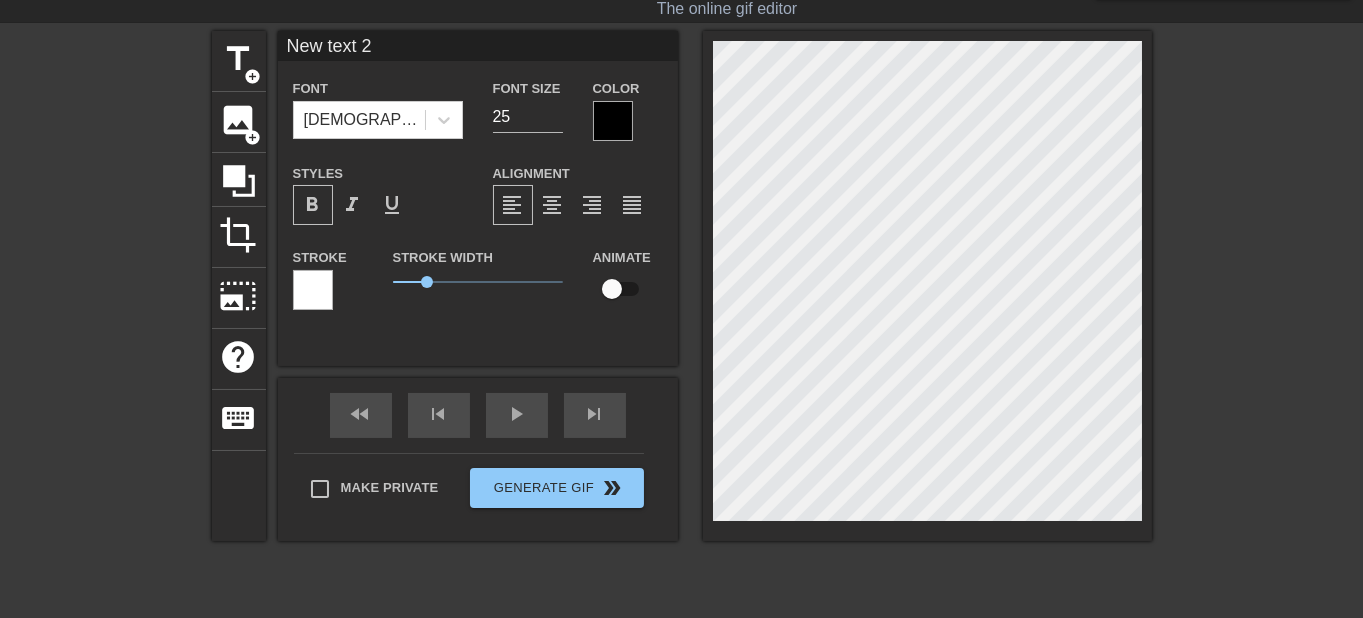 type on "Ne text 2" 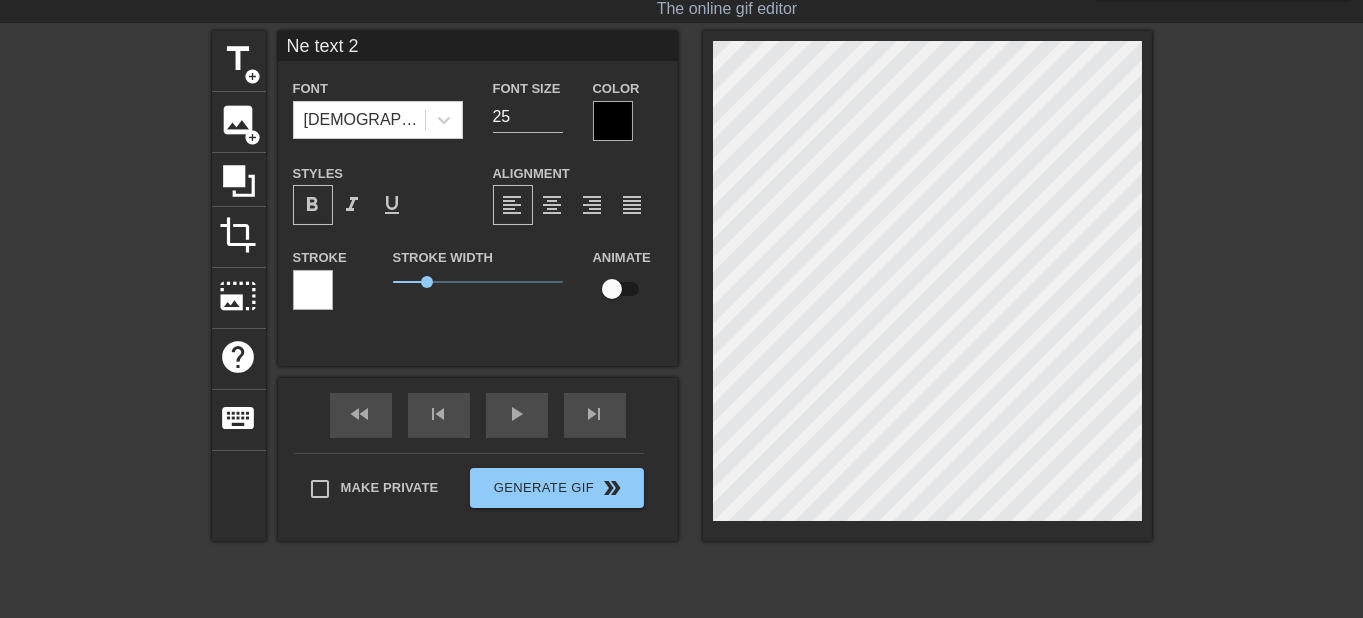 type on "Netext 2" 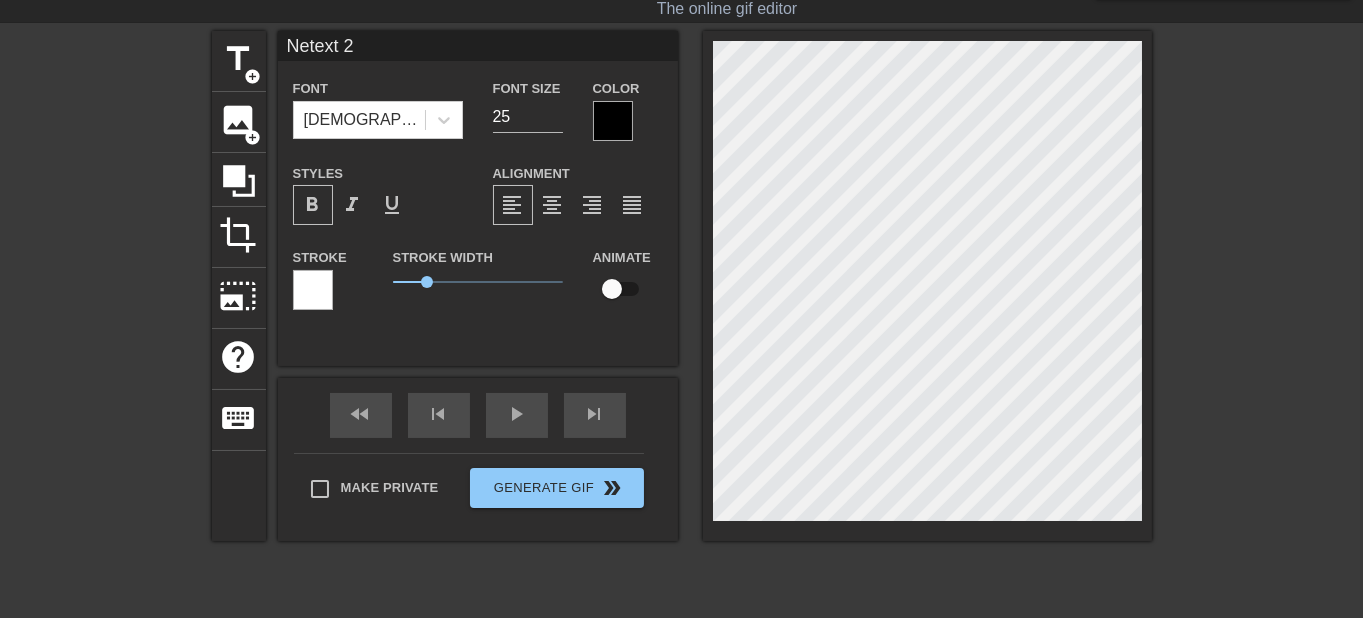 type on "Neext 2" 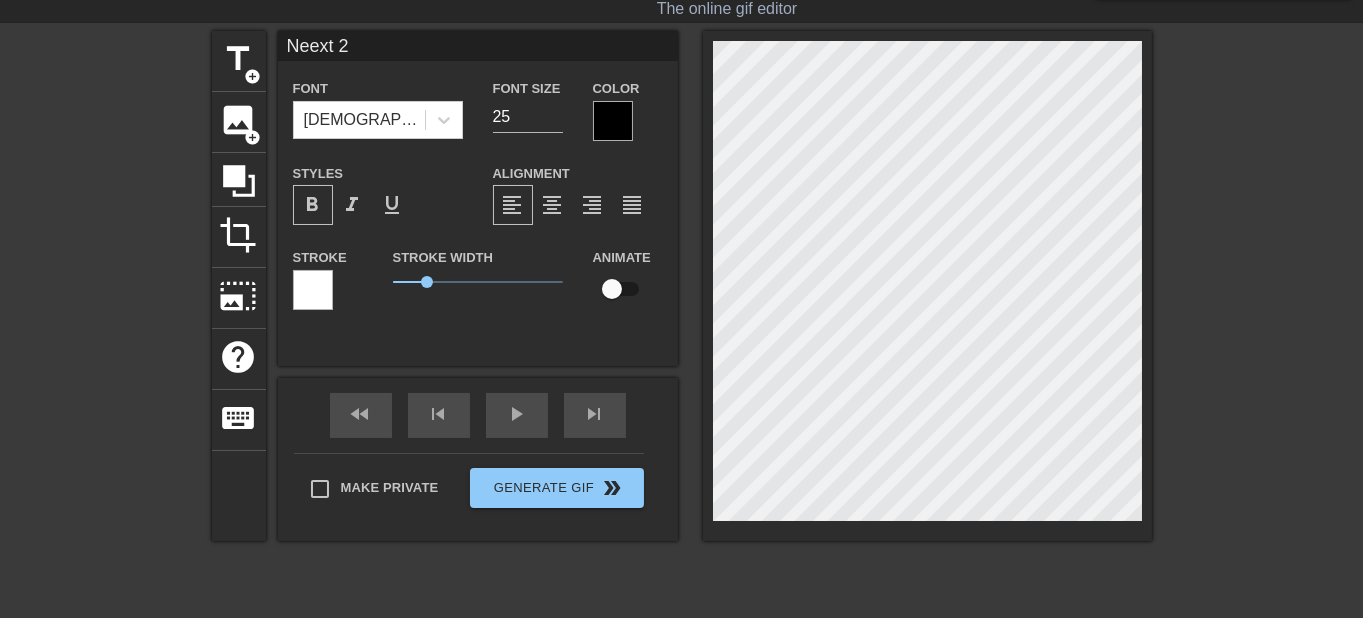 type on "Next 2" 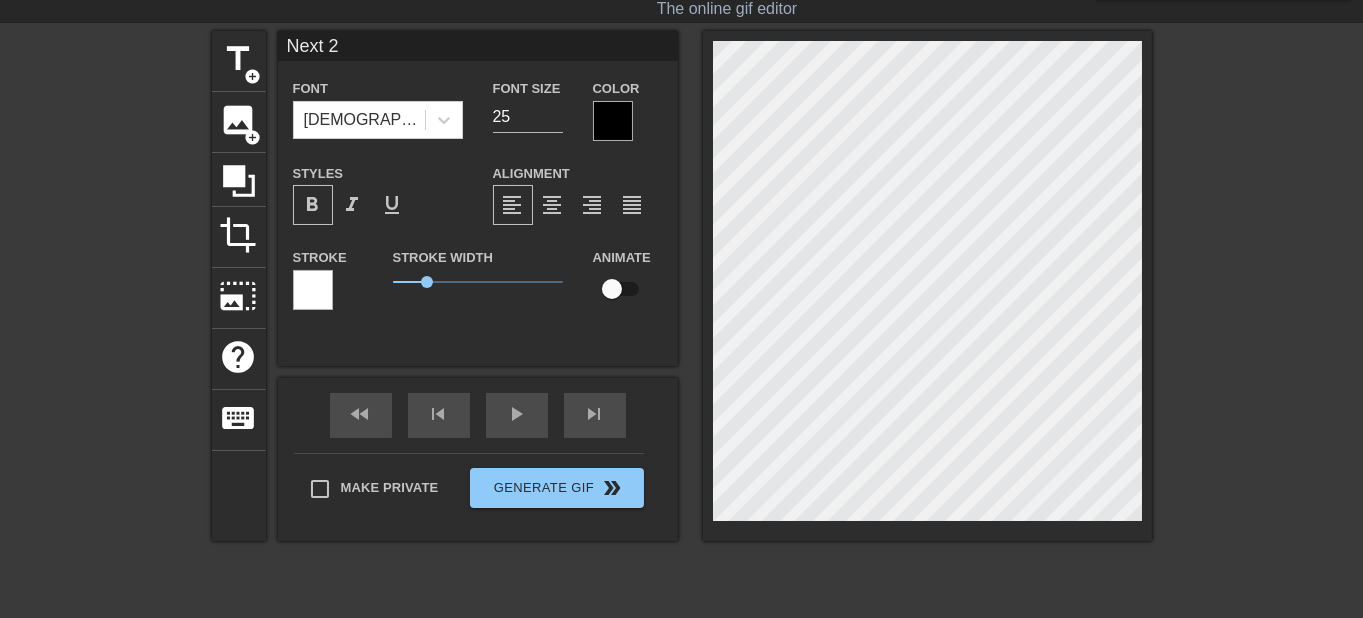 type on "Net 2" 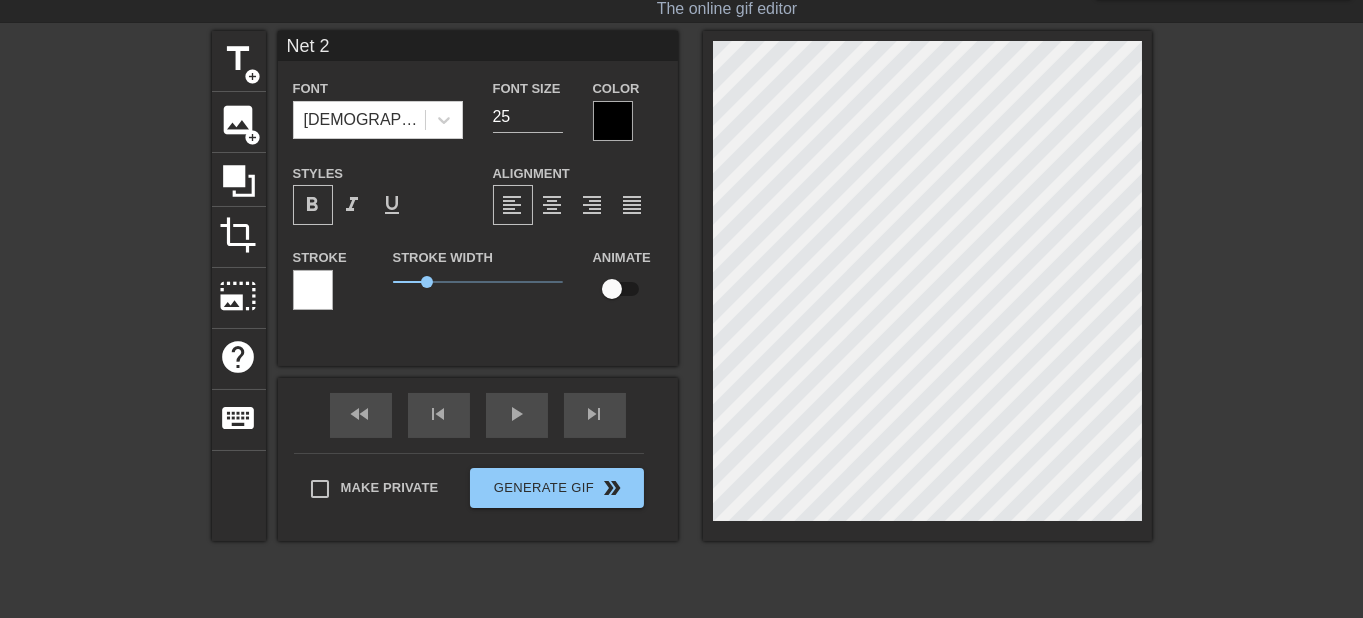 type on "Ne 2" 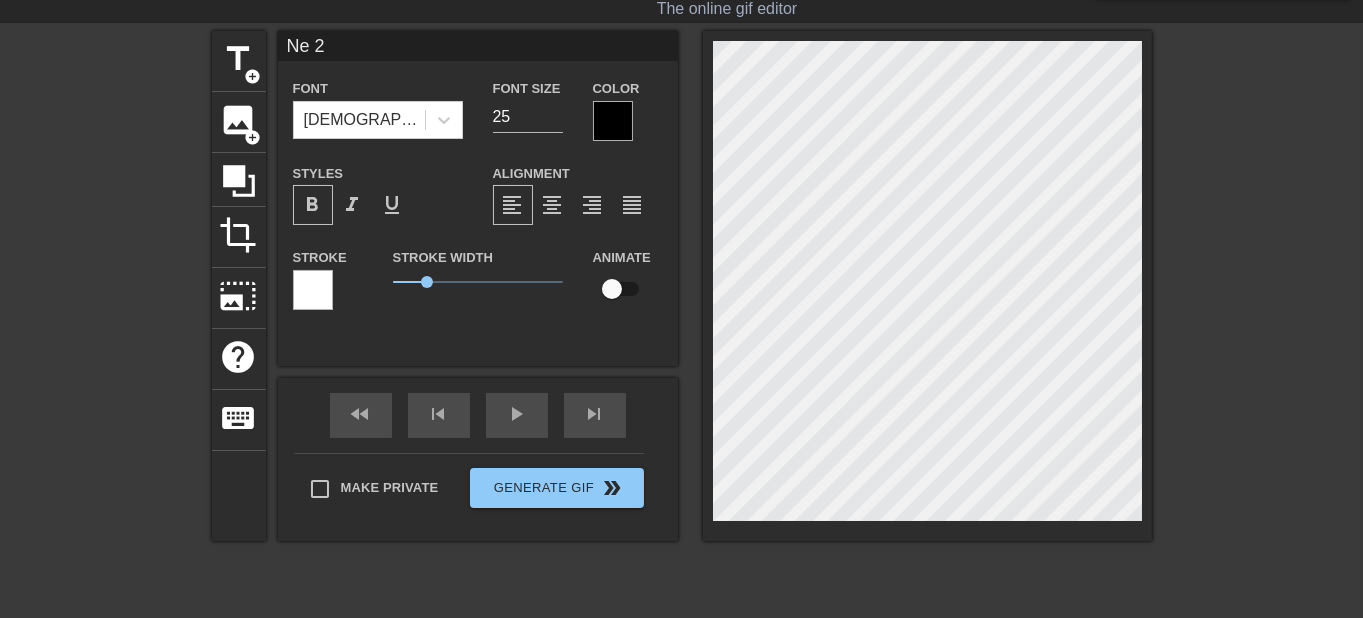 type on "Ne2" 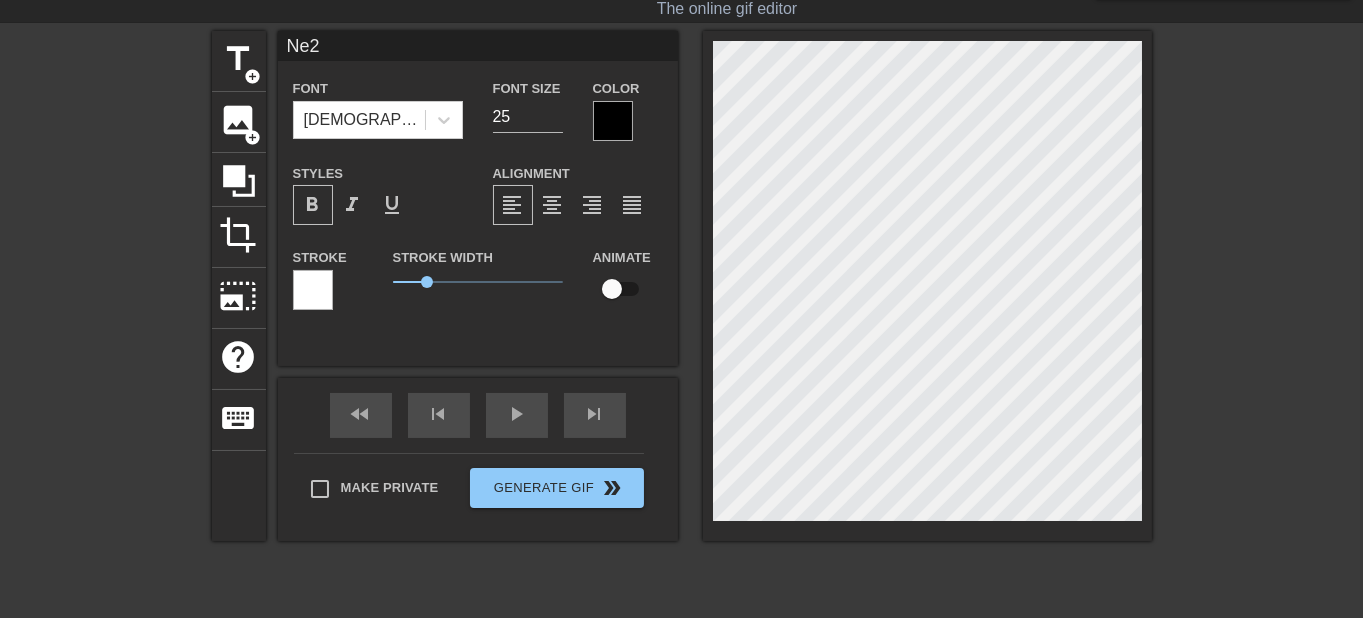 type on "Ne" 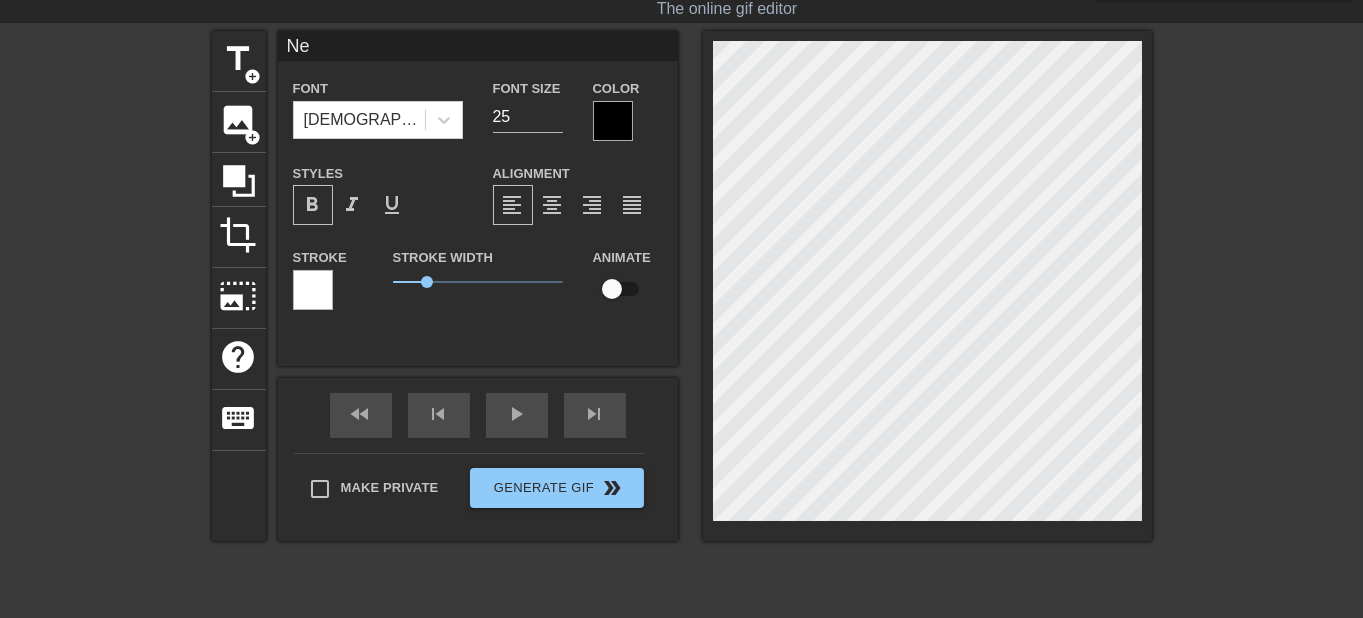 type on "N" 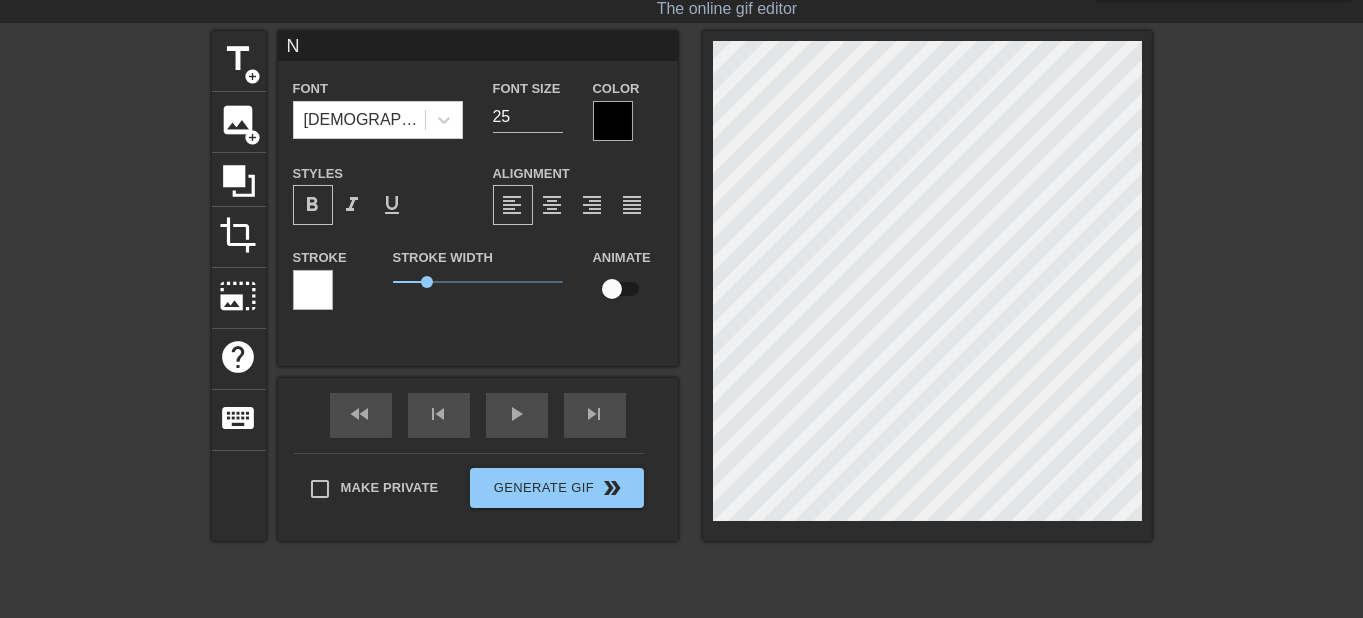 type 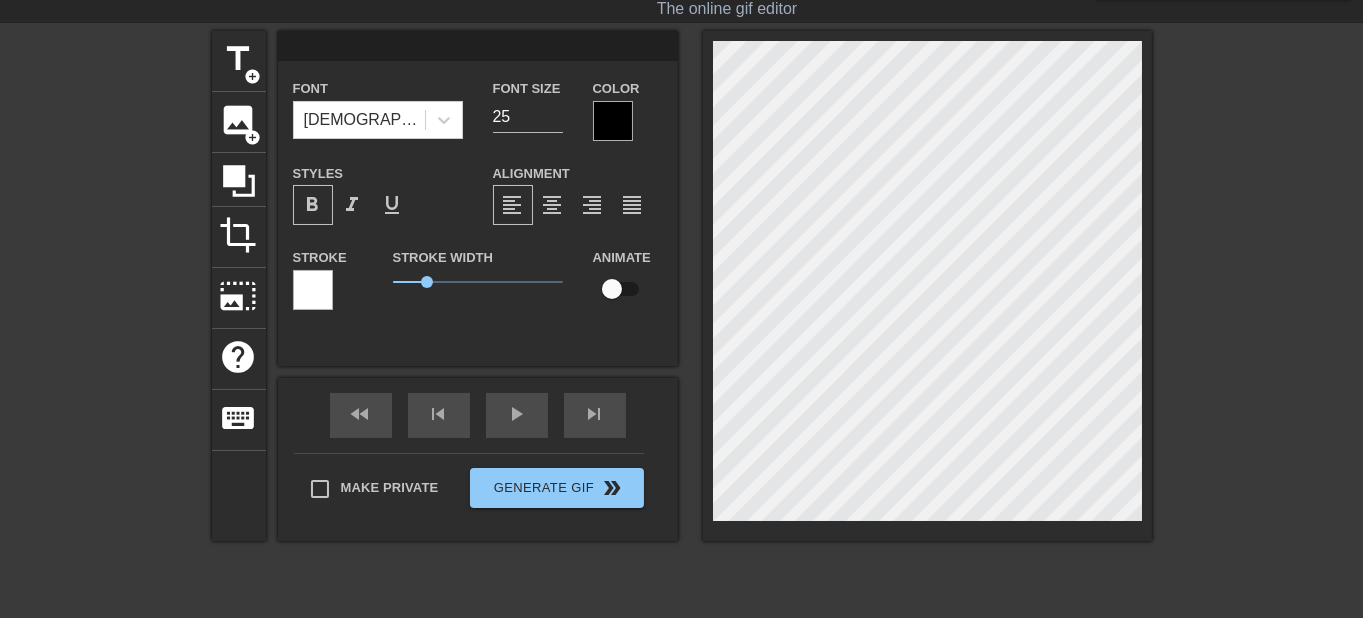 type on "B" 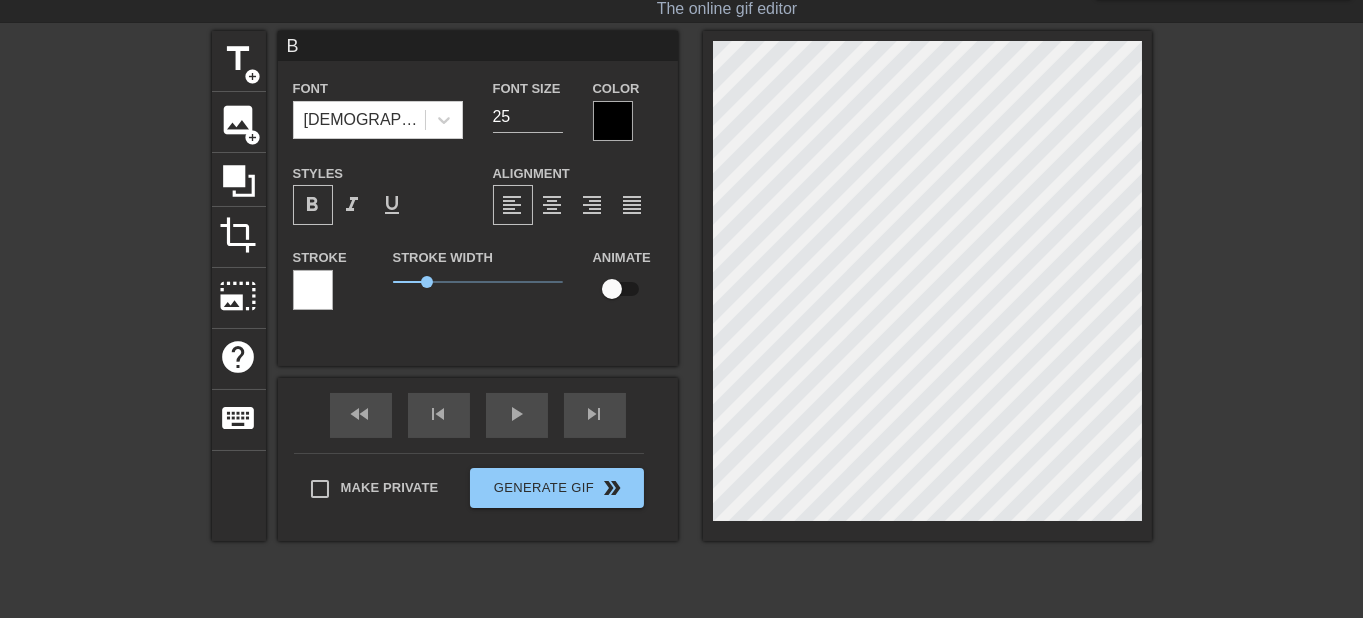 type on "Bi" 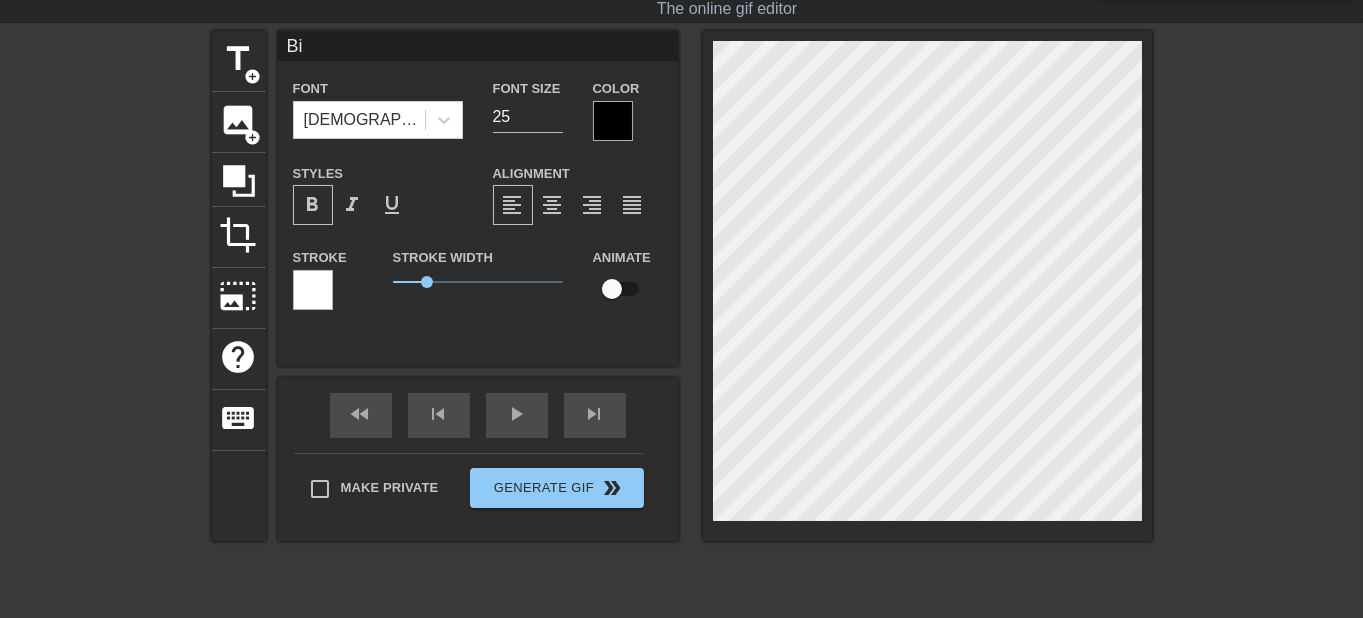 type on "Bie" 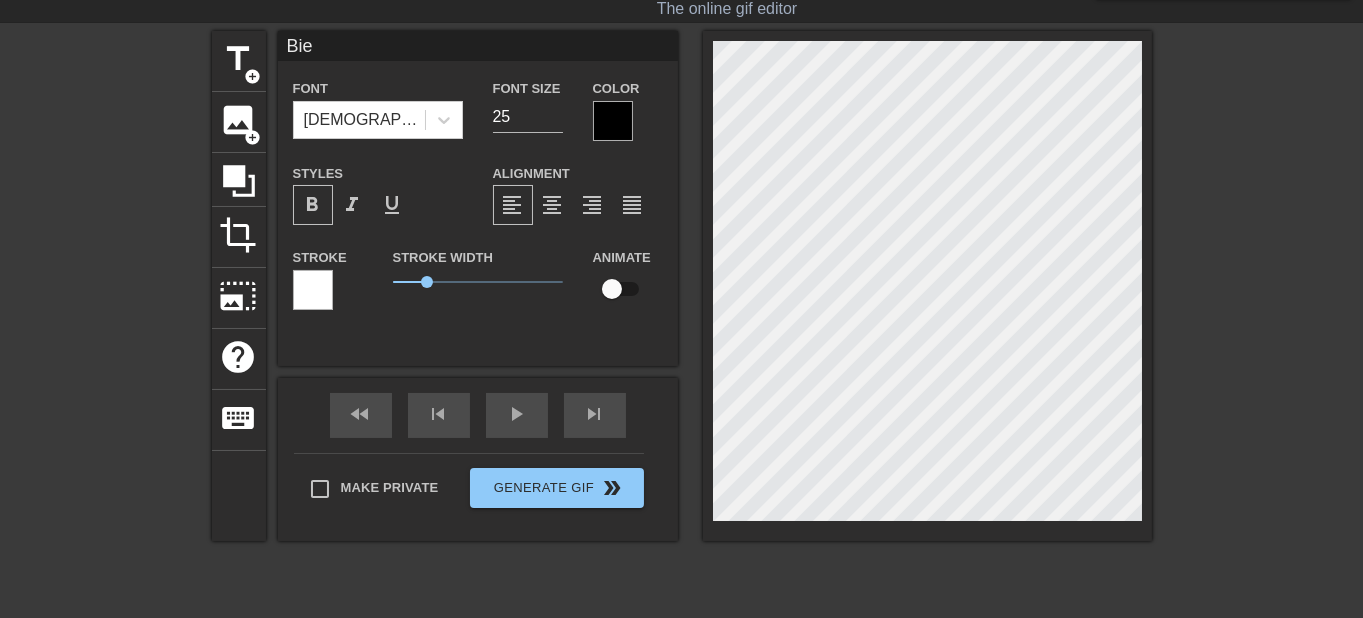 type on "Bien" 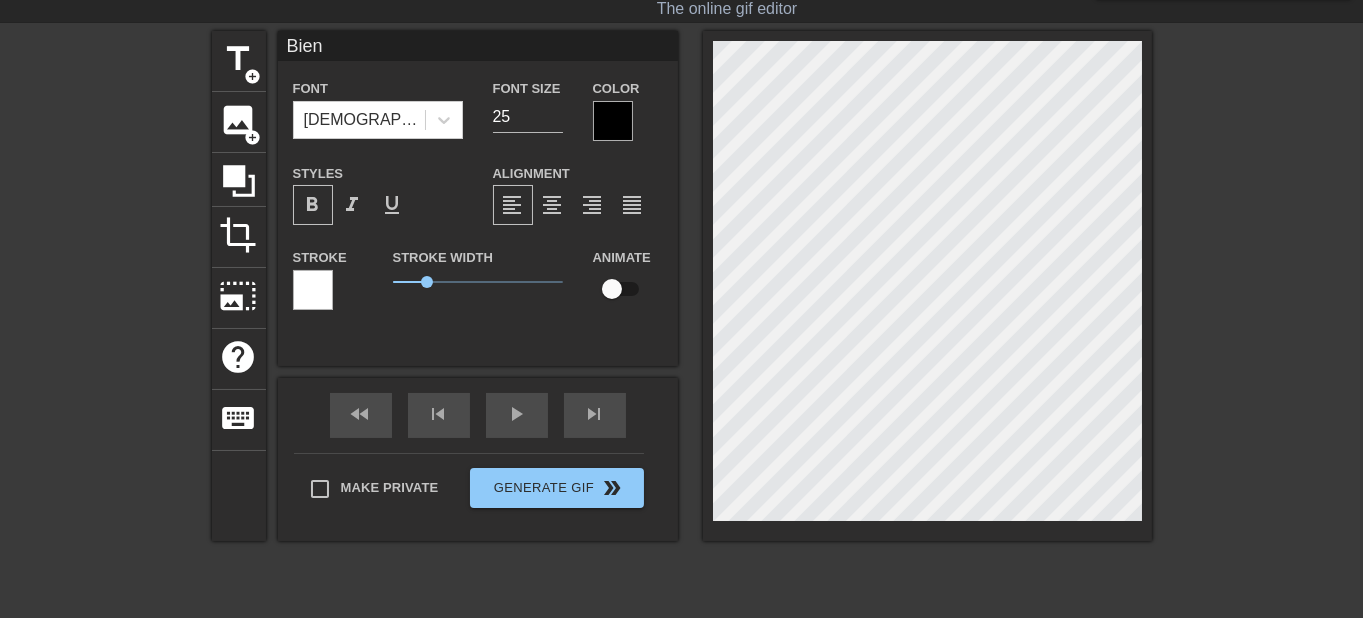 type on "Bient" 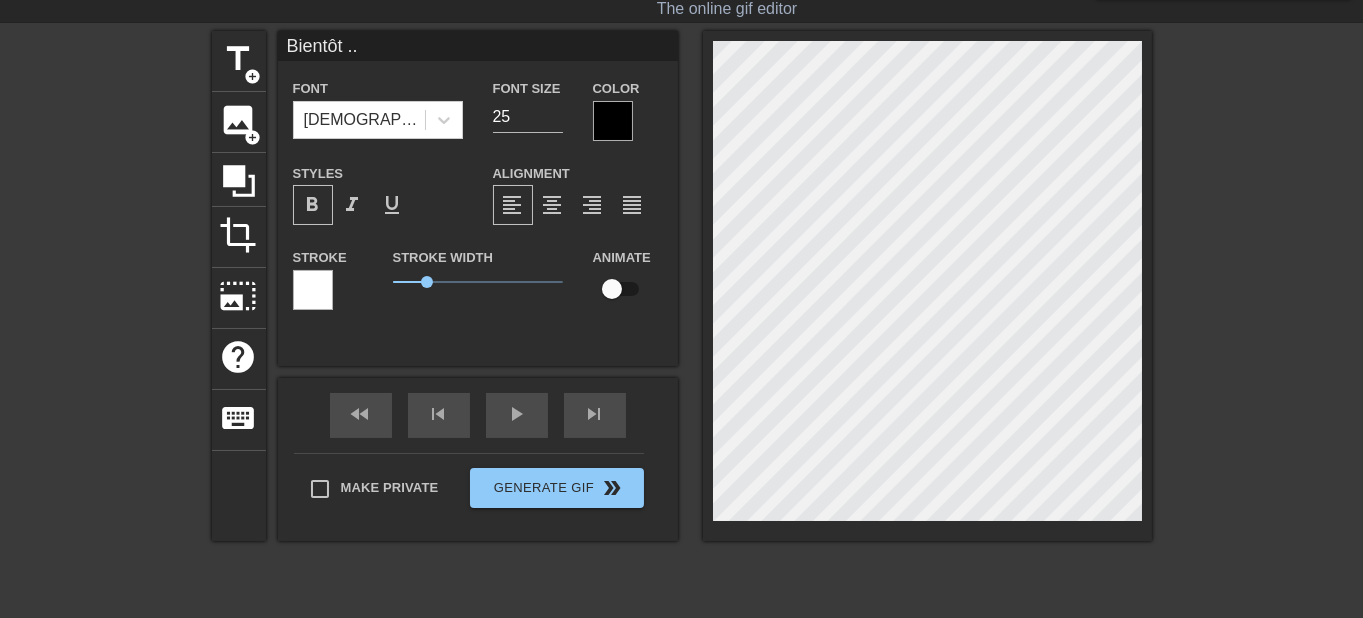 scroll, scrollTop: 0, scrollLeft: 2, axis: horizontal 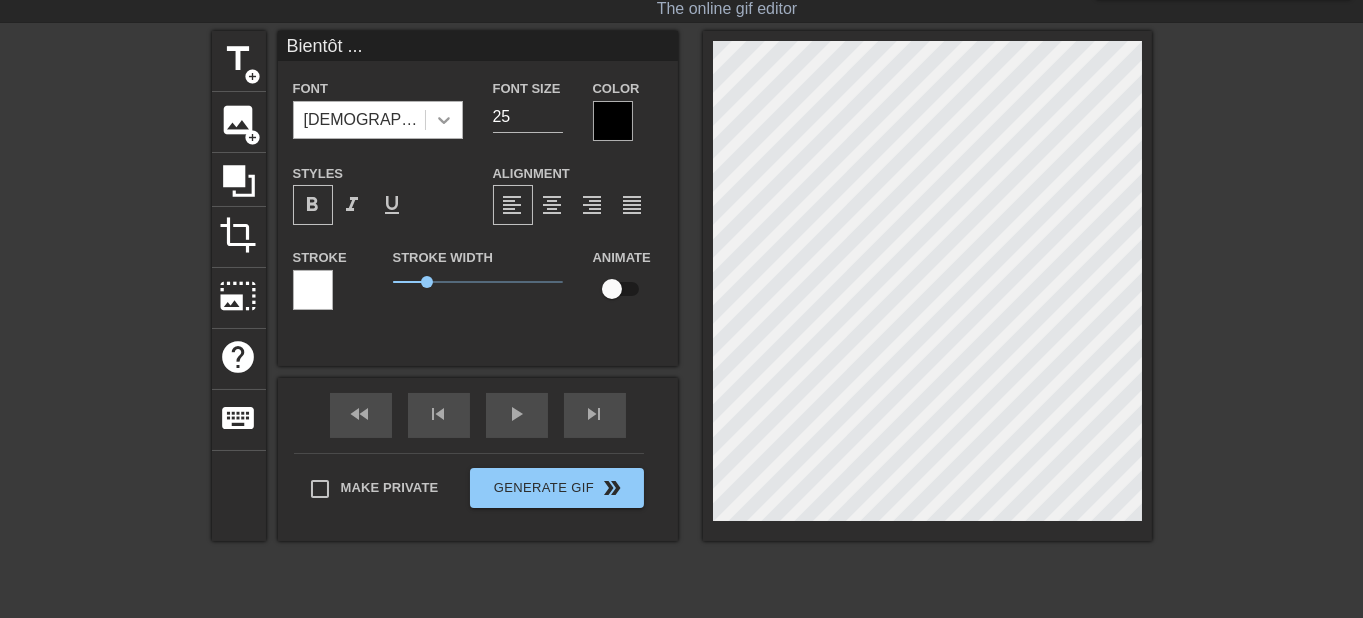 click 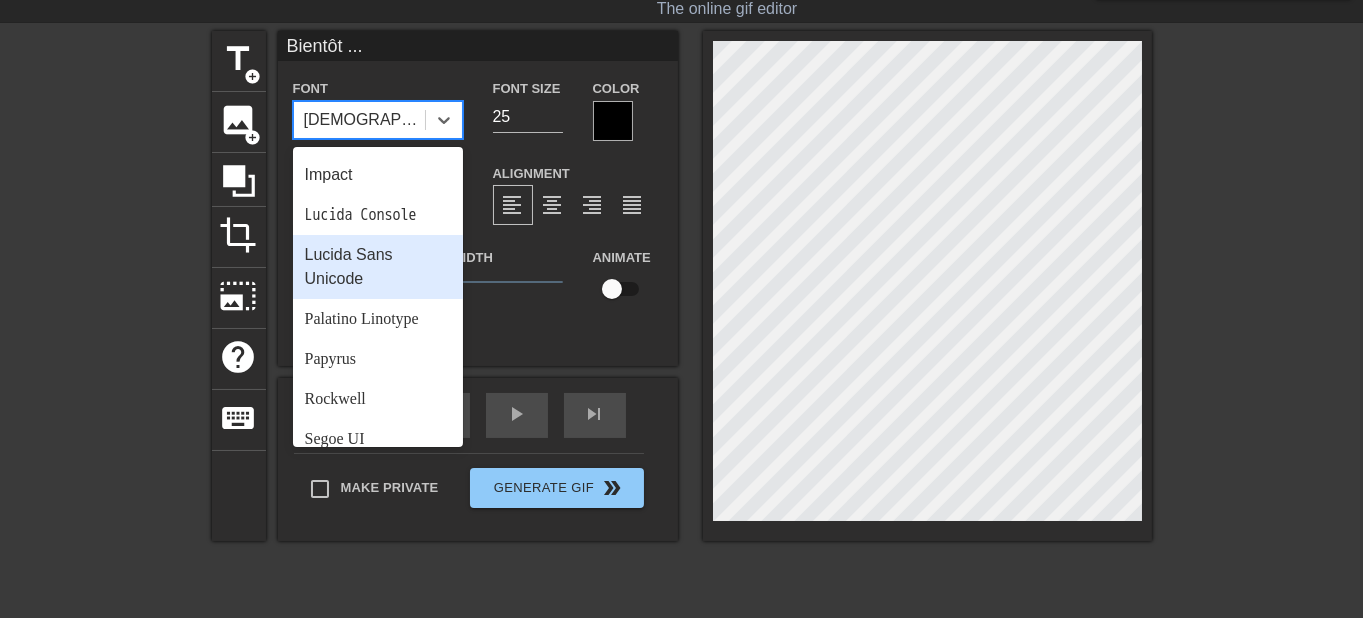 scroll, scrollTop: 258, scrollLeft: 0, axis: vertical 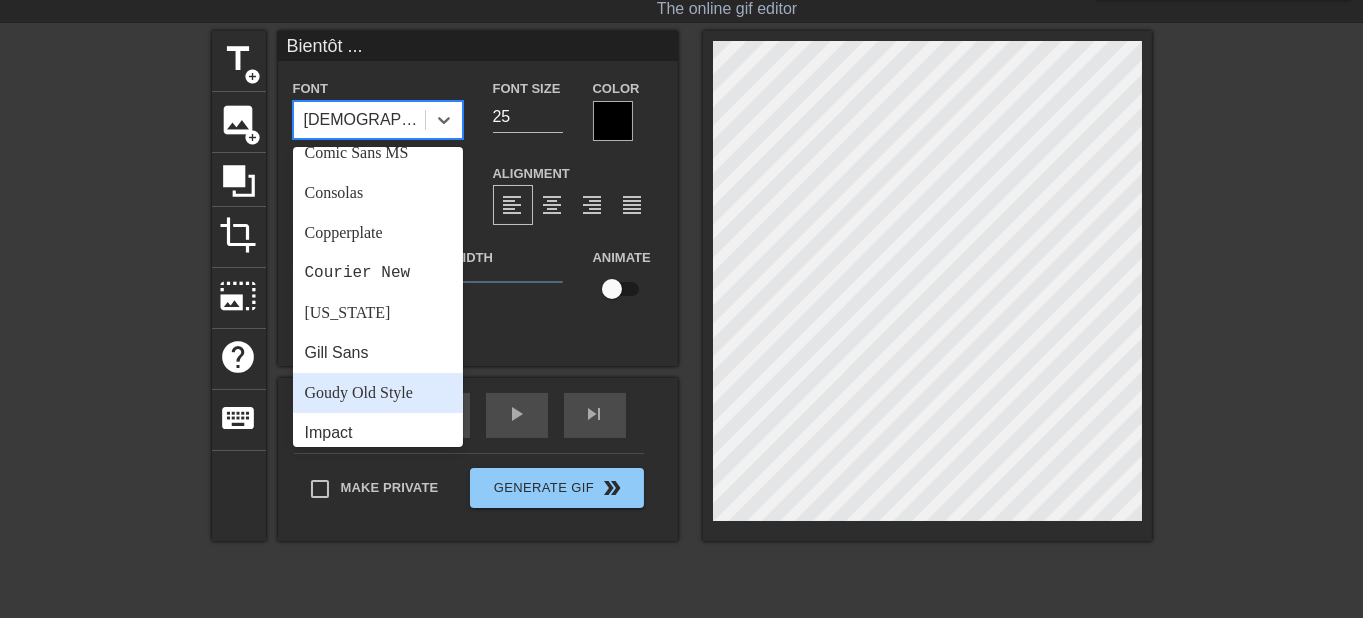 click on "Goudy Old Style" at bounding box center [378, 393] 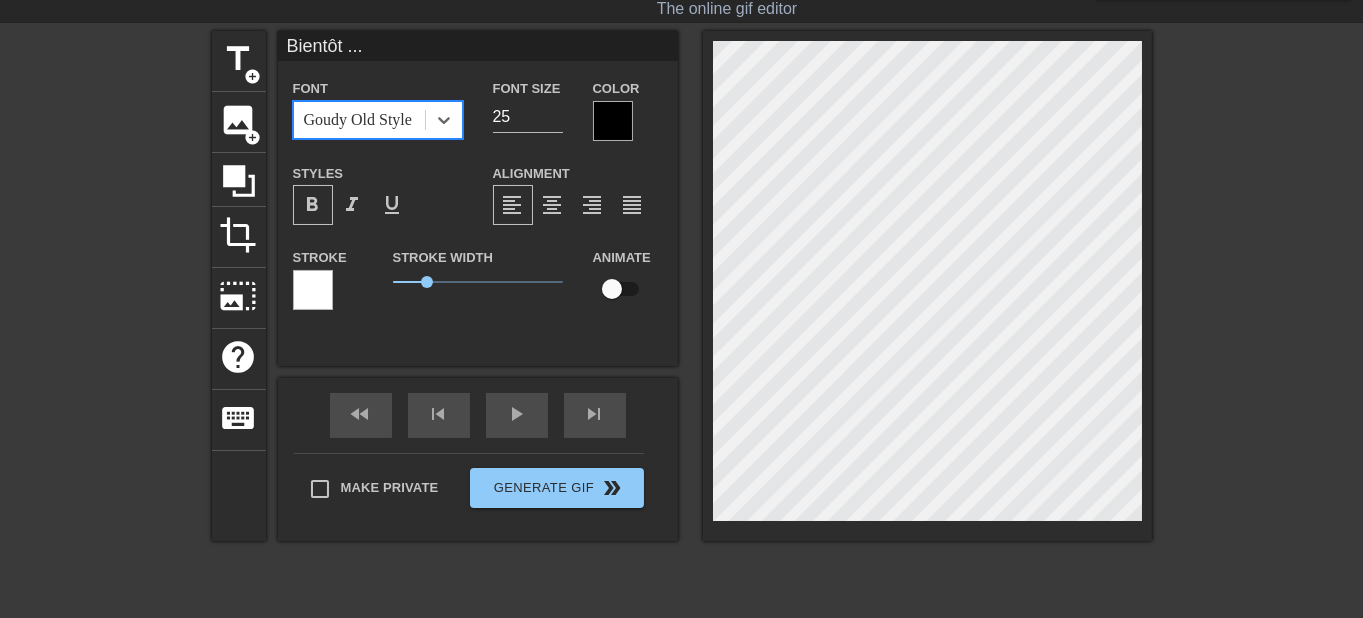 click on "format_bold" at bounding box center [313, 205] 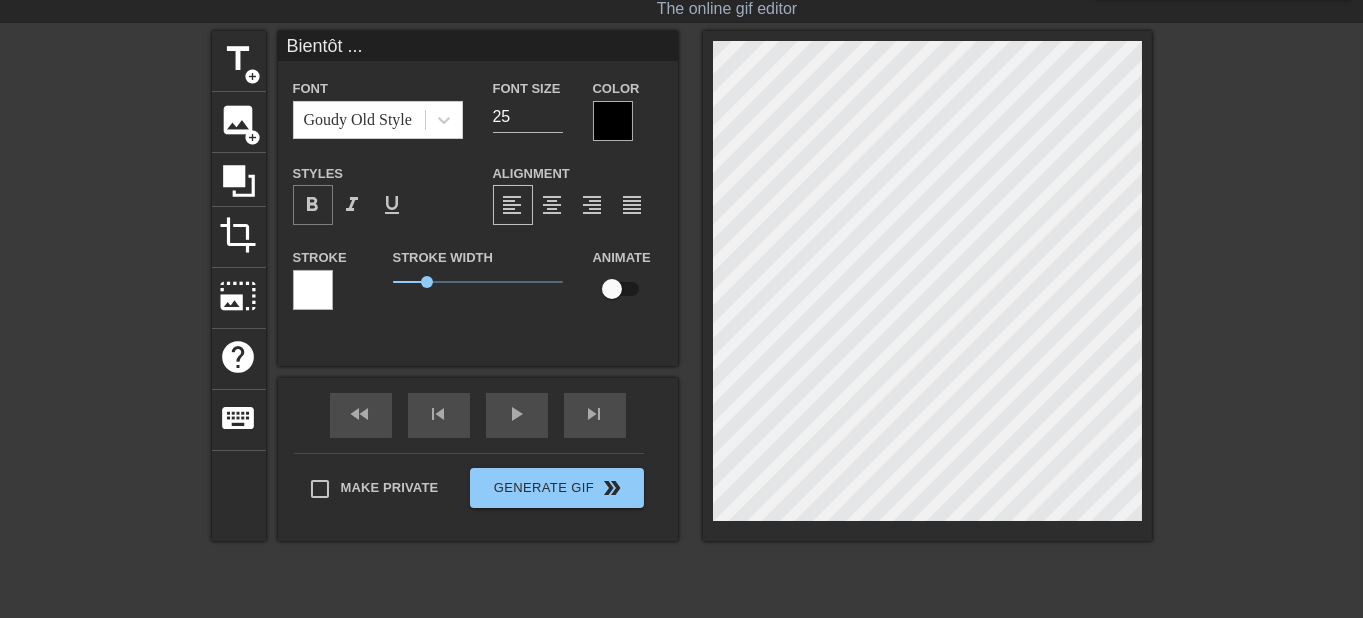 click on "format_bold" at bounding box center (313, 205) 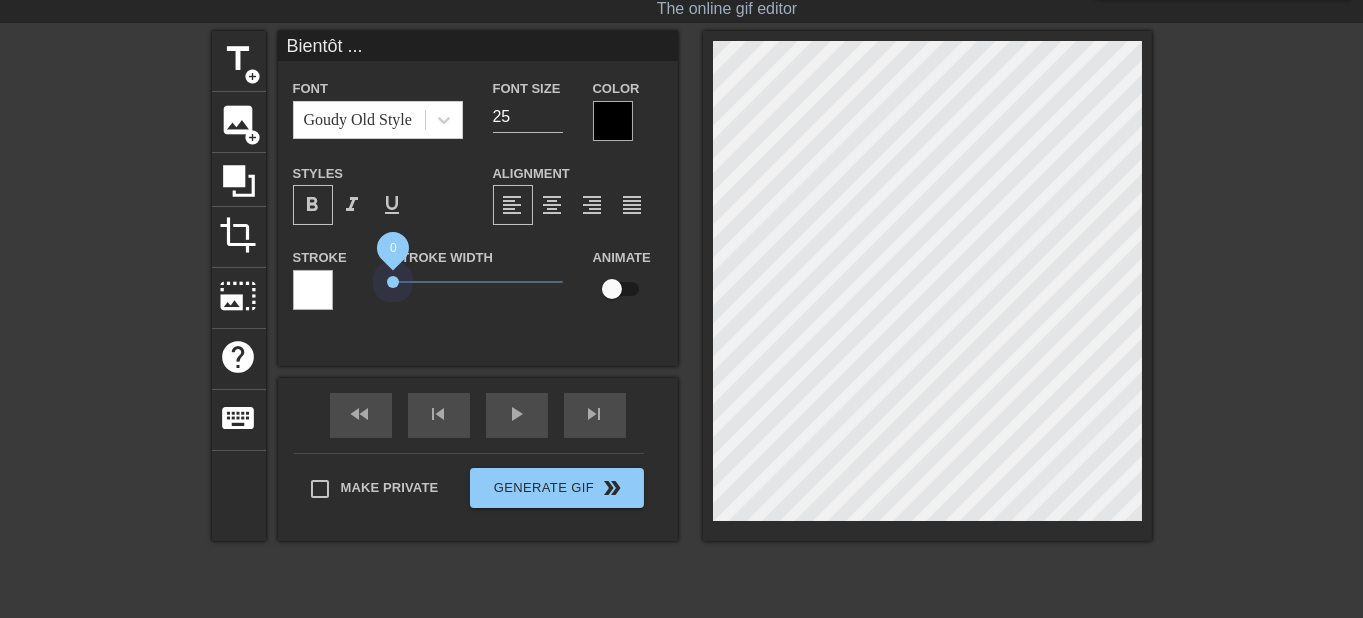 drag, startPoint x: 416, startPoint y: 285, endPoint x: 381, endPoint y: 288, distance: 35.128338 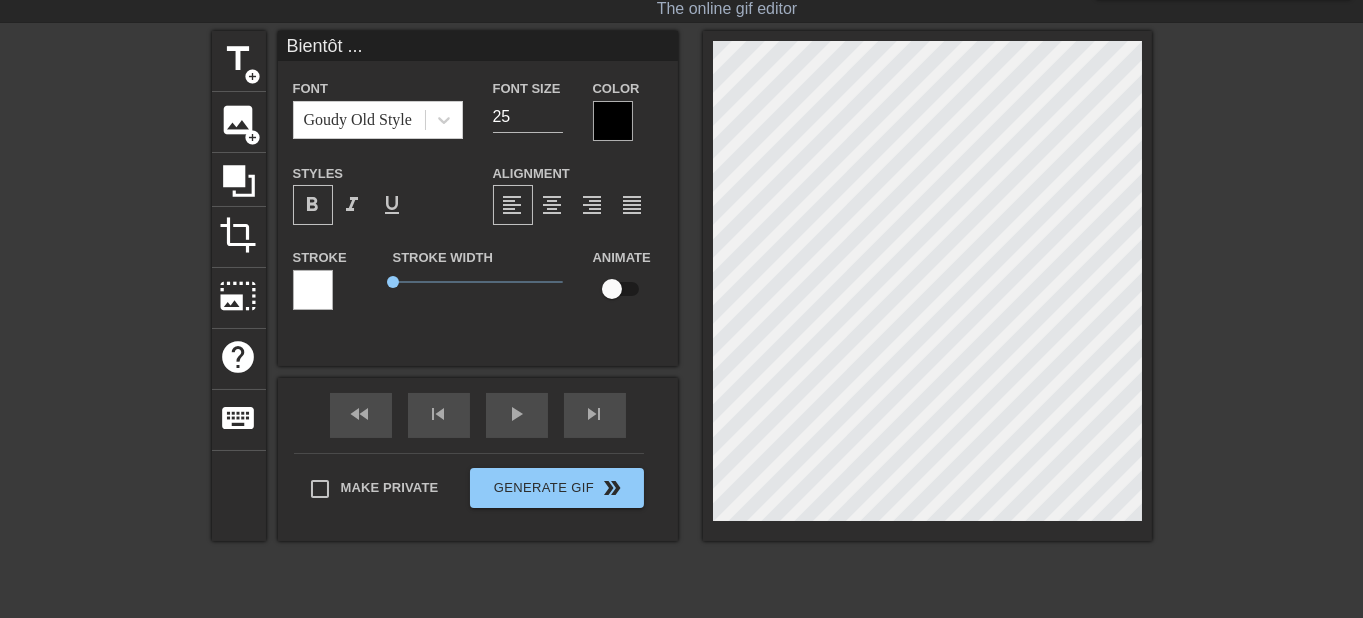 click on "title add_circle image add_circle crop photo_size_select_large help keyboard Bientôt ... Font [PERSON_NAME] Old Style Font Size 25 Color Styles format_bold format_italic format_underline Alignment format_align_left format_align_center format_align_right format_align_justify Stroke Stroke Width 0 Animate fast_rewind skip_previous play_arrow skip_next Make Private Generate Gif double_arrow" at bounding box center [681, 331] 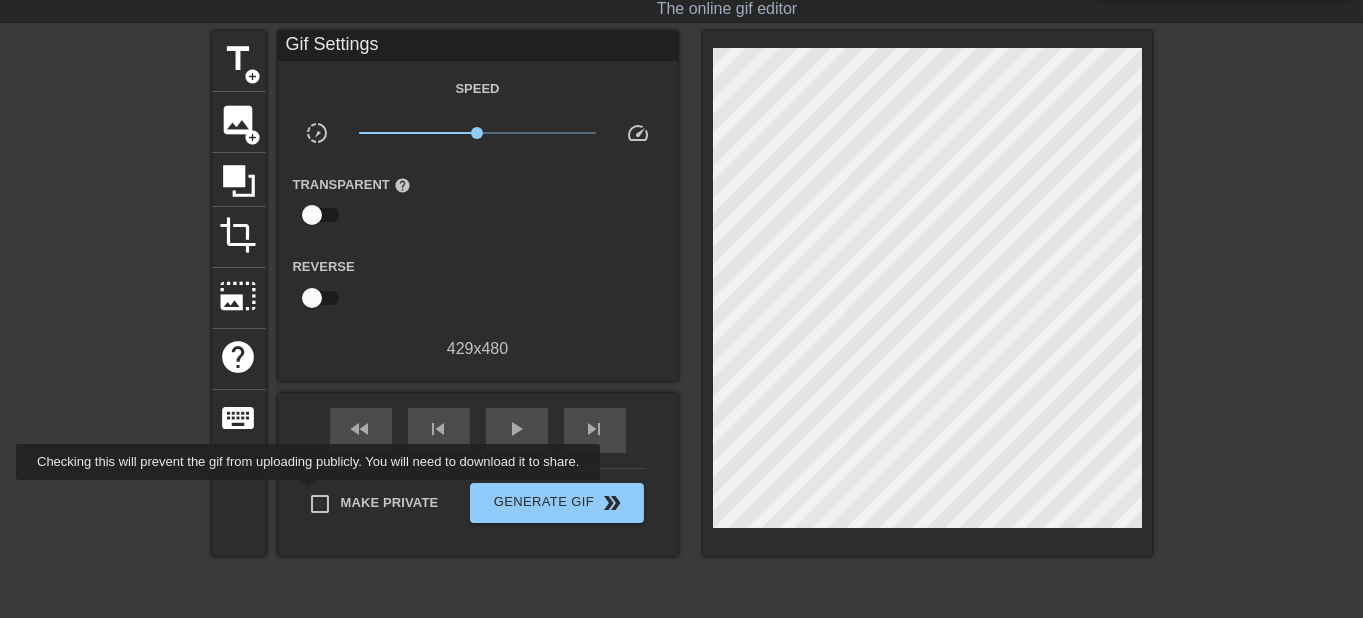 drag, startPoint x: 311, startPoint y: 497, endPoint x: 356, endPoint y: 474, distance: 50.537113 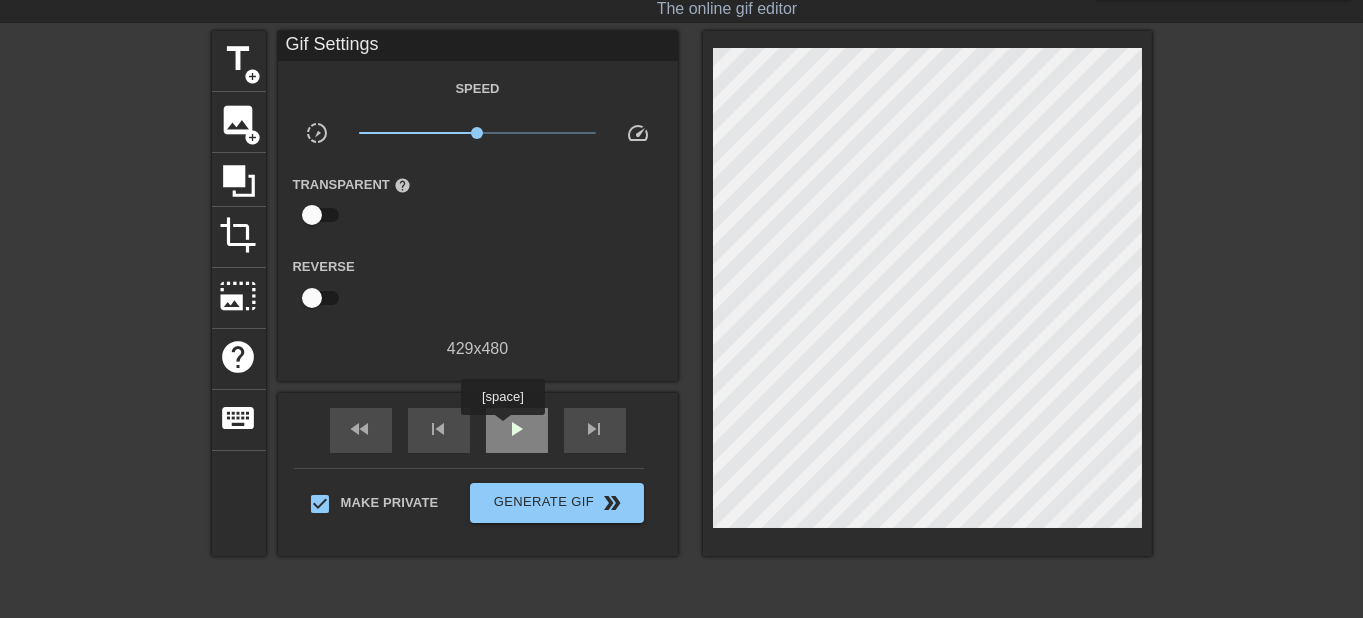 click on "play_arrow" at bounding box center (517, 429) 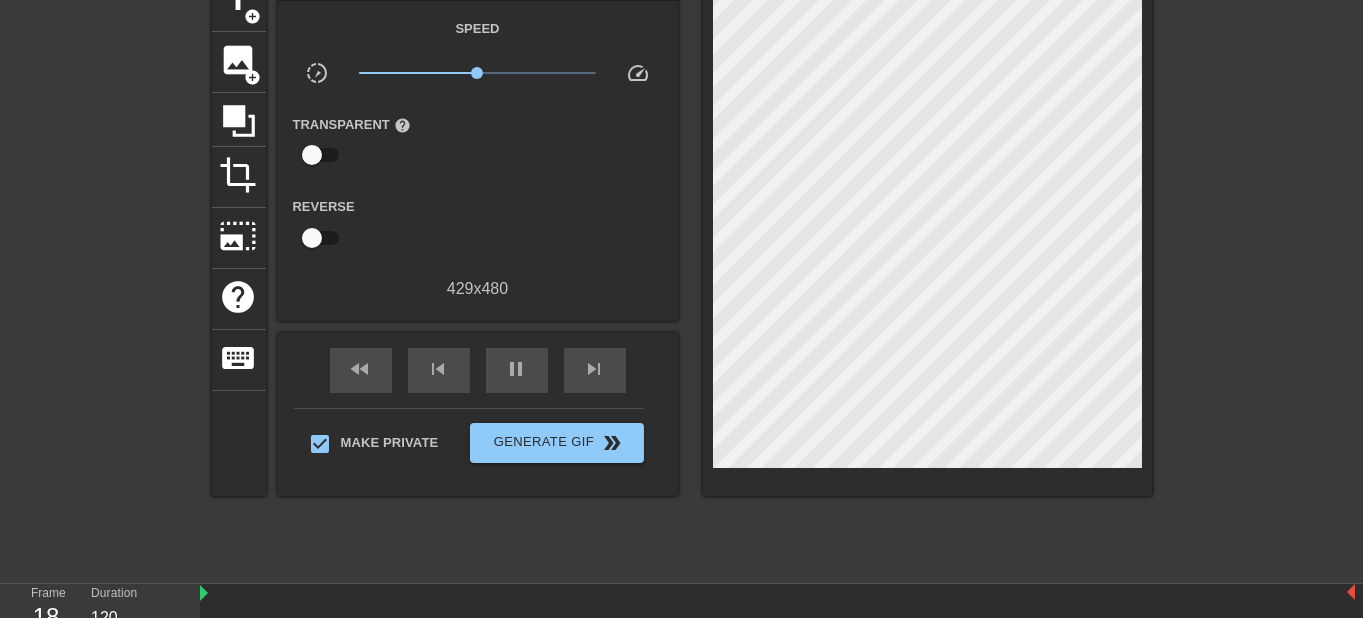 scroll, scrollTop: 196, scrollLeft: 0, axis: vertical 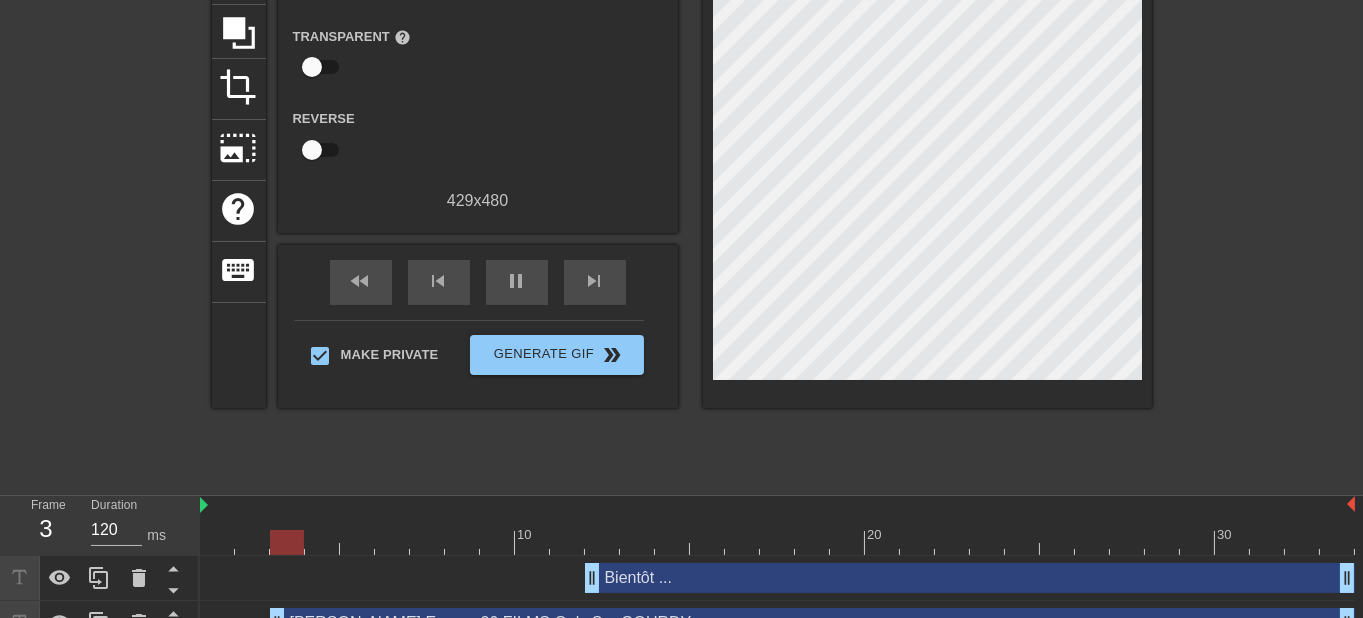 drag, startPoint x: 213, startPoint y: 554, endPoint x: 289, endPoint y: 558, distance: 76.105194 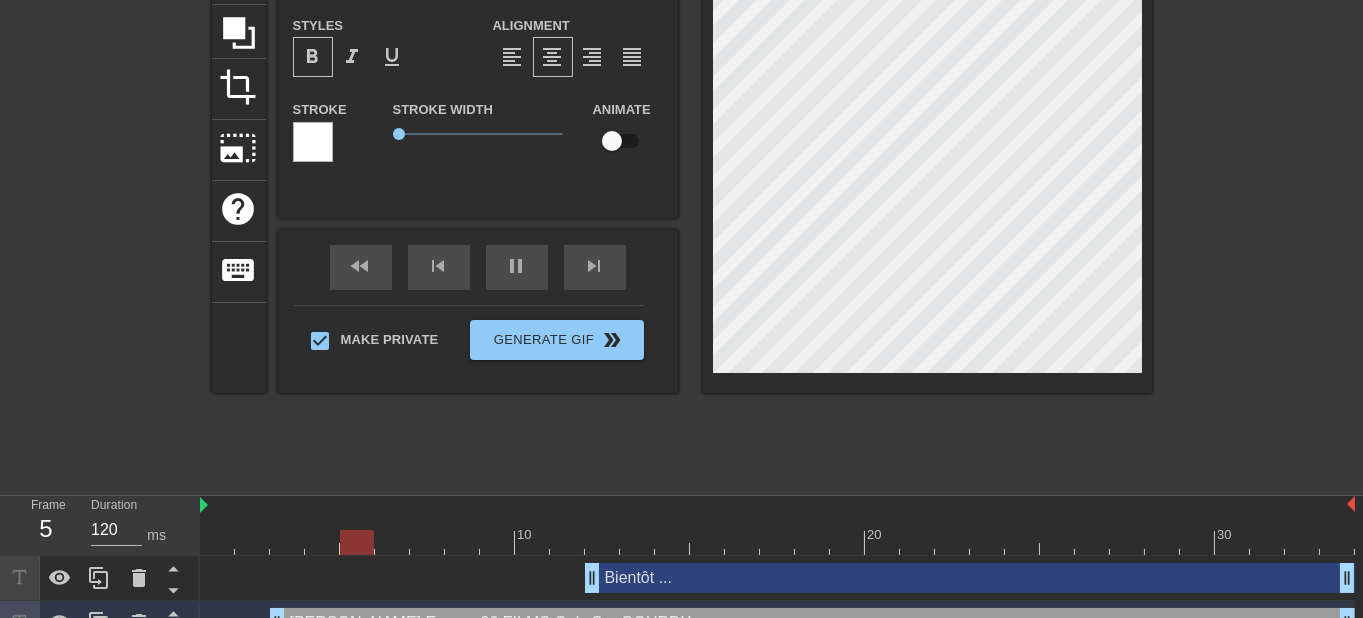 scroll, scrollTop: 182, scrollLeft: 0, axis: vertical 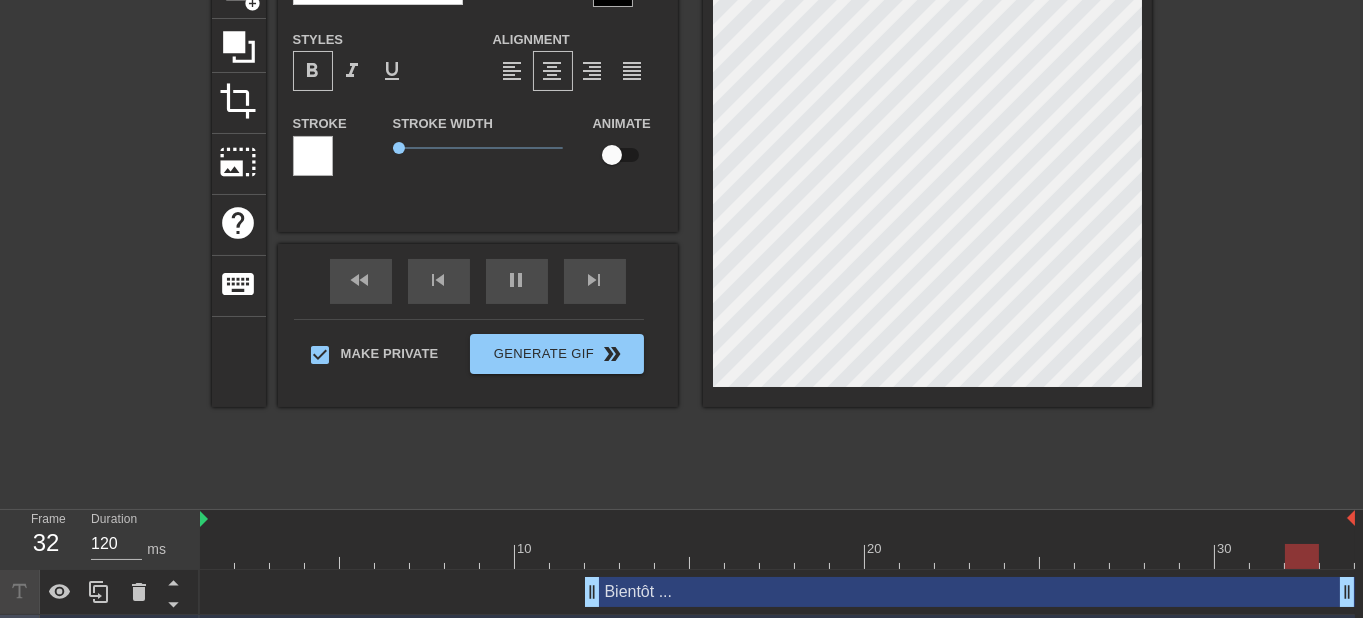 drag, startPoint x: 1347, startPoint y: 555, endPoint x: 1300, endPoint y: 559, distance: 47.169907 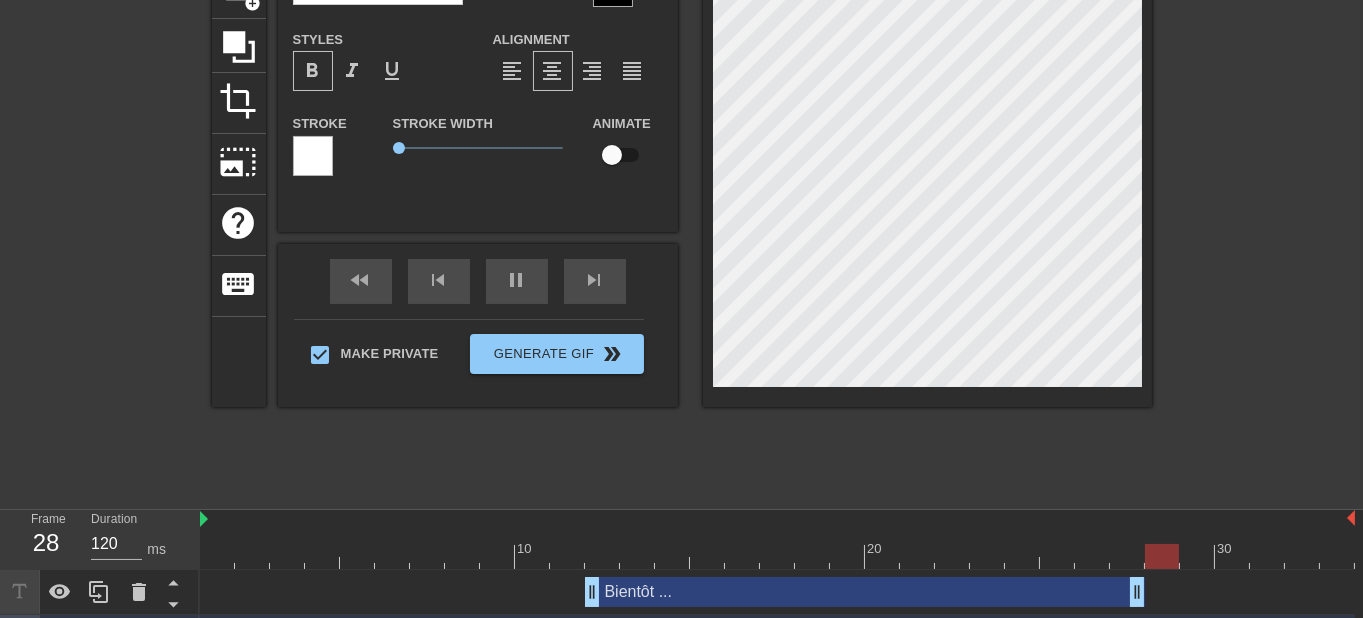 drag, startPoint x: 1342, startPoint y: 508, endPoint x: 1134, endPoint y: 505, distance: 208.02164 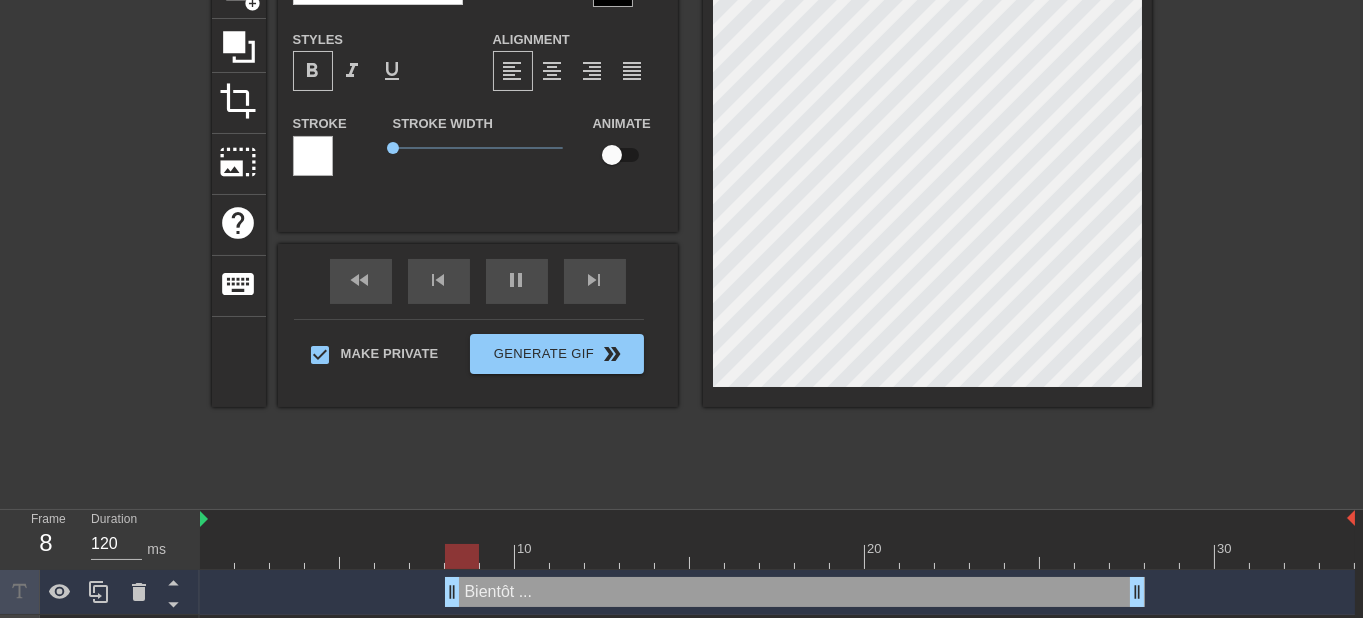 drag, startPoint x: 588, startPoint y: 510, endPoint x: 451, endPoint y: 522, distance: 137.52454 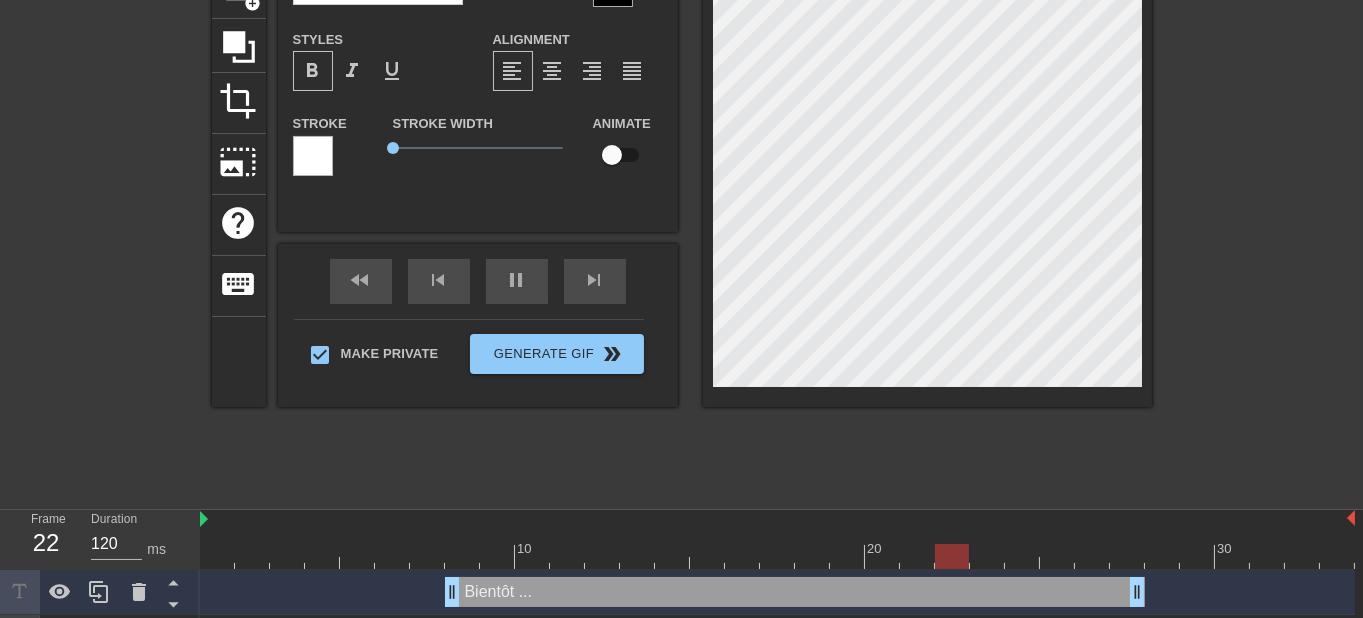 click on "title add_circle image add_circle crop photo_size_select_large help keyboard Bientôt ... Font [PERSON_NAME] Old Style Font Size 25 Color Styles format_bold format_italic format_underline Alignment format_align_left format_align_center format_align_right format_align_justify Stroke Stroke Width 0 Animate fast_rewind skip_previous pause skip_next Make Private Generate Gif double_arrow" at bounding box center (681, 197) 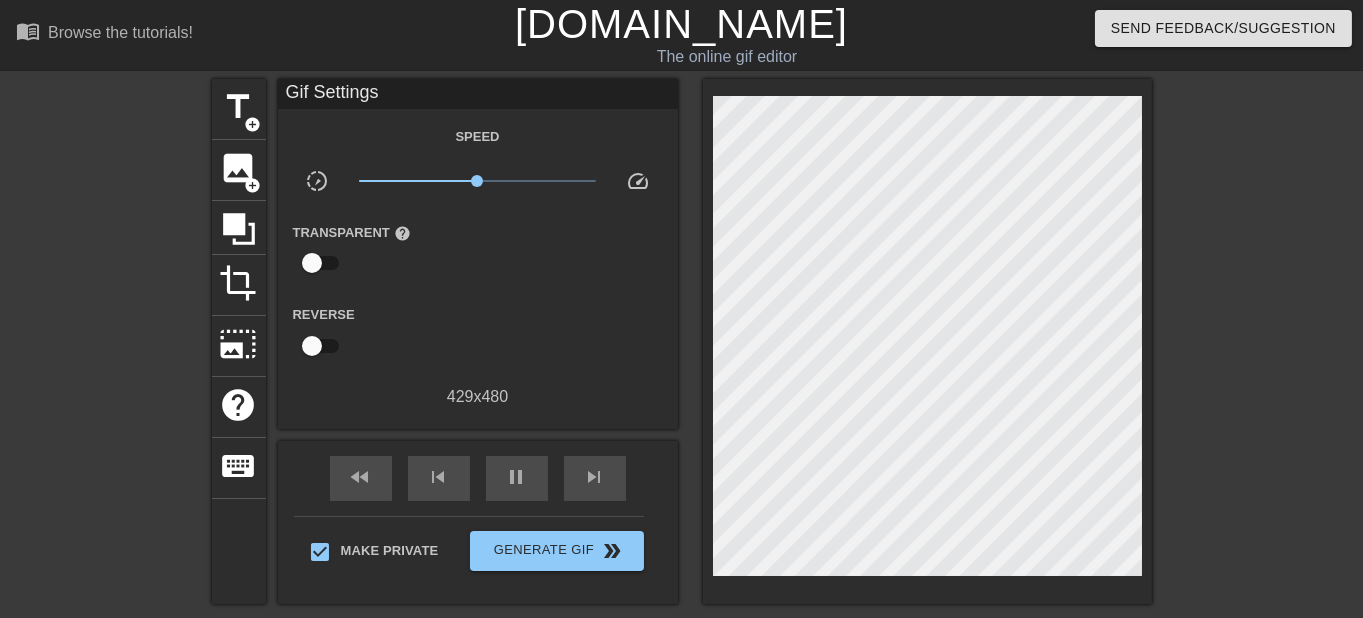 scroll, scrollTop: 107, scrollLeft: 0, axis: vertical 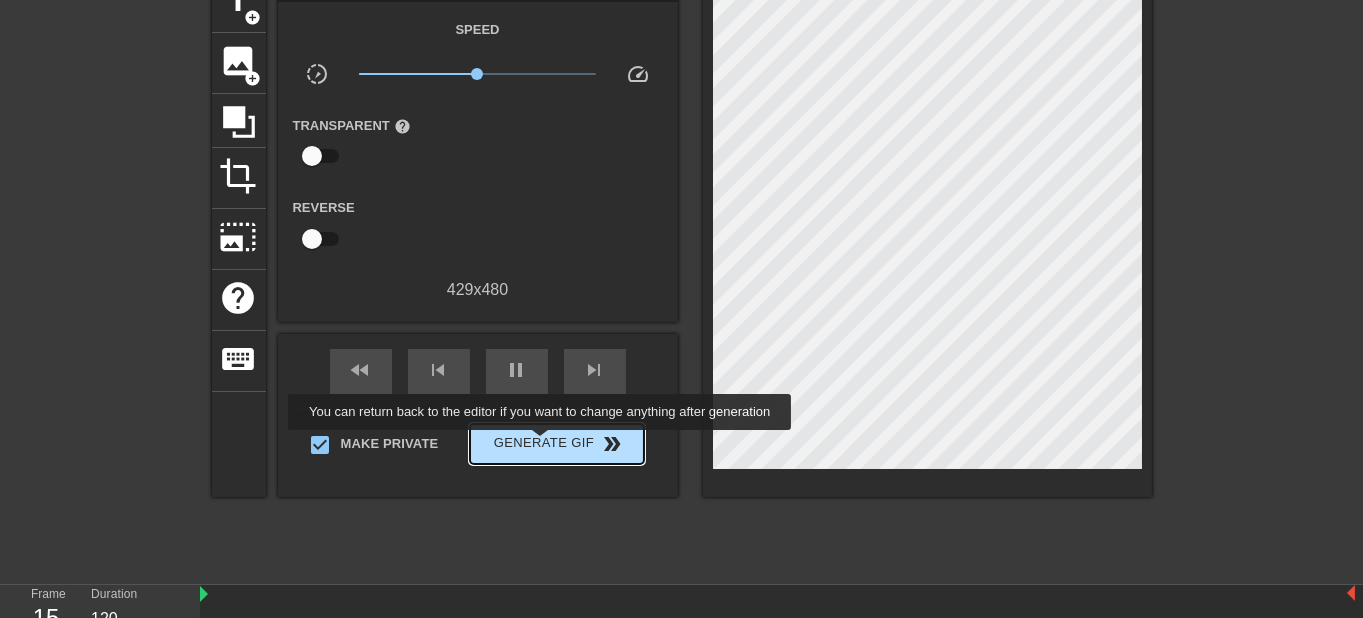 click on "Generate Gif double_arrow" at bounding box center [556, 444] 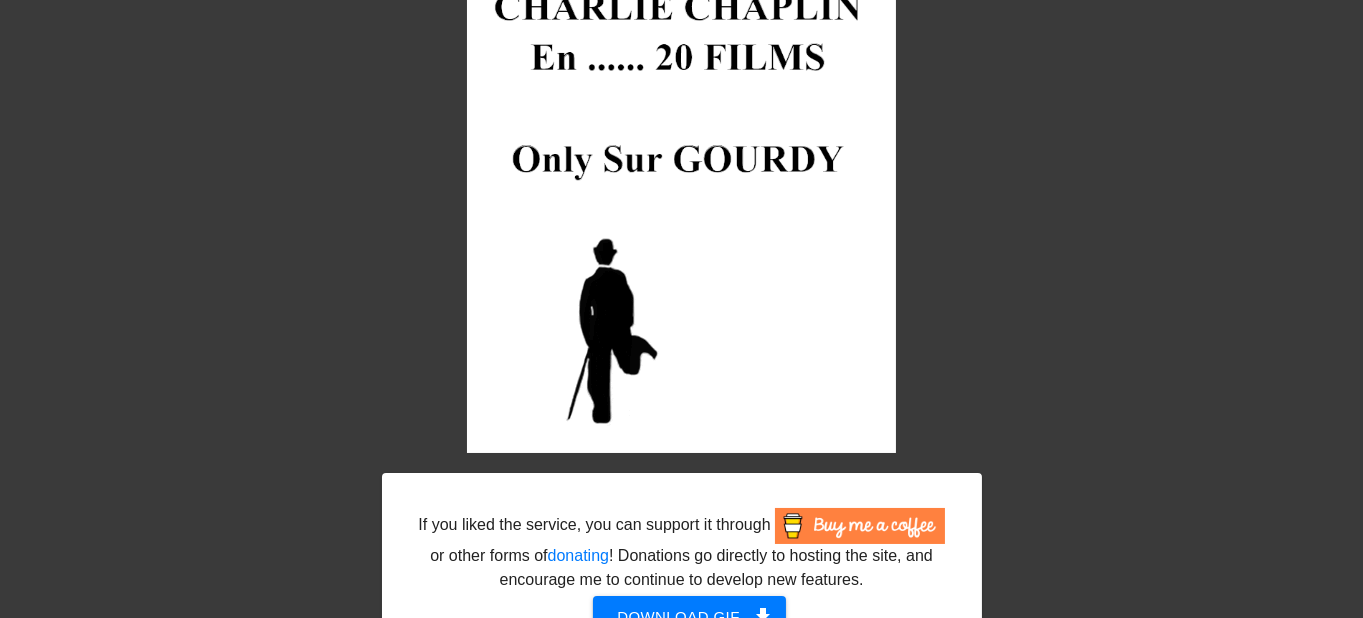 scroll, scrollTop: 215, scrollLeft: 0, axis: vertical 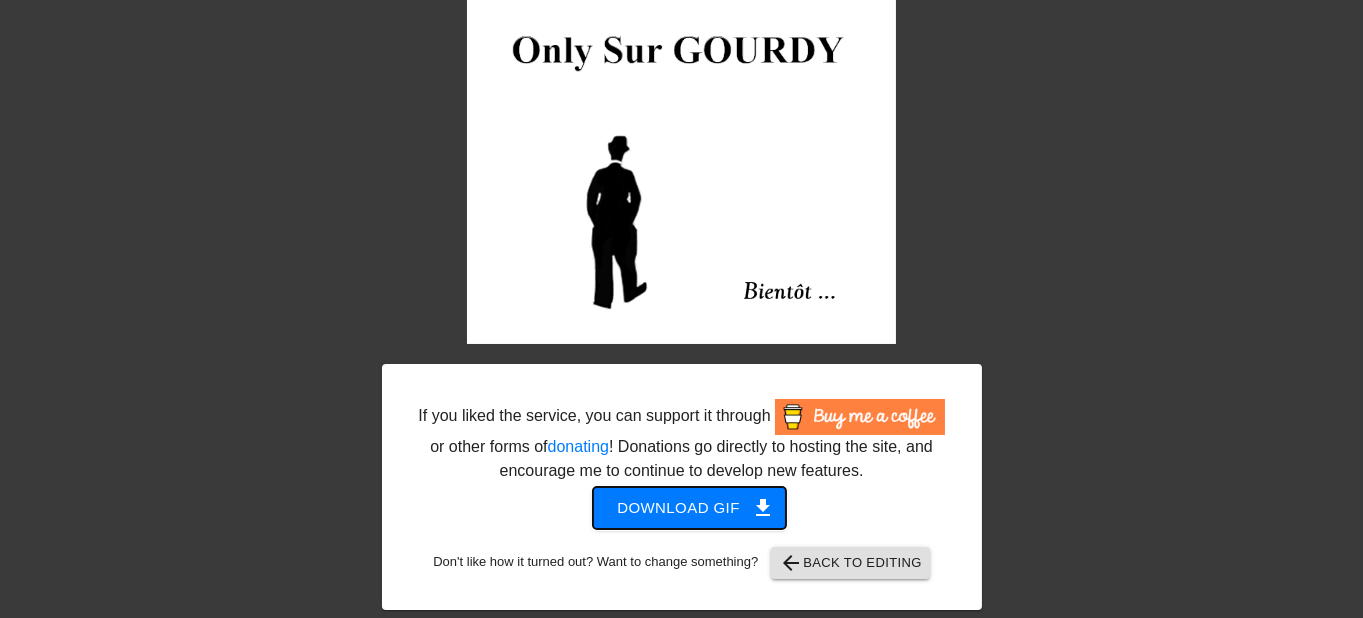 click on "Download gif get_app" at bounding box center [689, 508] 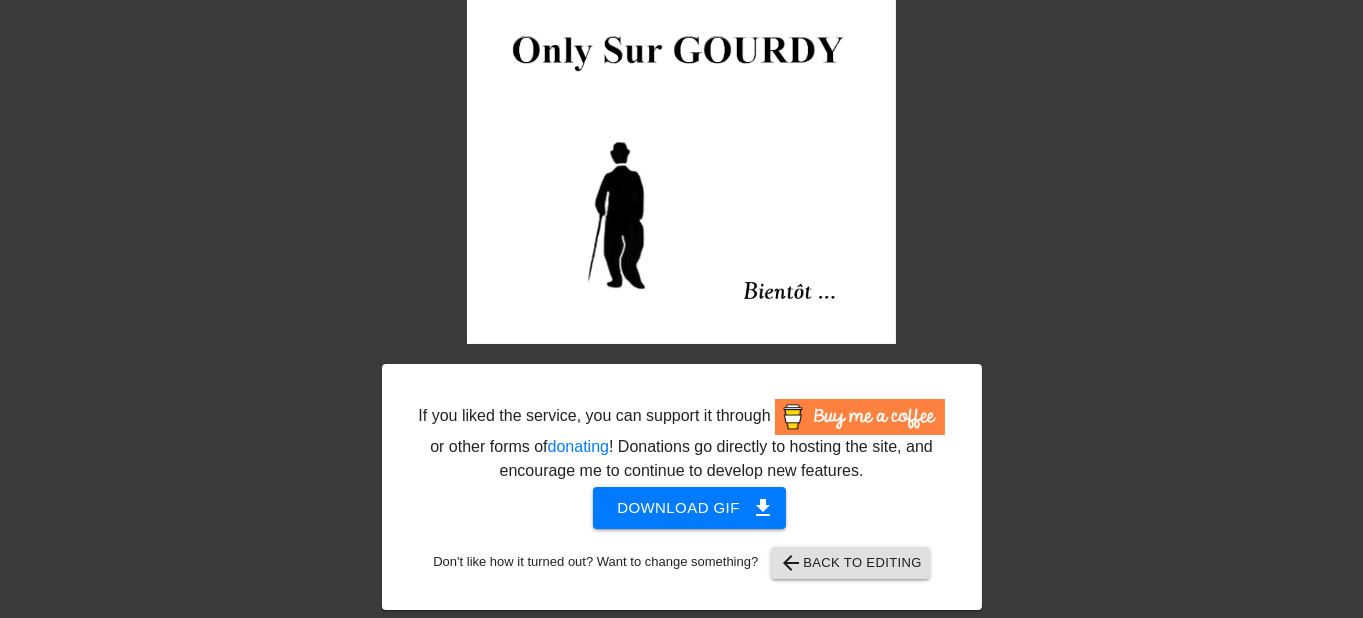 click on "If you liked the service, you can support it through  or other forms of  donating ! Donations go directly to hosting the site, and encourage me to continue to develop new features. Download gif get_app Don't like how it turned out? Want to change something? arrow_back Back to Editing title add_circle image add_circle crop photo_size_select_large help keyboard fast_rewind skip_previous pause skip_next Make Private Generate Gif double_arrow" at bounding box center [681, 237] 